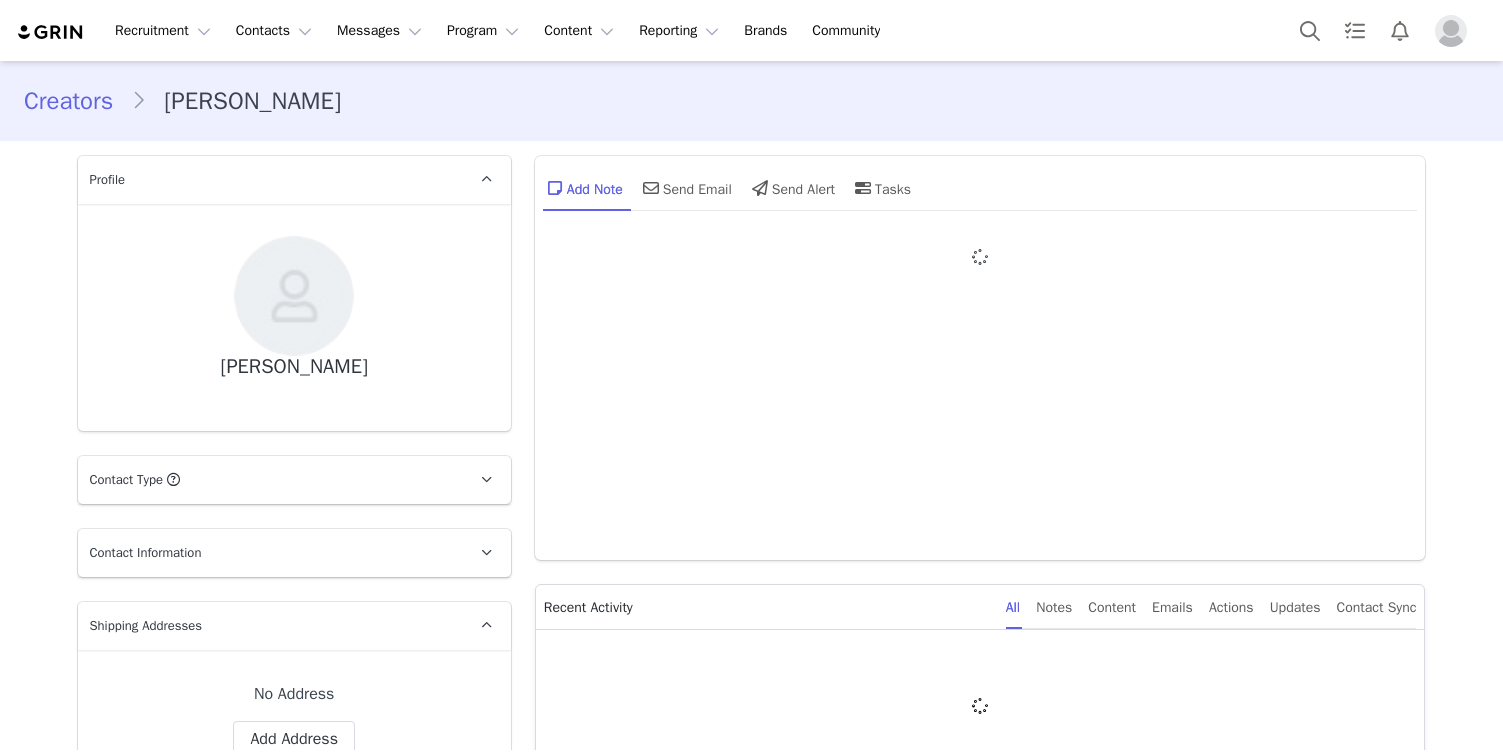 scroll, scrollTop: 0, scrollLeft: 0, axis: both 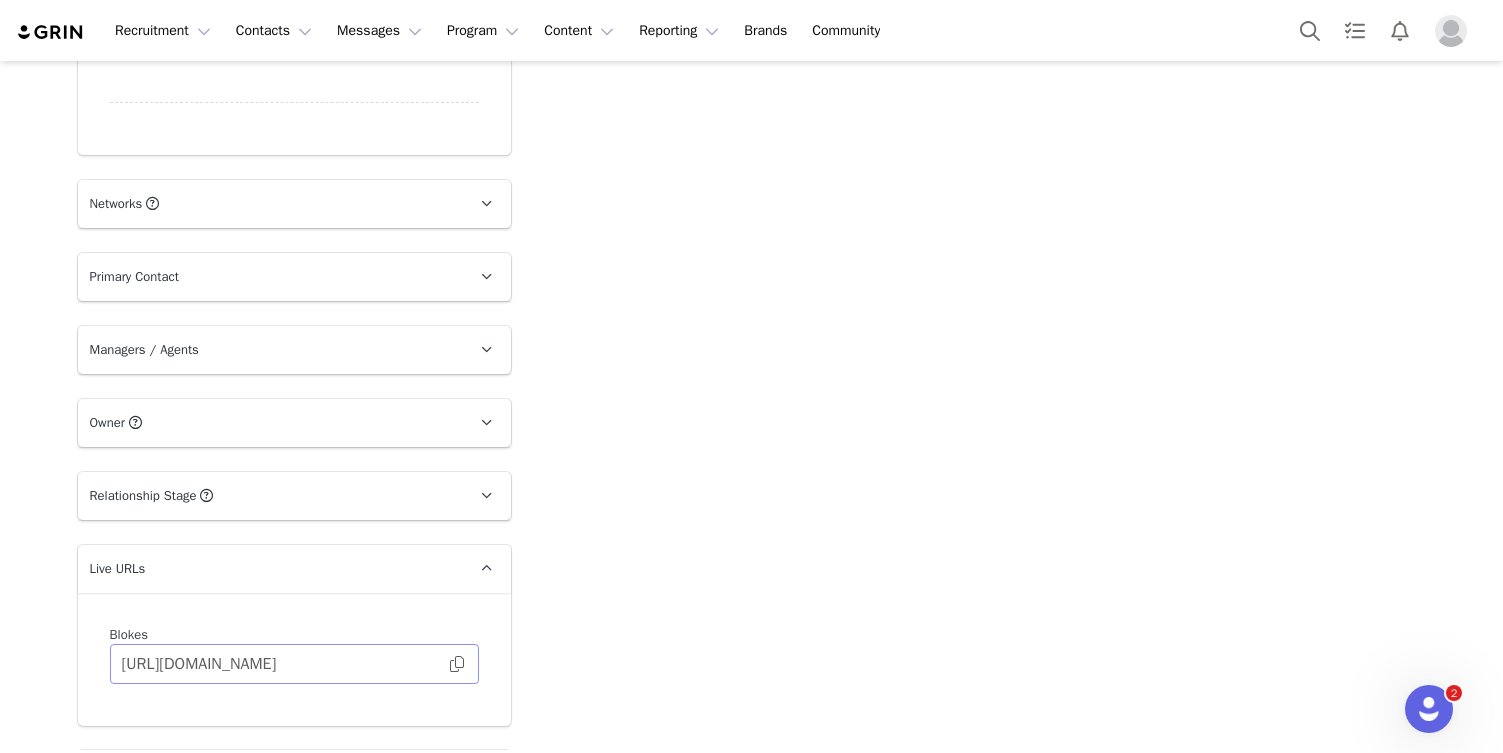 click at bounding box center [457, 664] 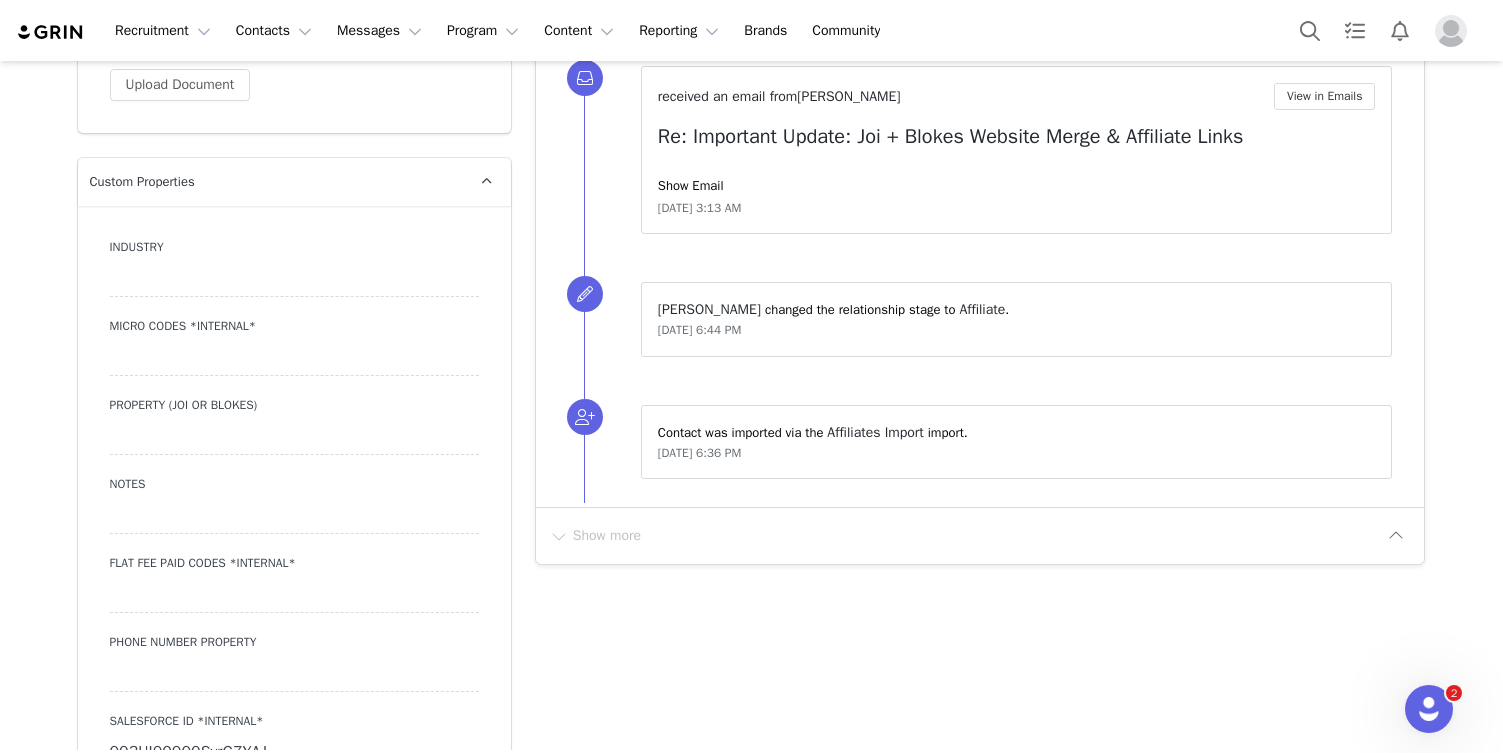 scroll, scrollTop: 565, scrollLeft: 0, axis: vertical 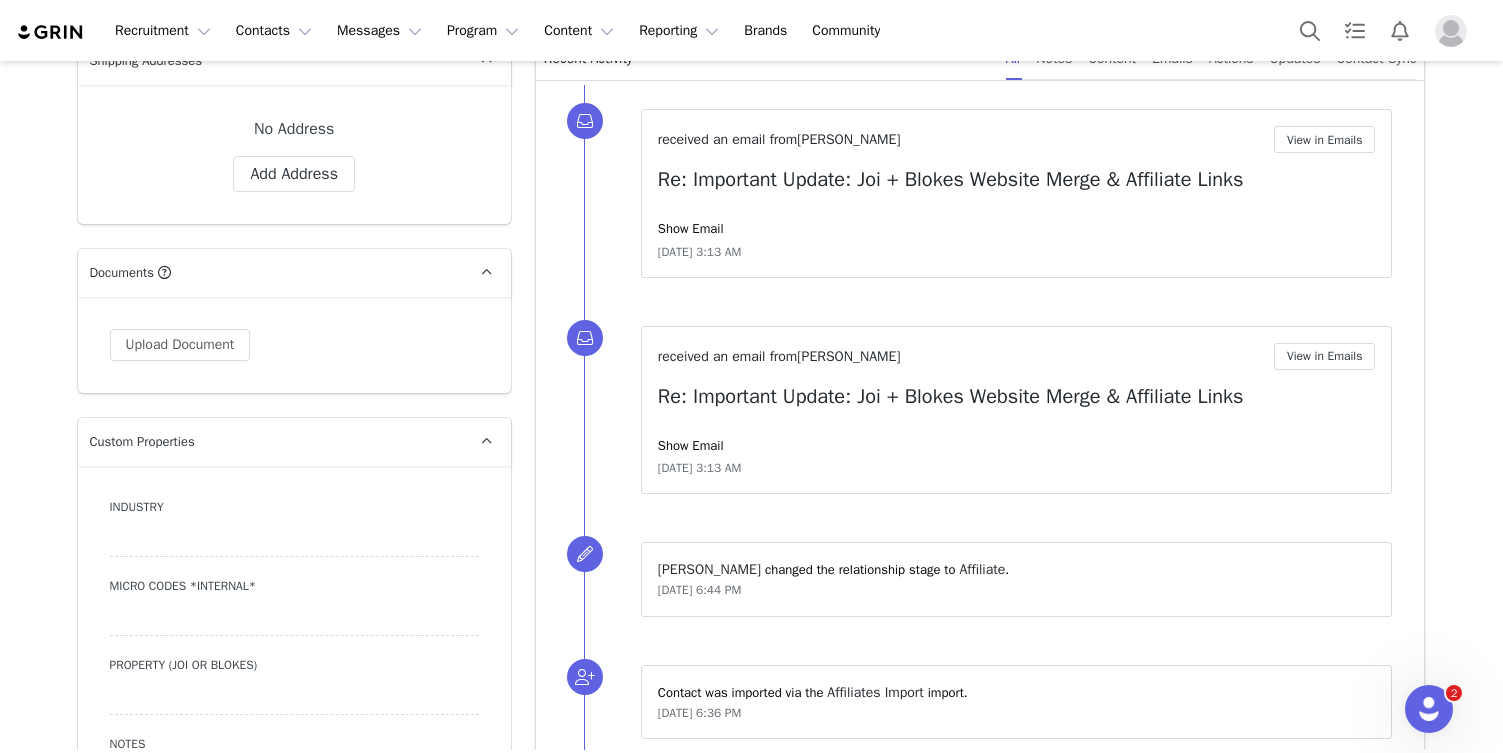 click at bounding box center (294, 618) 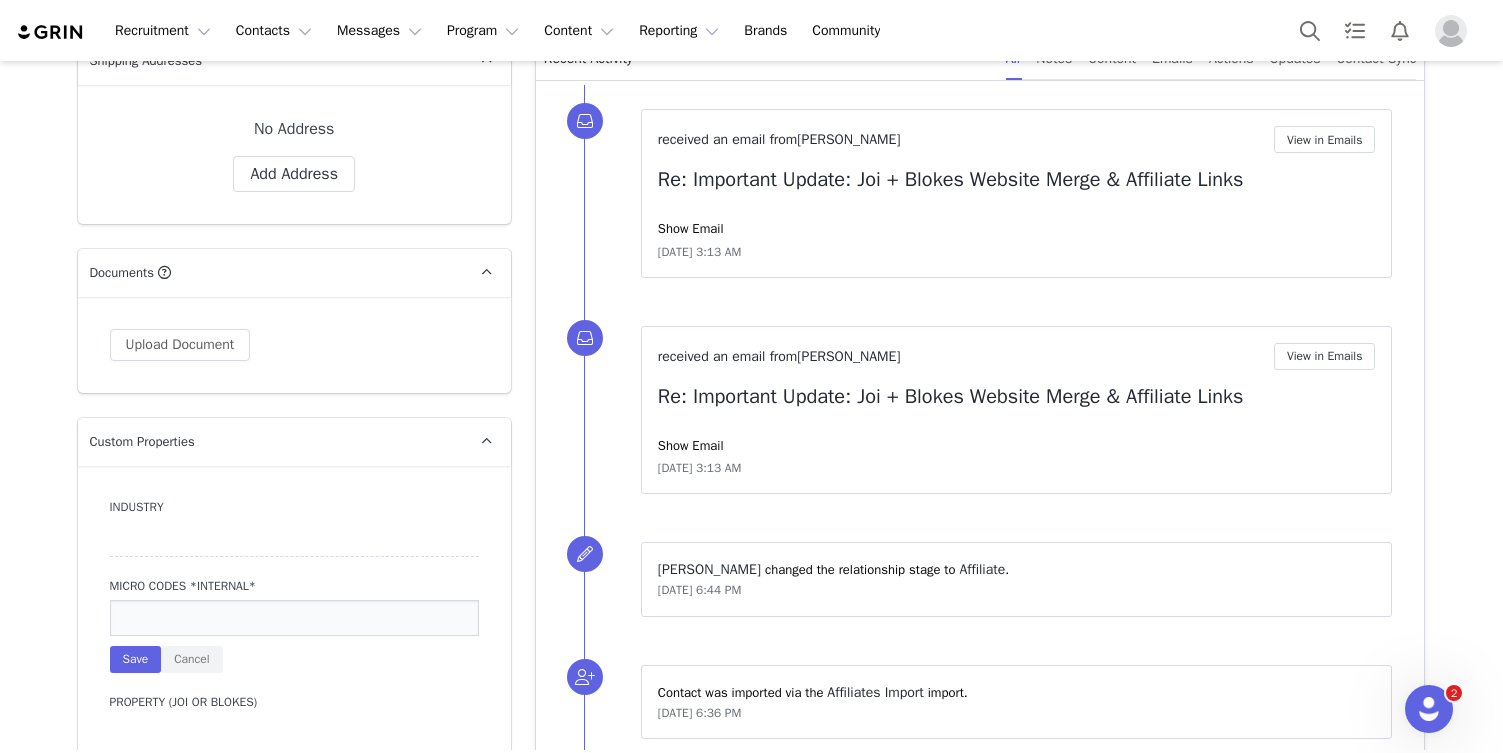 click at bounding box center [294, 618] 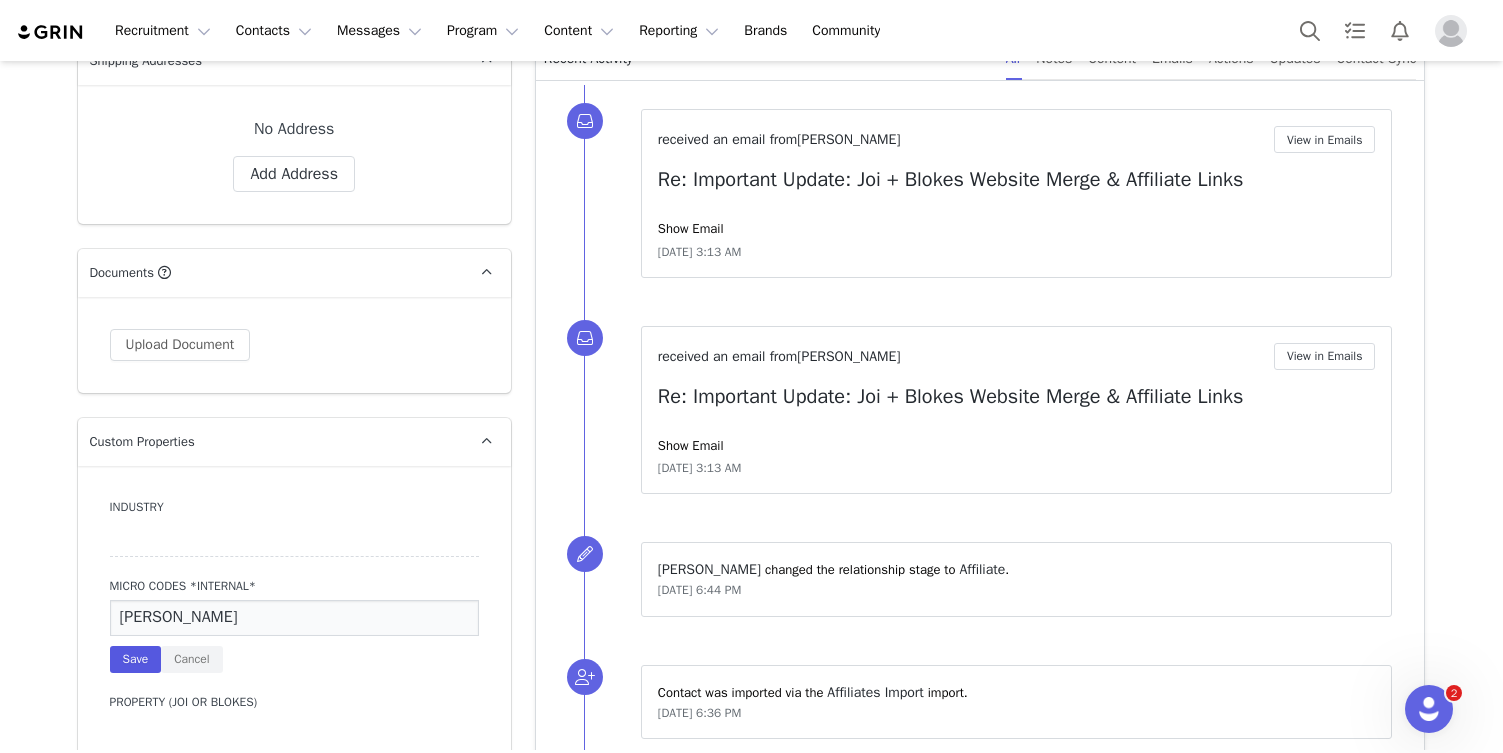 type on "[PERSON_NAME]" 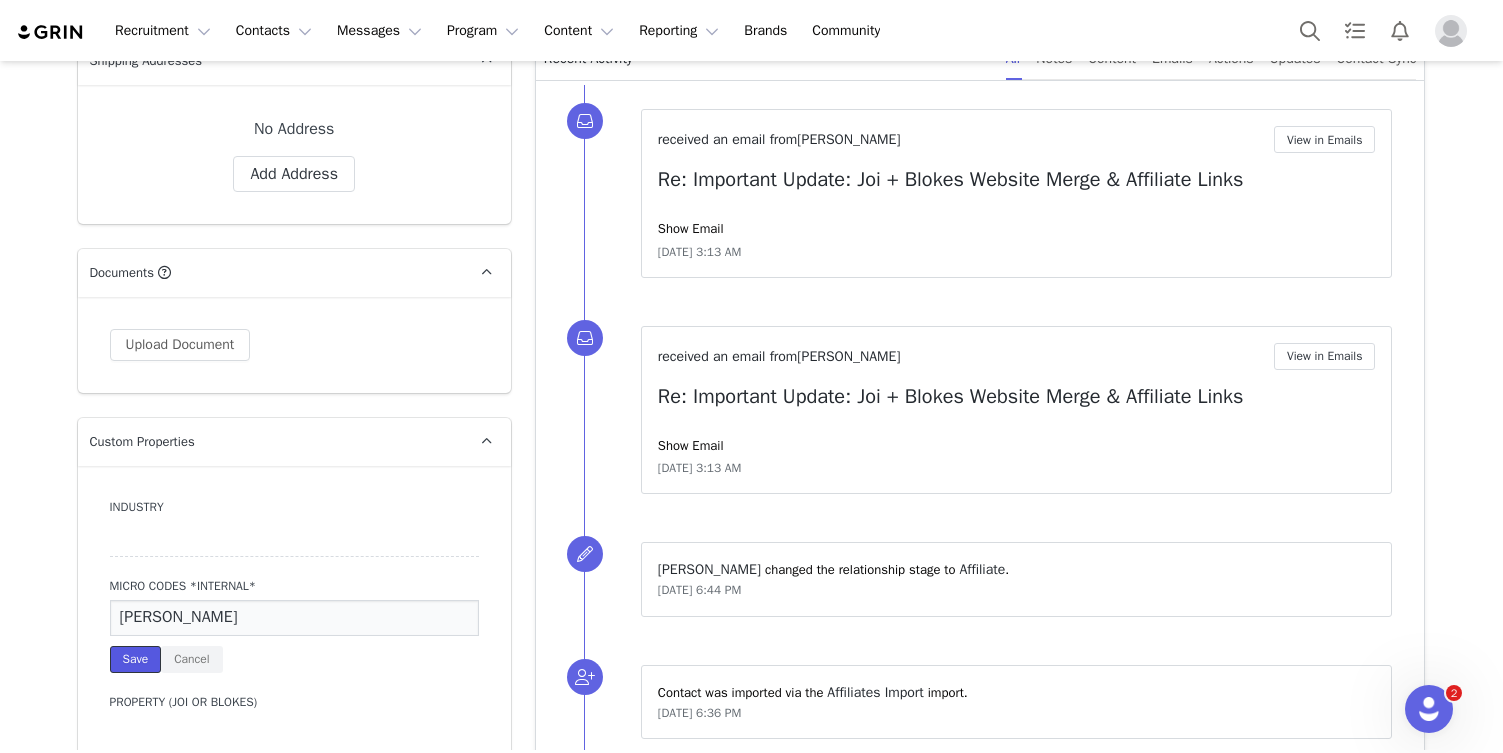 click on "Save" at bounding box center [136, 659] 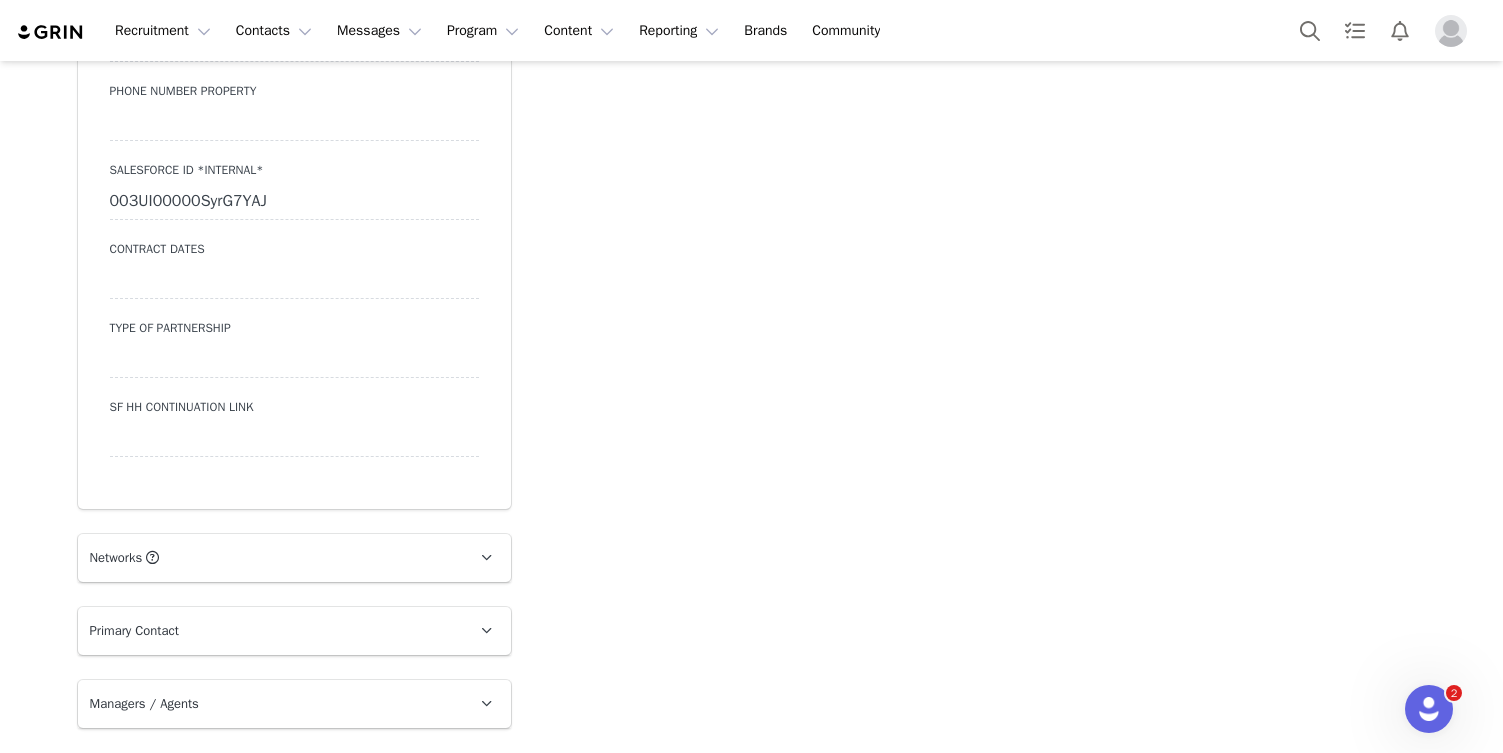 scroll, scrollTop: 2164, scrollLeft: 0, axis: vertical 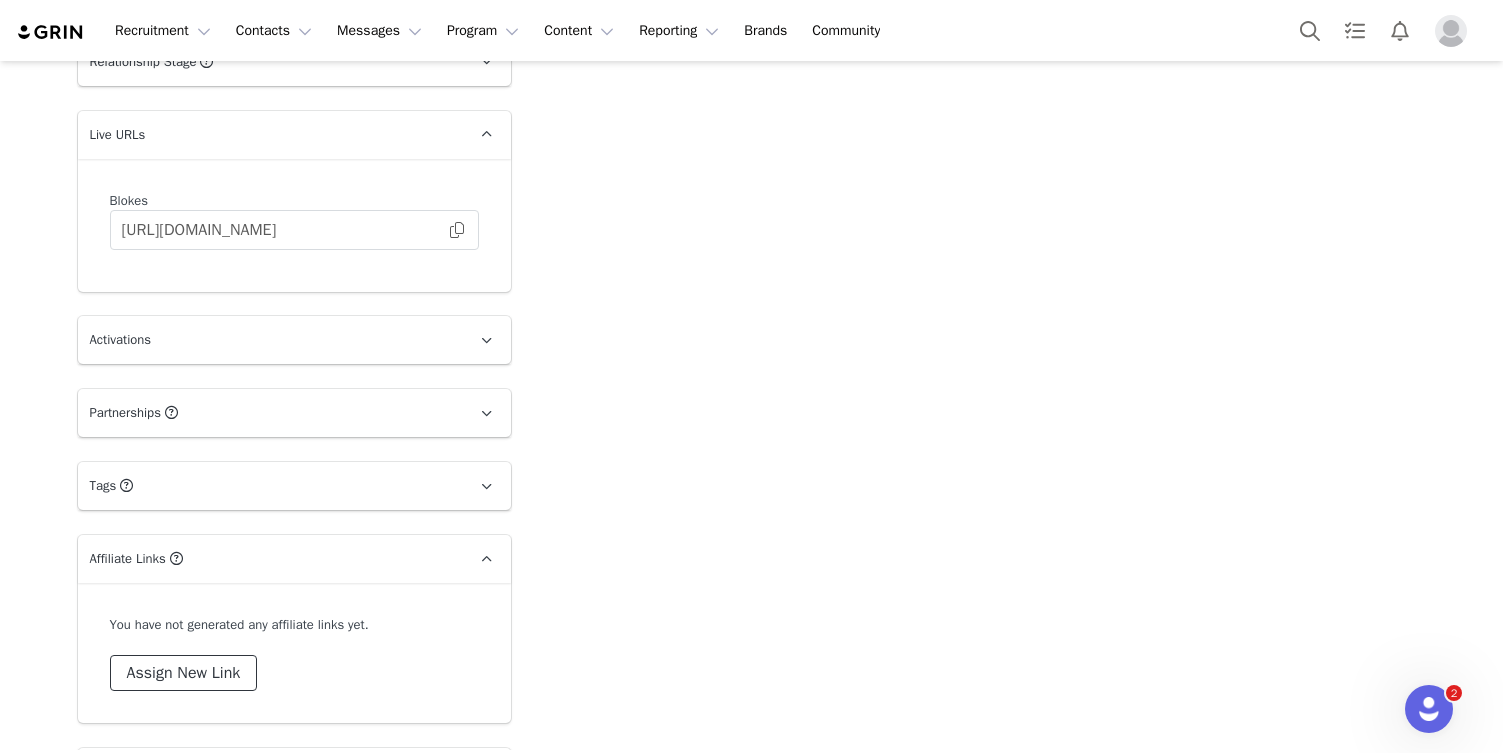click on "Assign New Link" at bounding box center (184, 673) 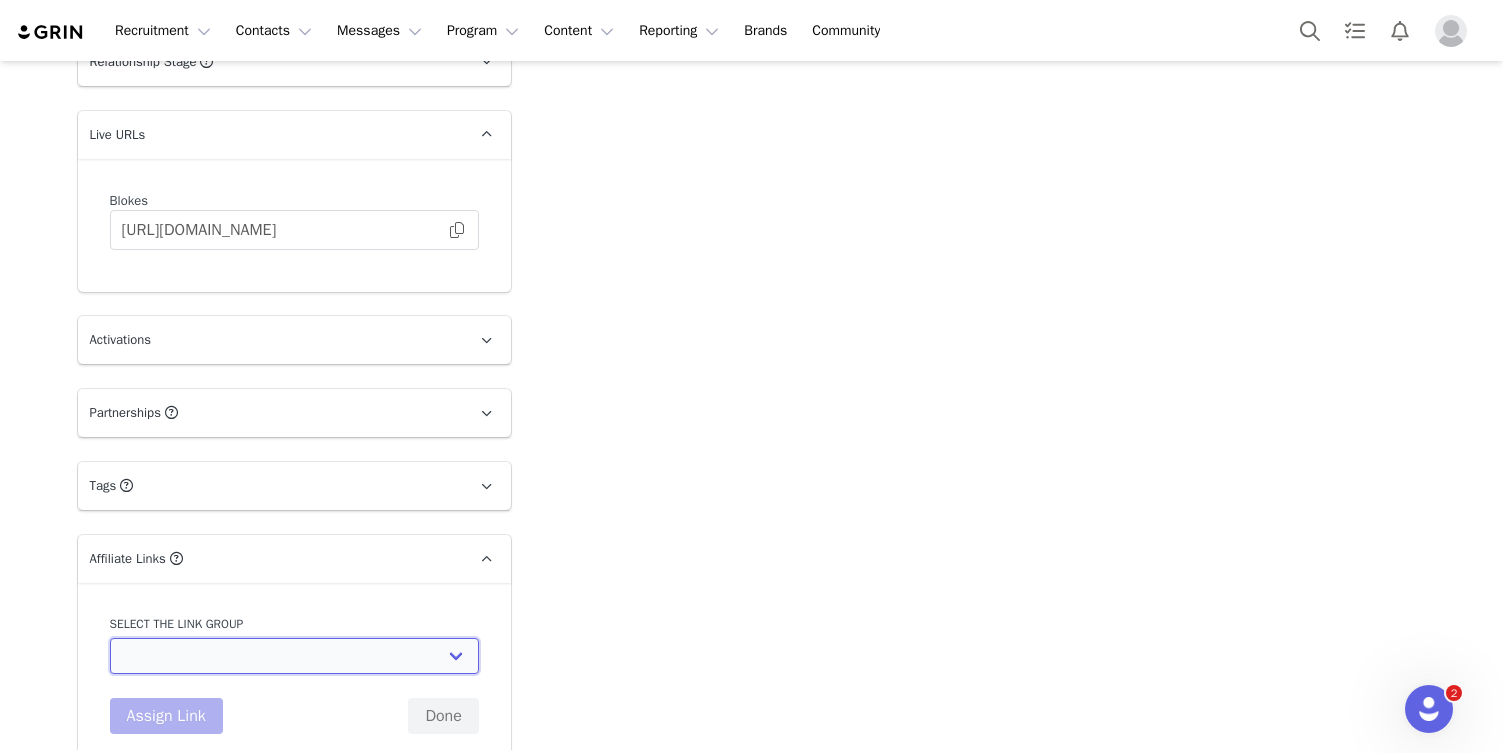 click on "Affiliate Link - Affiliates: [URL][DOMAIN_NAME]   Ambassador link: [URL][DOMAIN_NAME]" at bounding box center (294, 656) 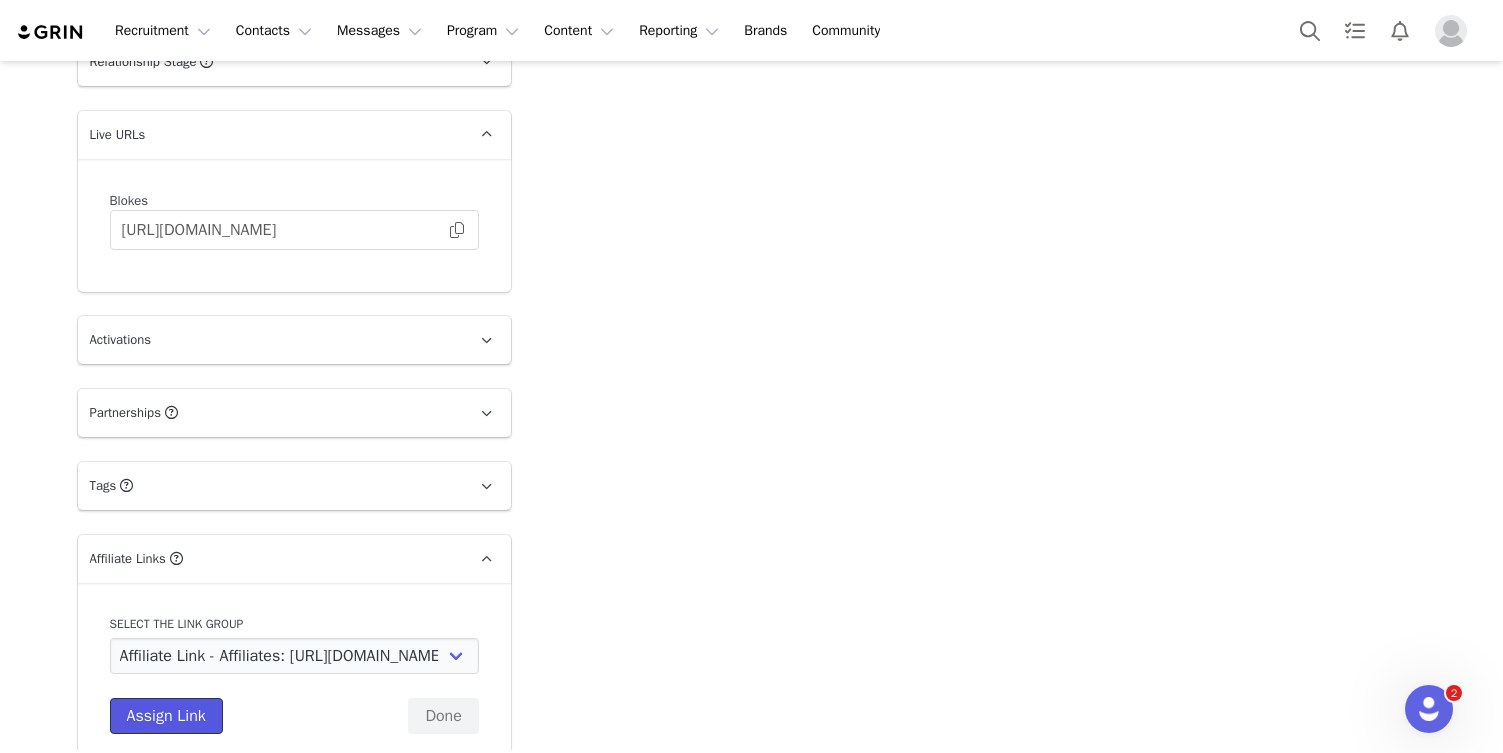 click on "Assign Link" at bounding box center (166, 716) 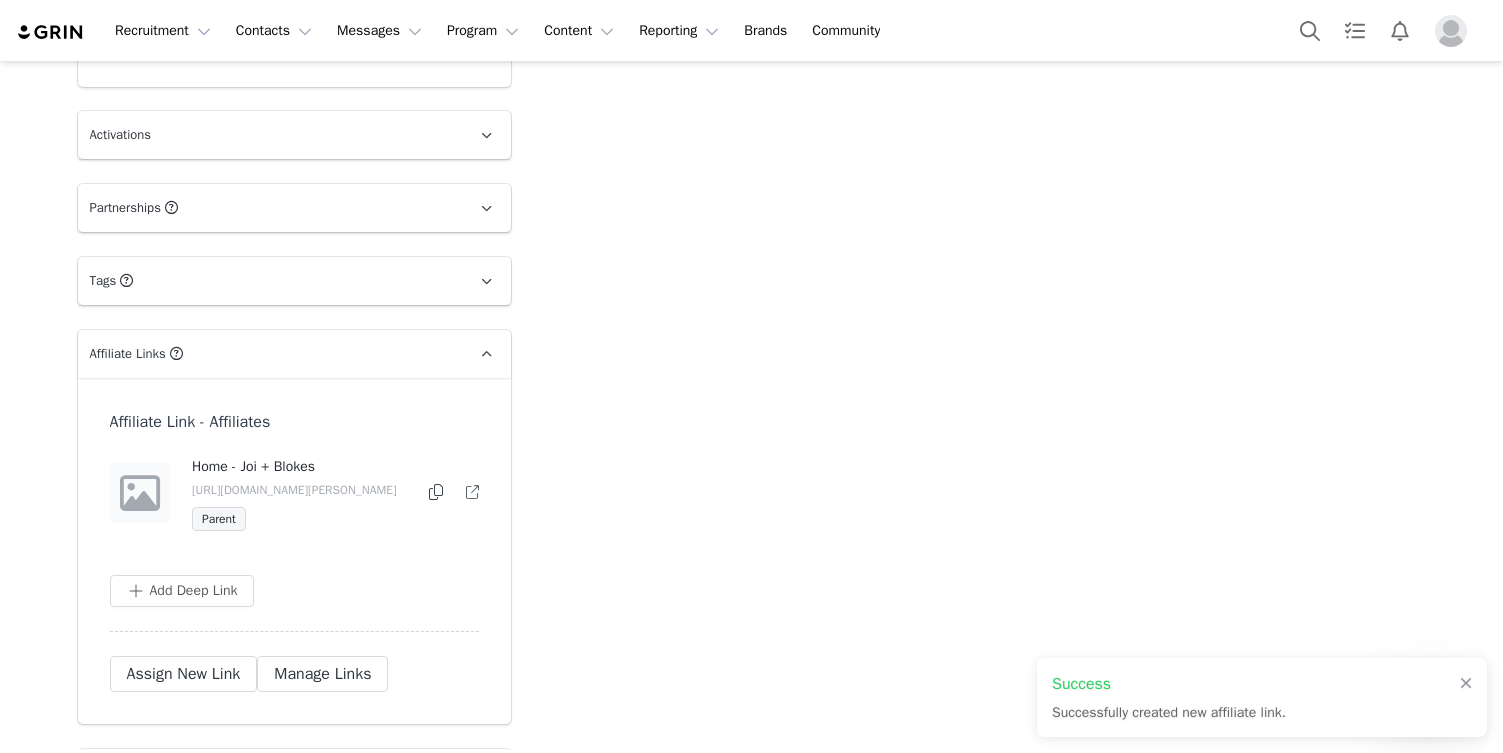 scroll, scrollTop: 2381, scrollLeft: 0, axis: vertical 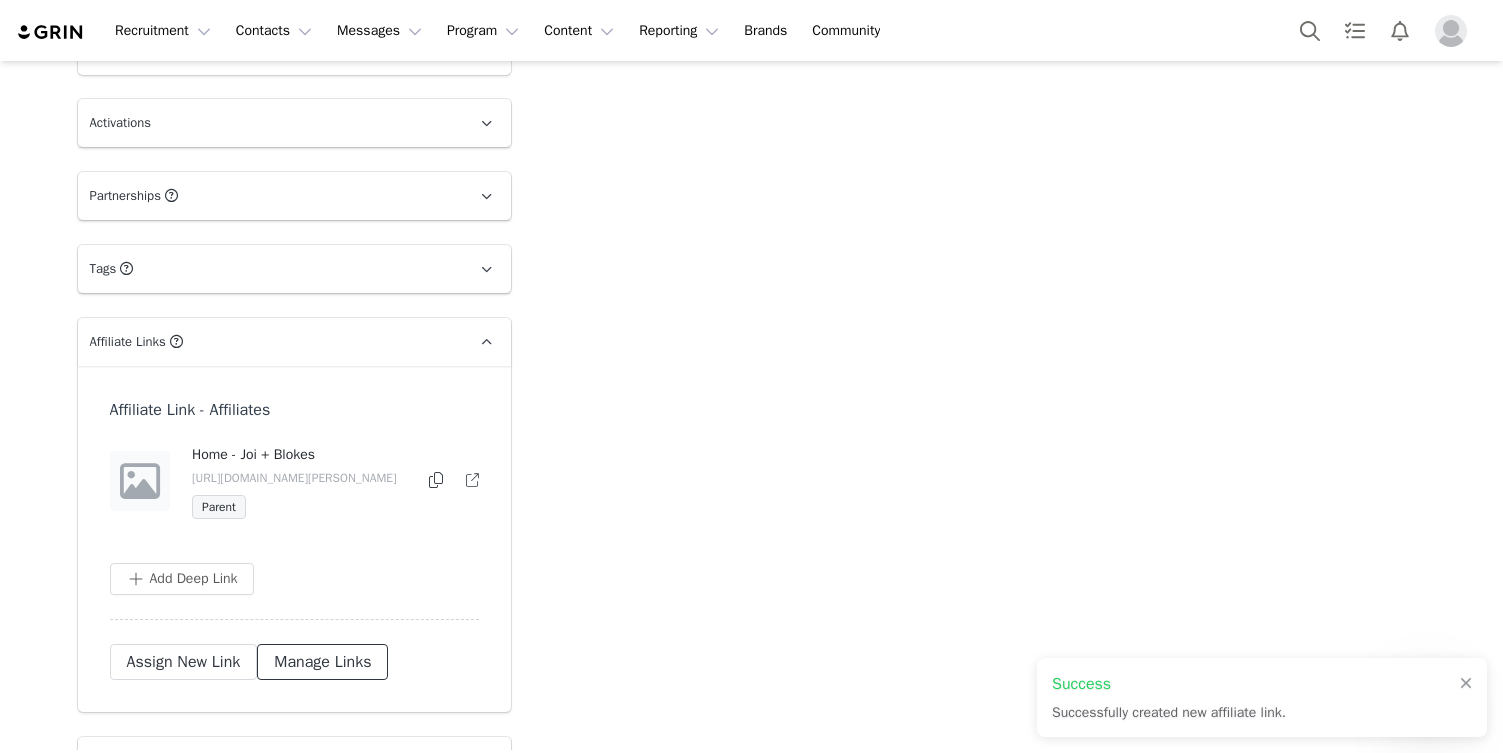 click on "Manage Links" at bounding box center [322, 662] 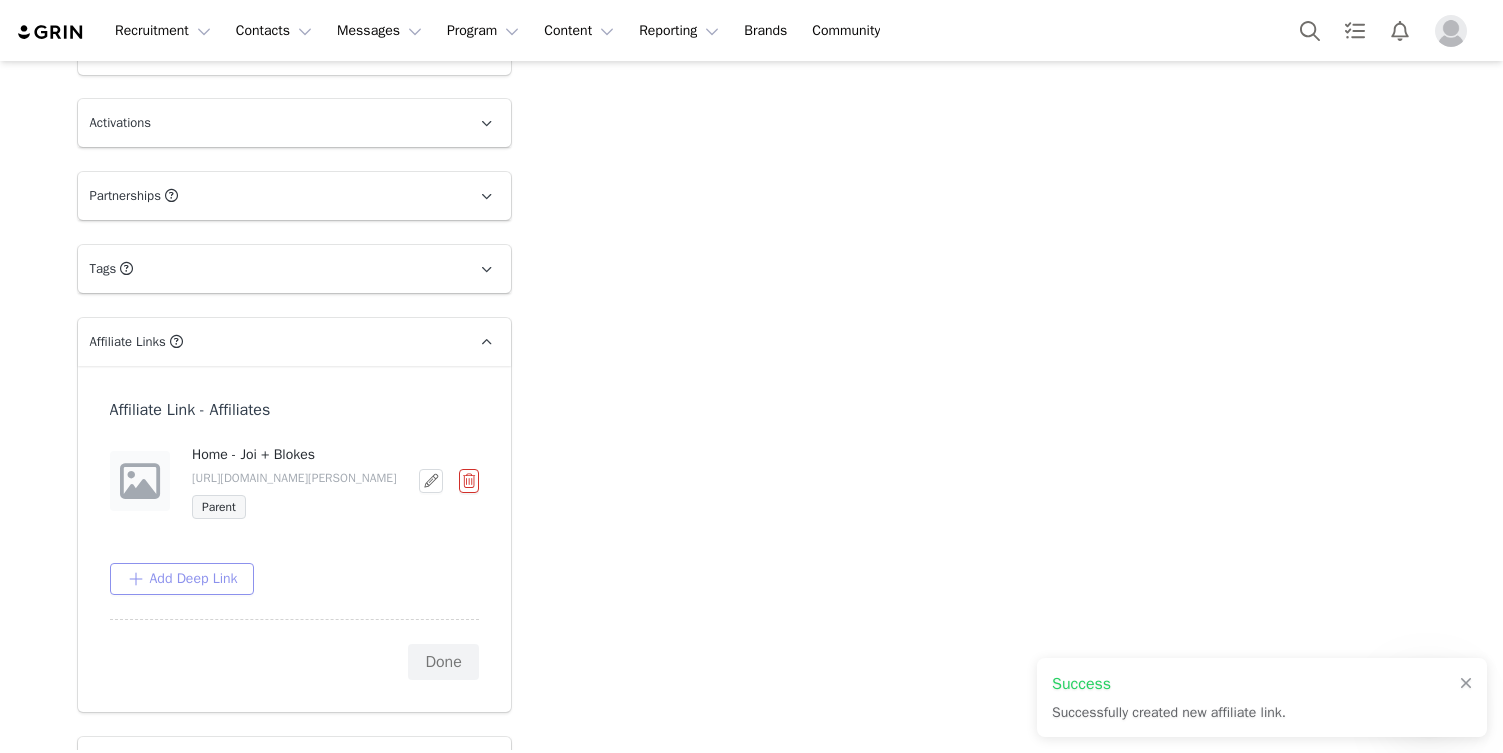 click on "Add Deep Link" at bounding box center [182, 579] 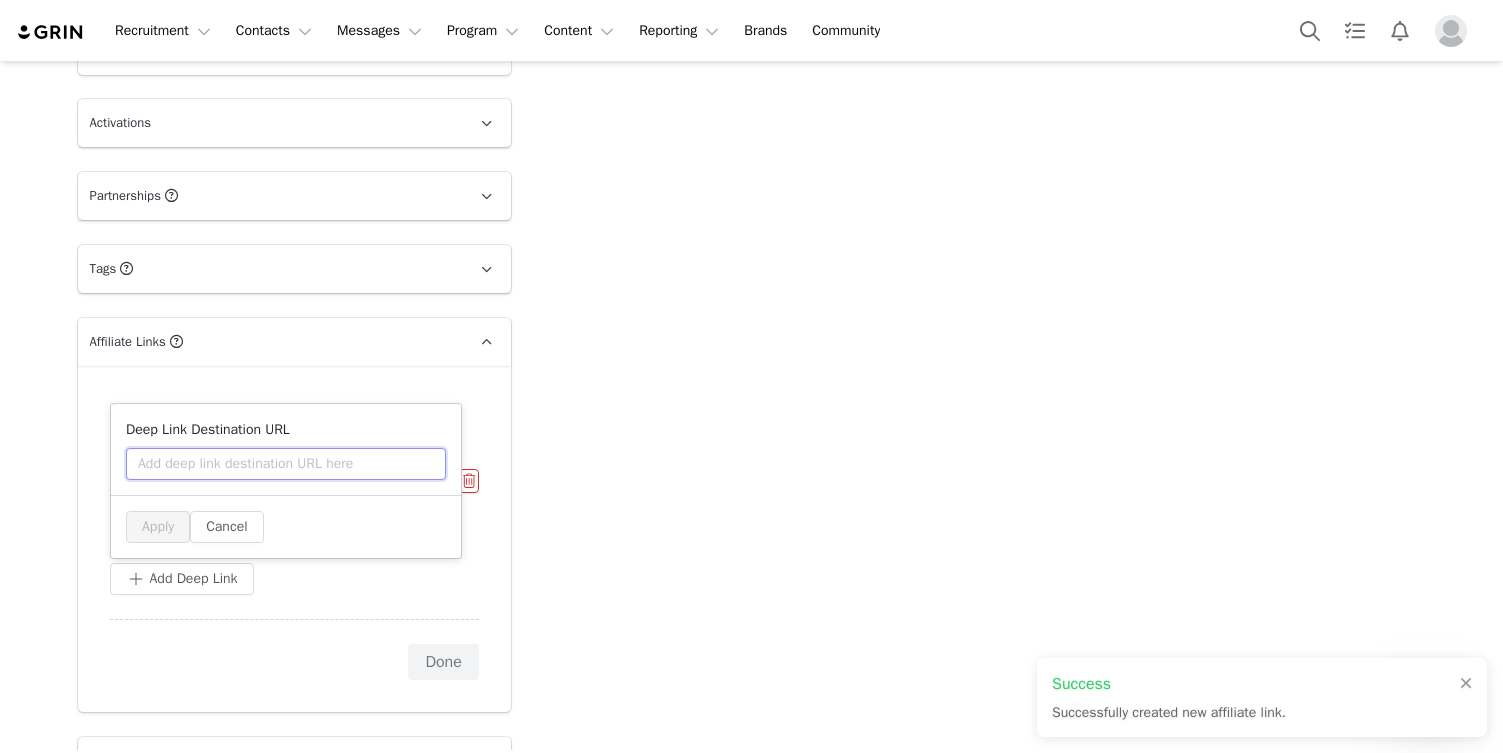 click at bounding box center [286, 464] 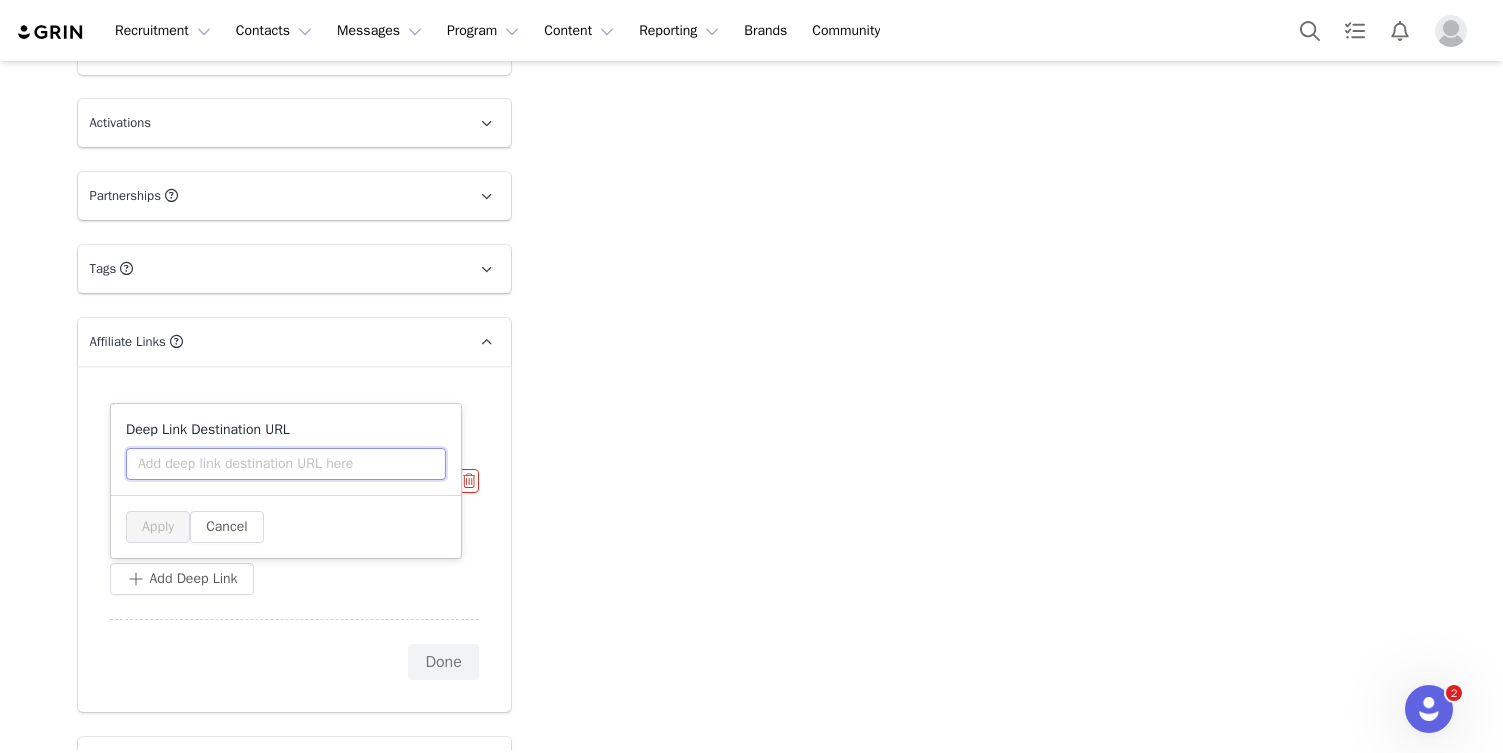 paste on "[URL][DOMAIN_NAME][PERSON_NAME][PERSON_NAME]" 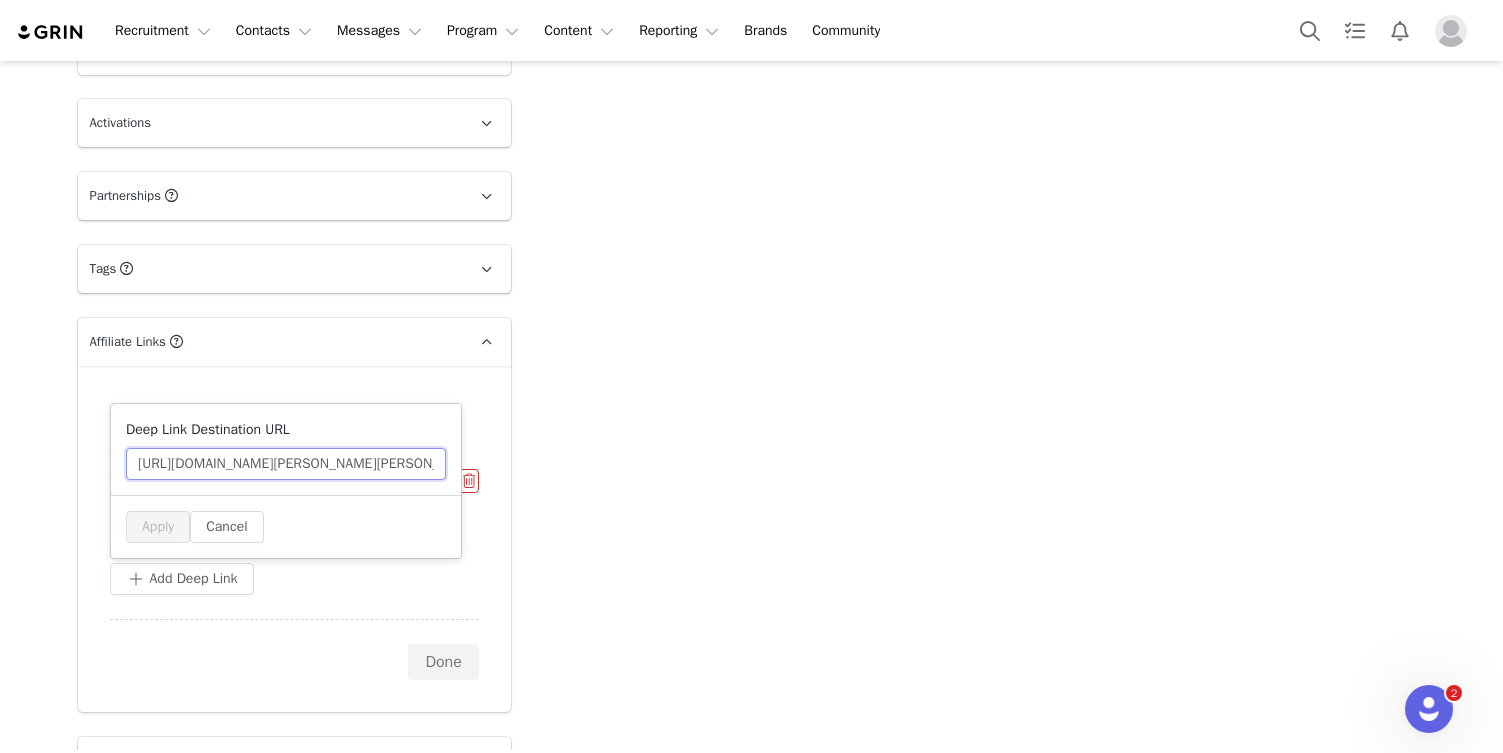 scroll, scrollTop: 0, scrollLeft: 187, axis: horizontal 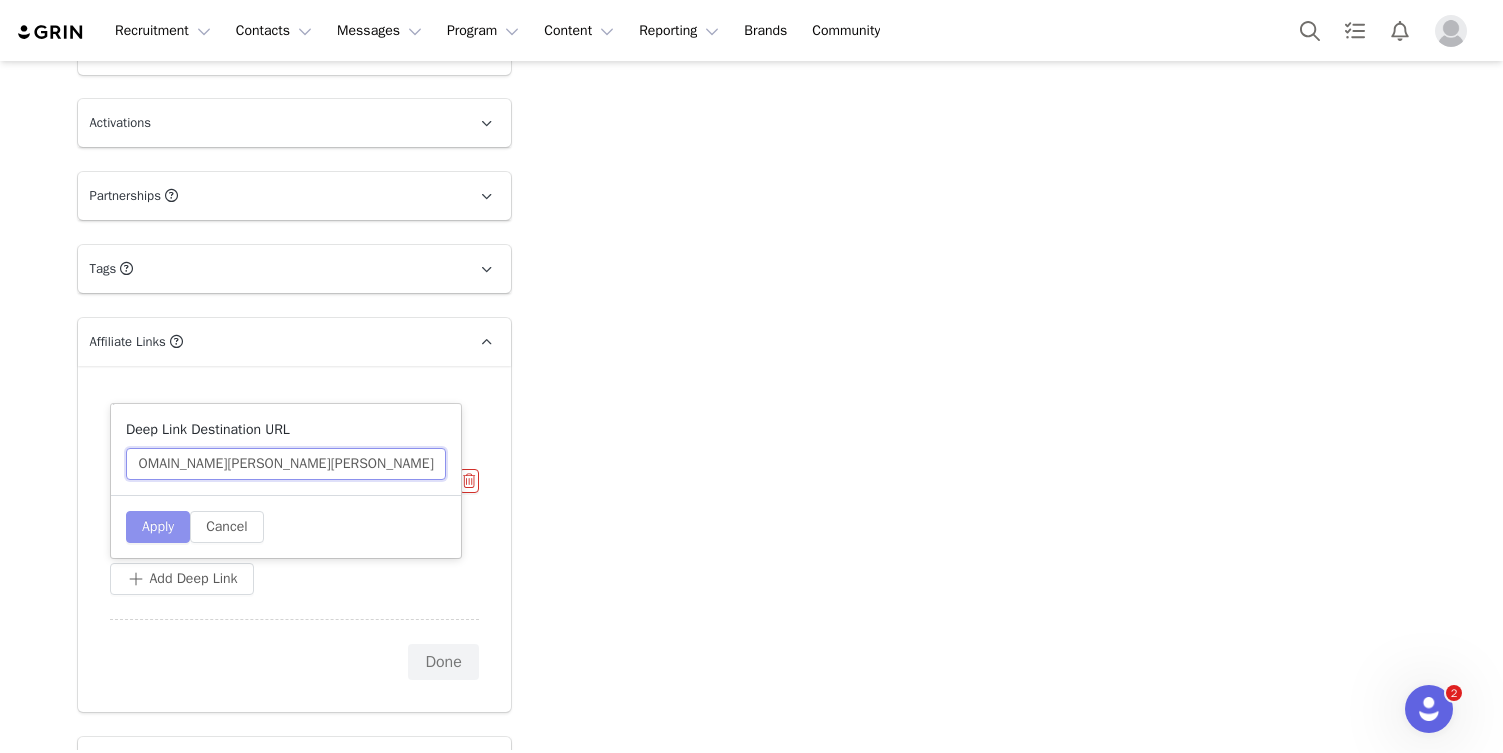 type on "[URL][DOMAIN_NAME][PERSON_NAME][PERSON_NAME]" 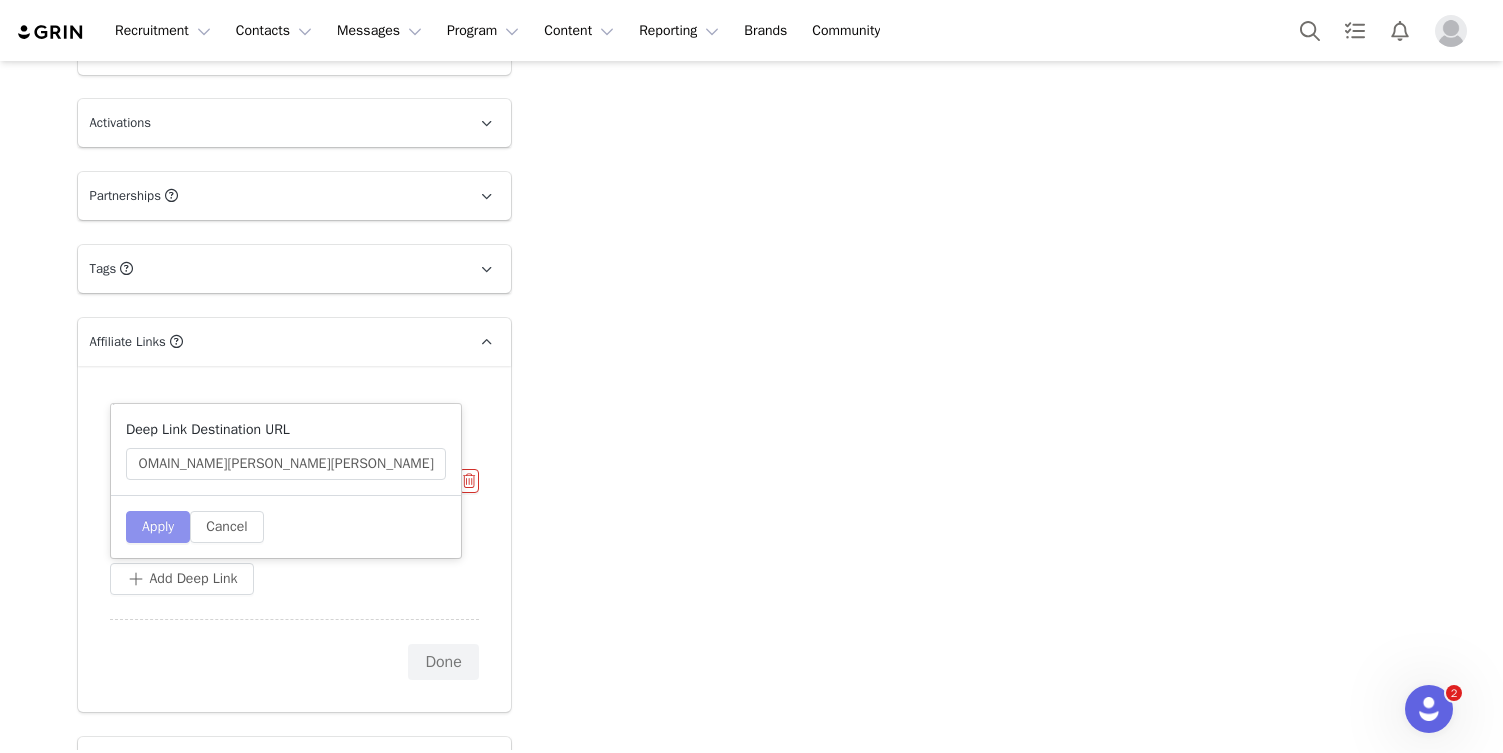 click on "Apply" at bounding box center [158, 527] 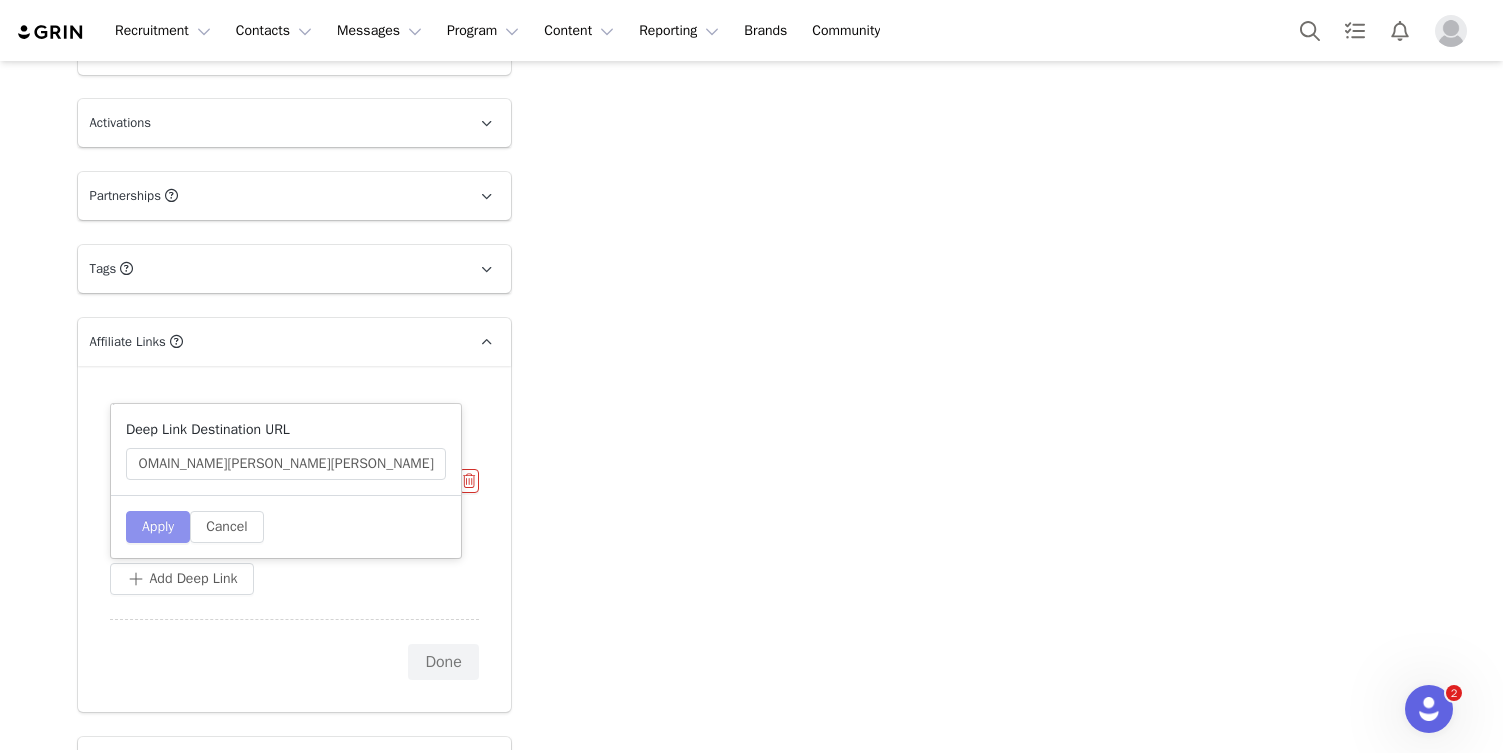 type 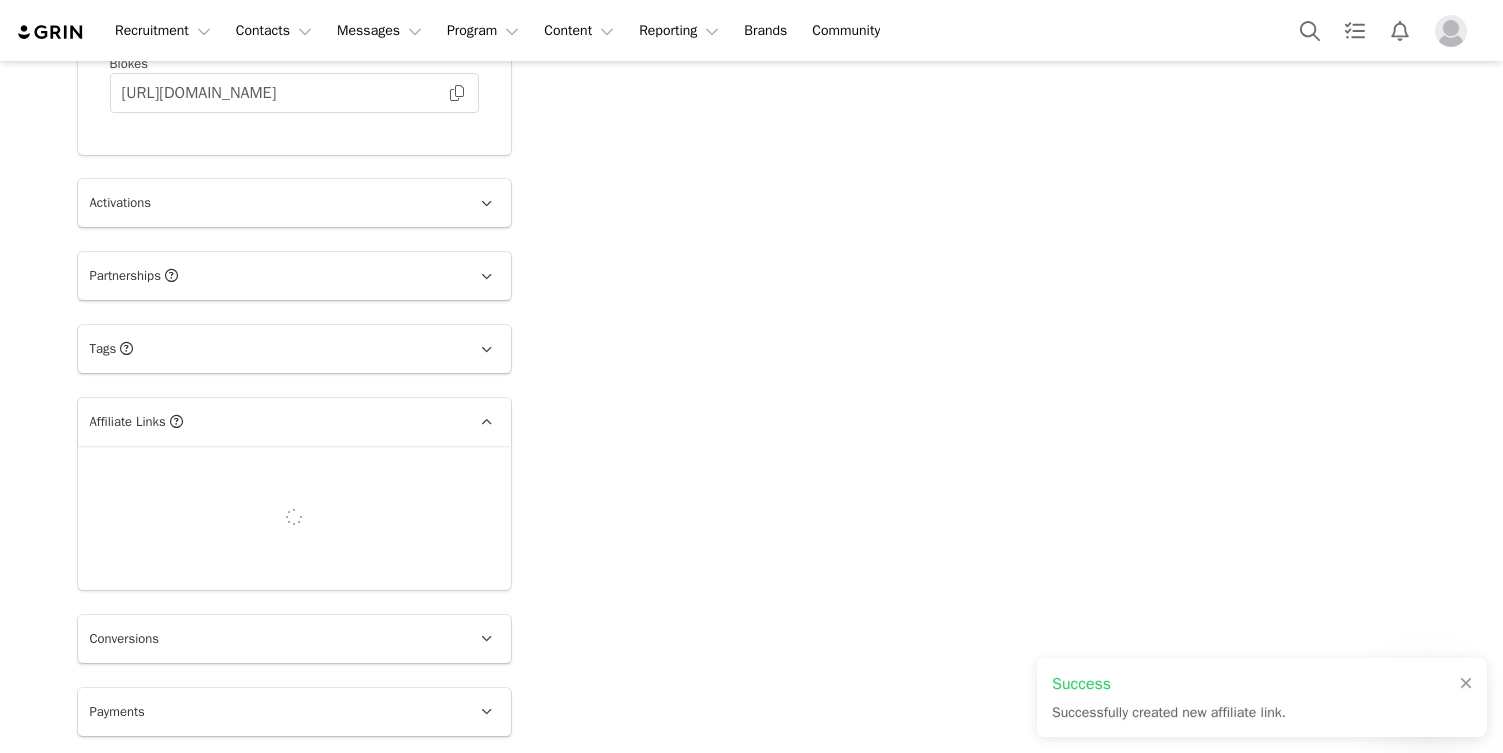 scroll, scrollTop: 2381, scrollLeft: 0, axis: vertical 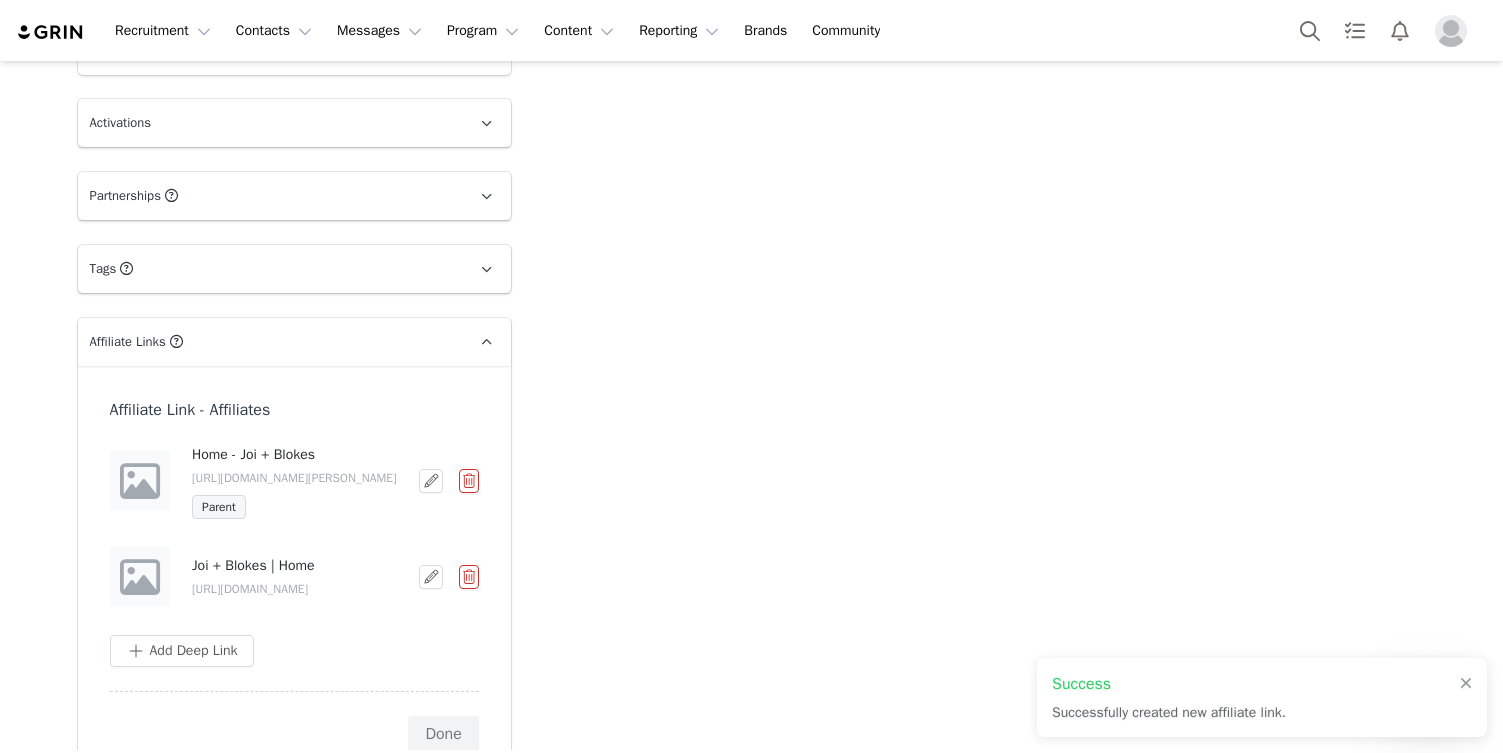 click on "Affiliate Link - Affiliates  Home - Joi + Blokes [URL][DOMAIN_NAME][PERSON_NAME] Parent     Joi + Blokes | Home [URL][DOMAIN_NAME]     Add Deep Link Done" at bounding box center (294, 575) 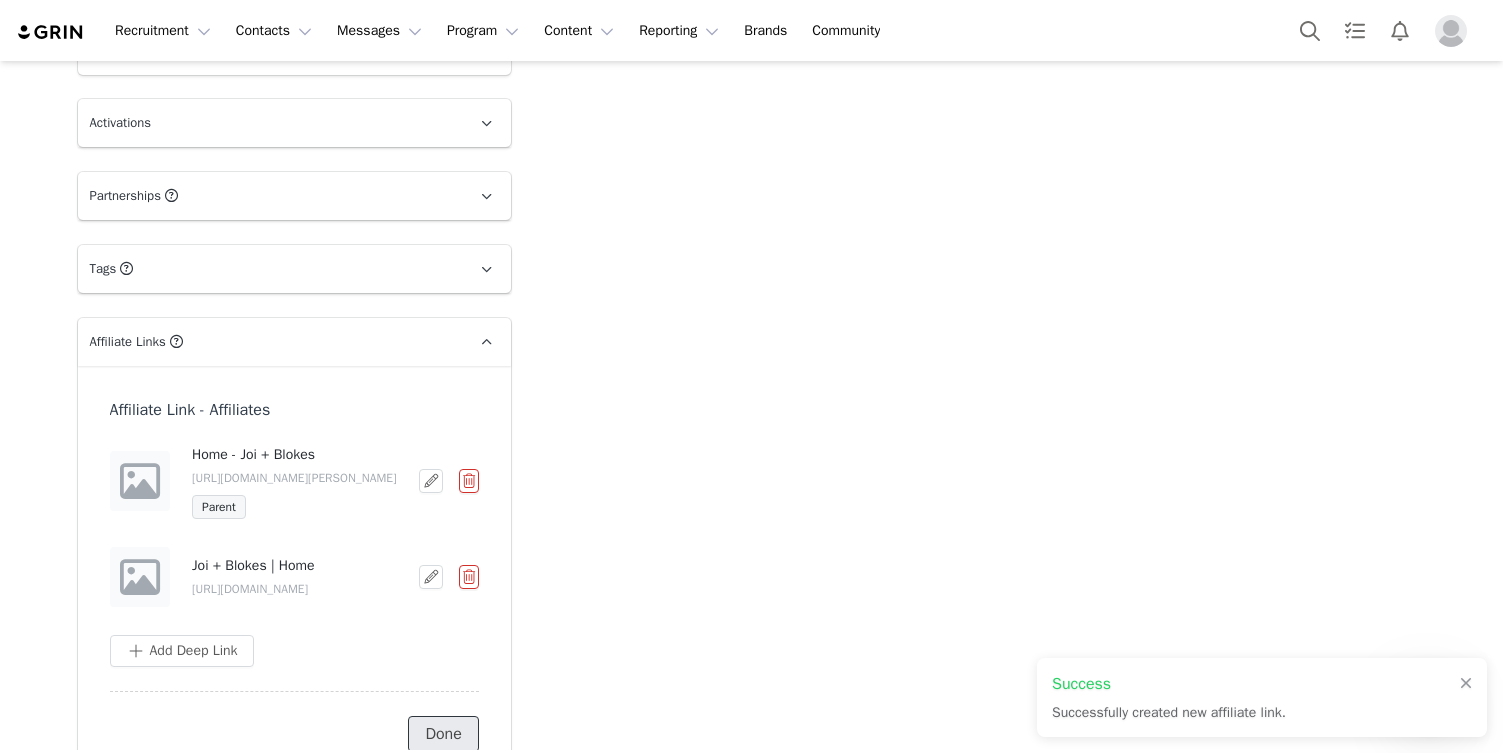 click on "Done" at bounding box center [443, 734] 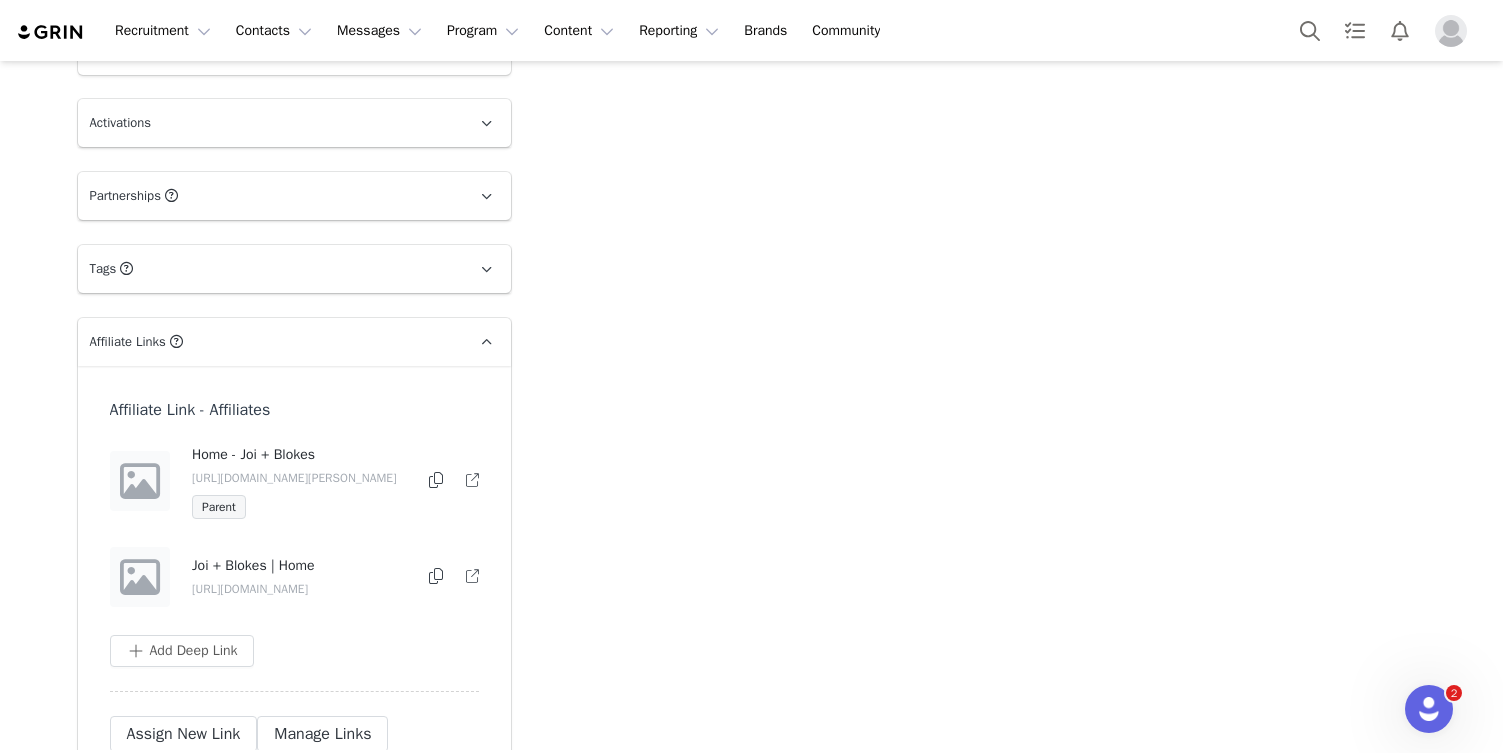 click at bounding box center [471, 577] 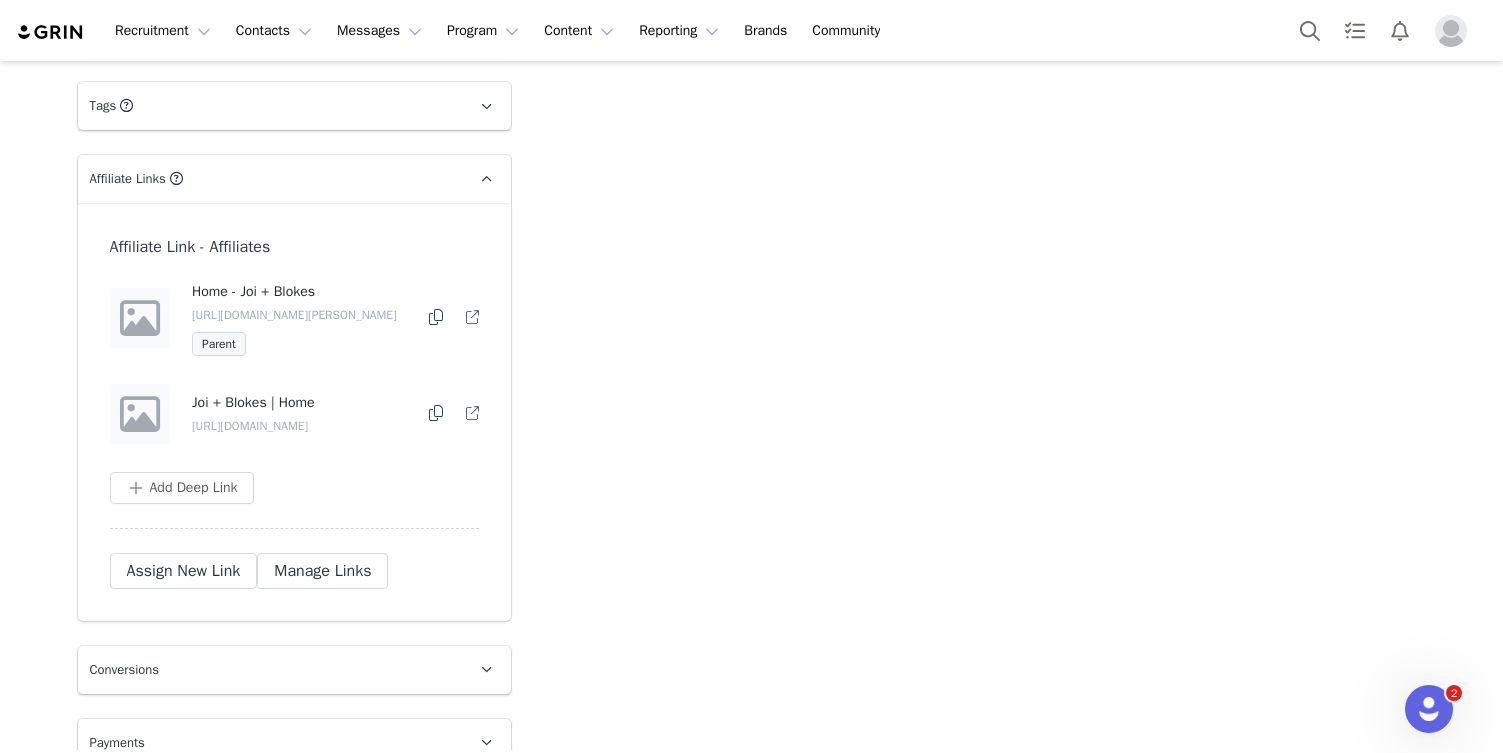 scroll, scrollTop: 2575, scrollLeft: 0, axis: vertical 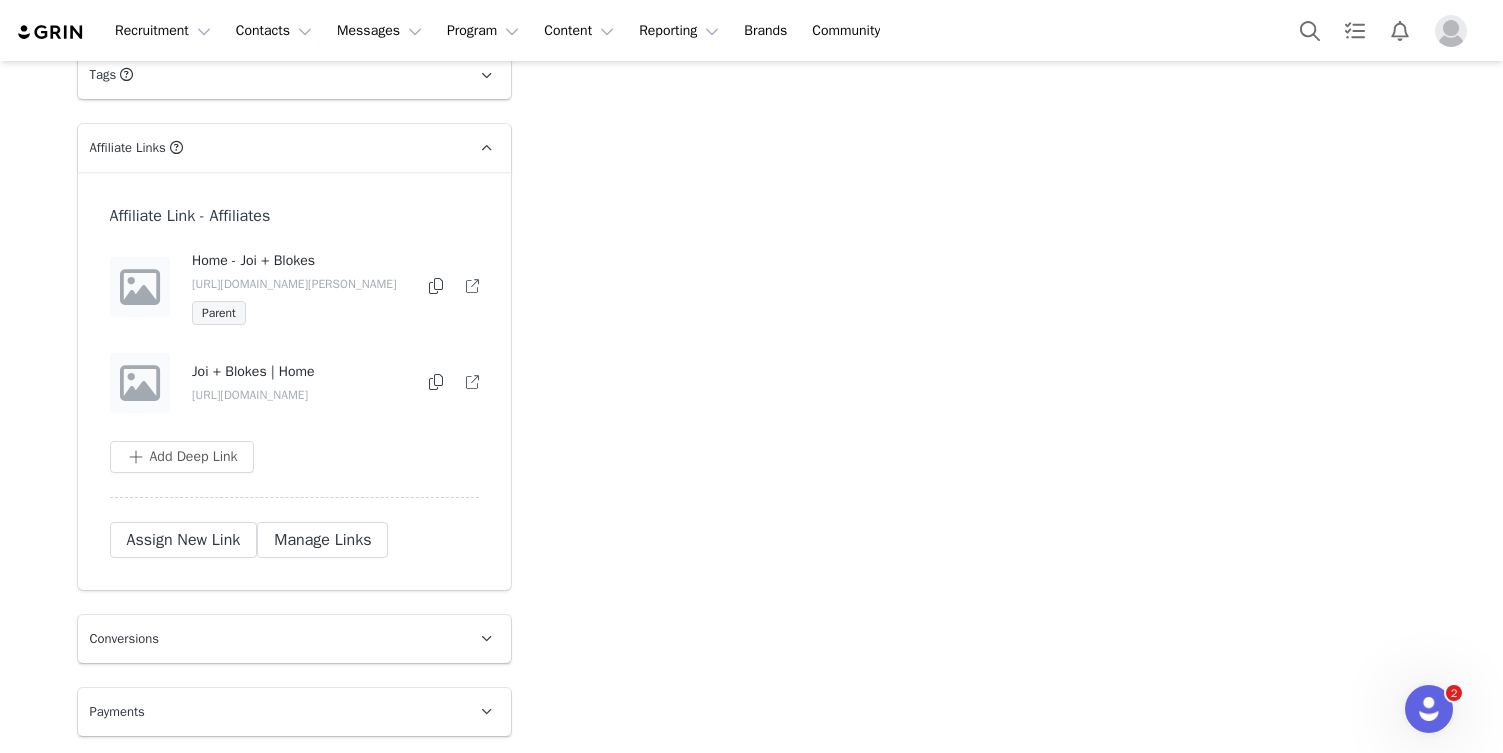 click on "Conversions" at bounding box center [270, 639] 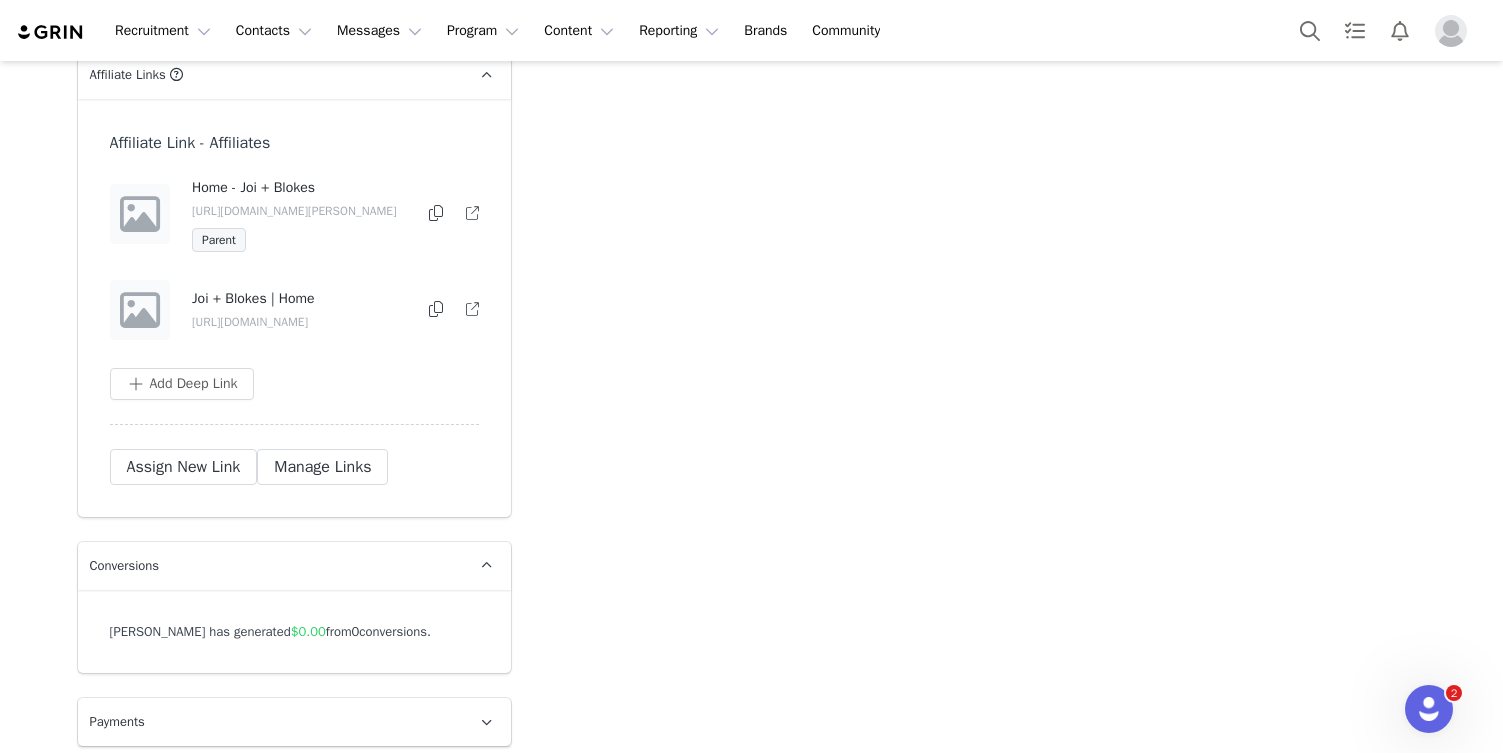 scroll, scrollTop: 2658, scrollLeft: 0, axis: vertical 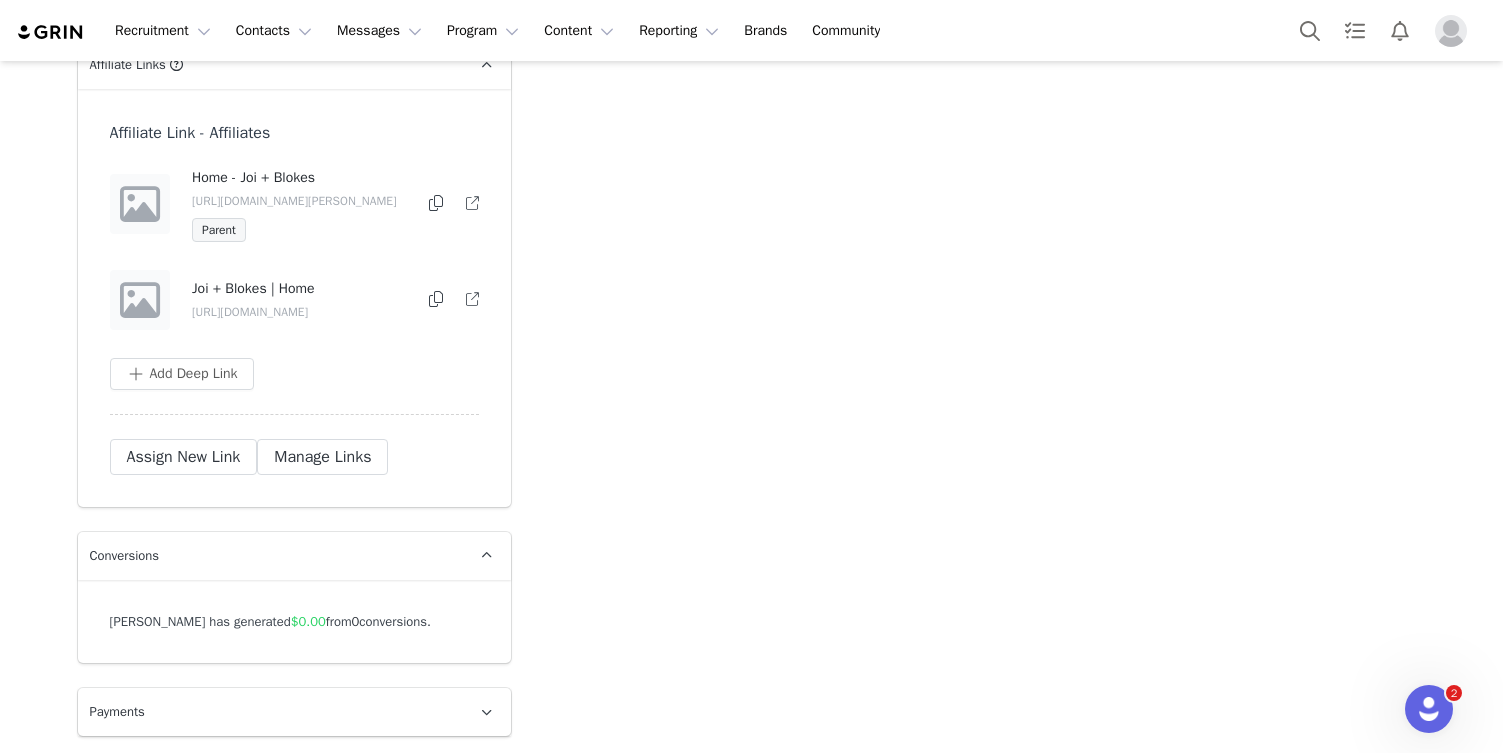 click on "Payments" at bounding box center (270, 712) 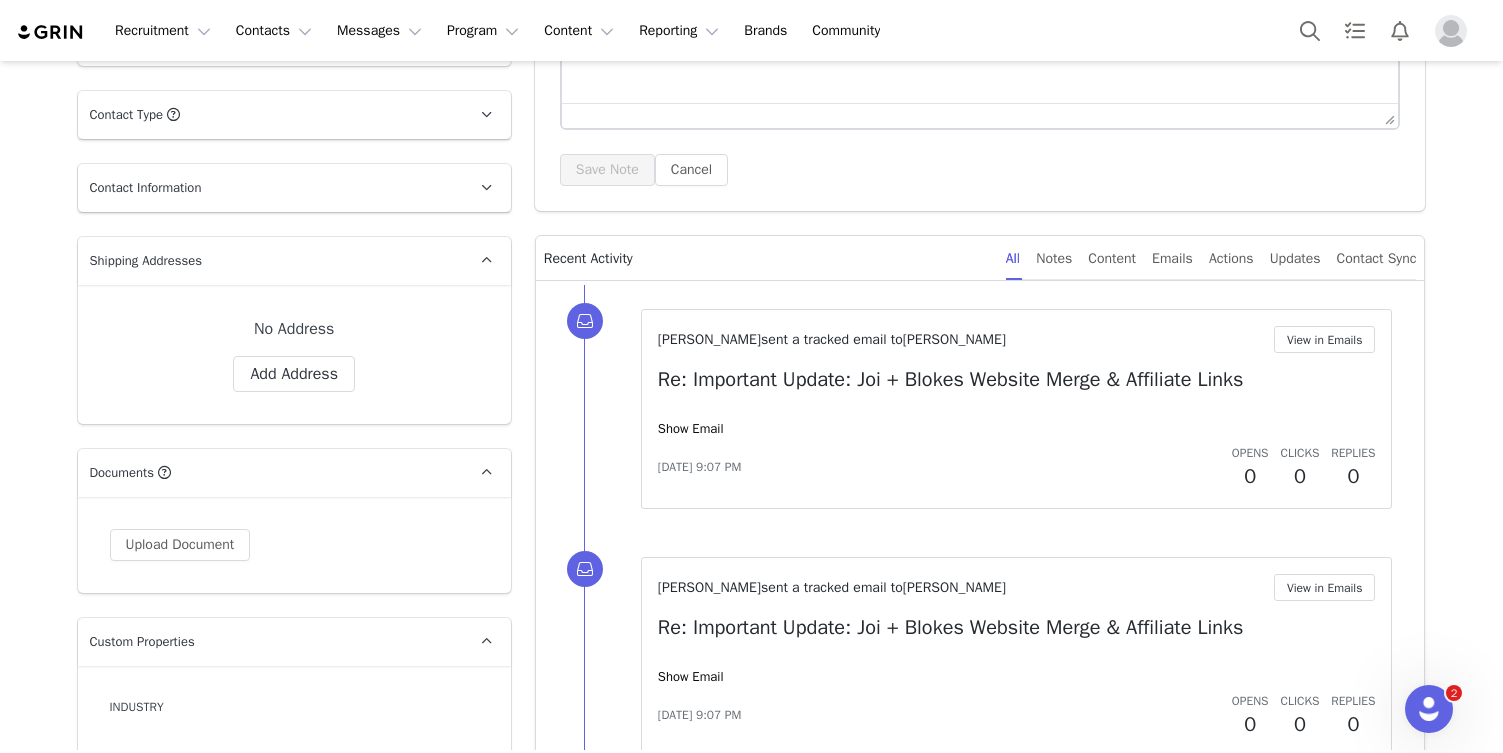 scroll, scrollTop: 0, scrollLeft: 0, axis: both 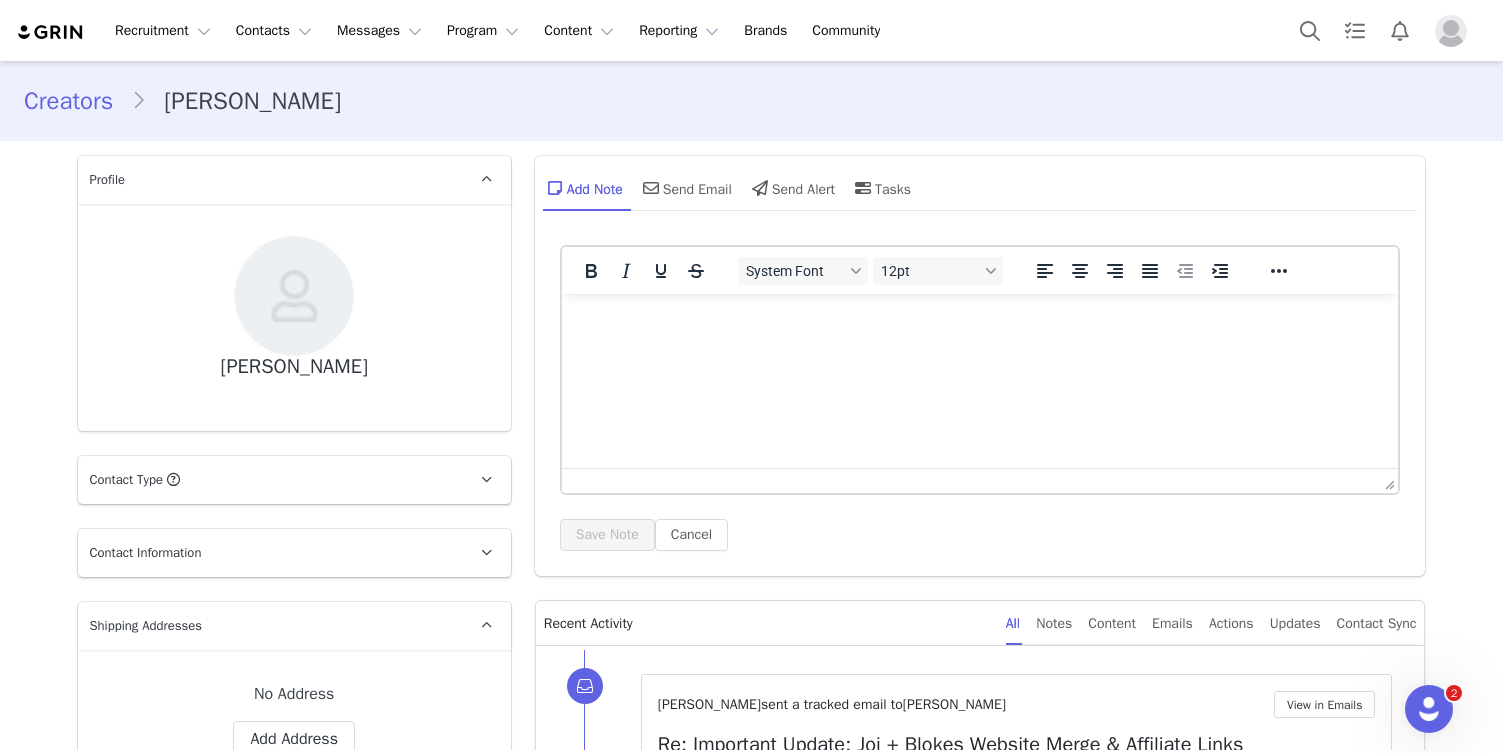 click at bounding box center (1429, 709) 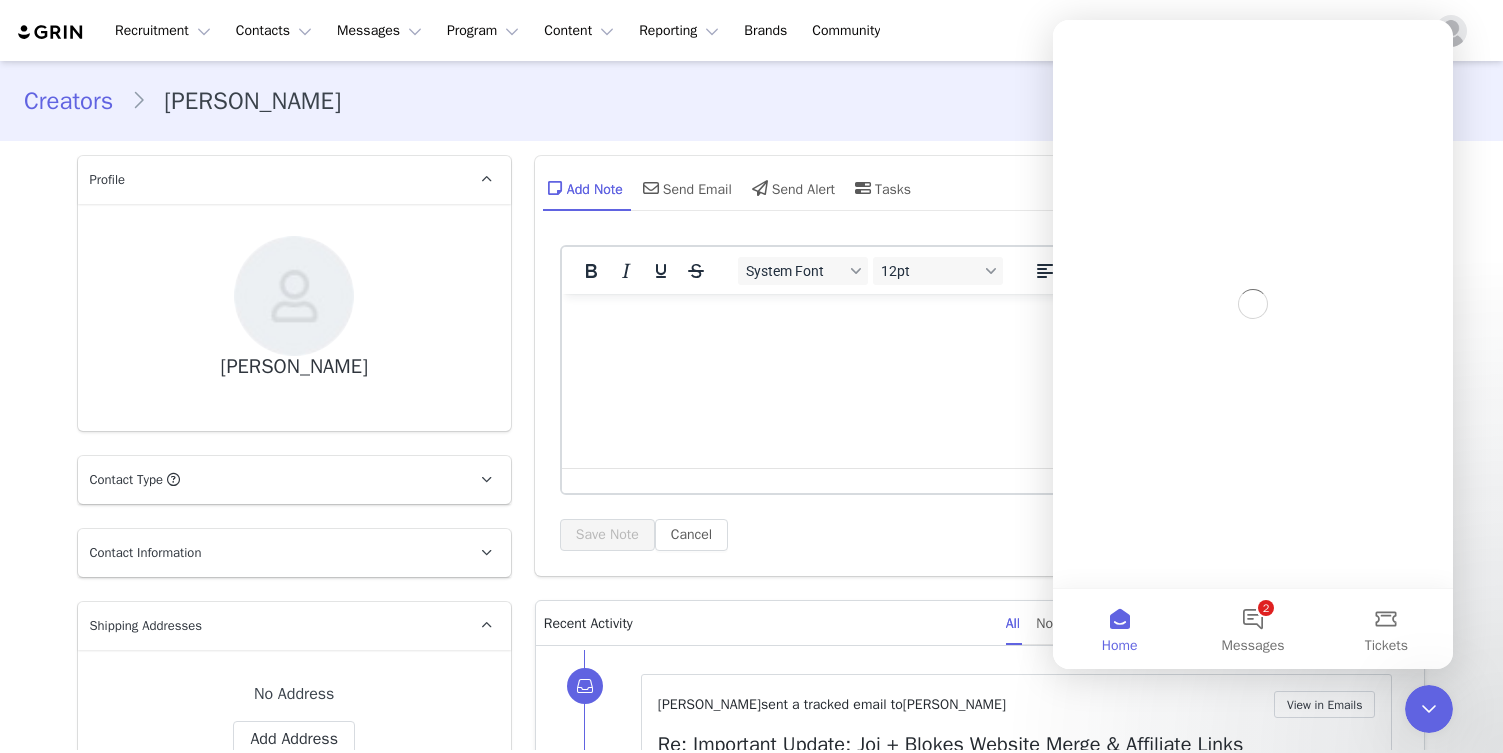 scroll, scrollTop: 0, scrollLeft: 0, axis: both 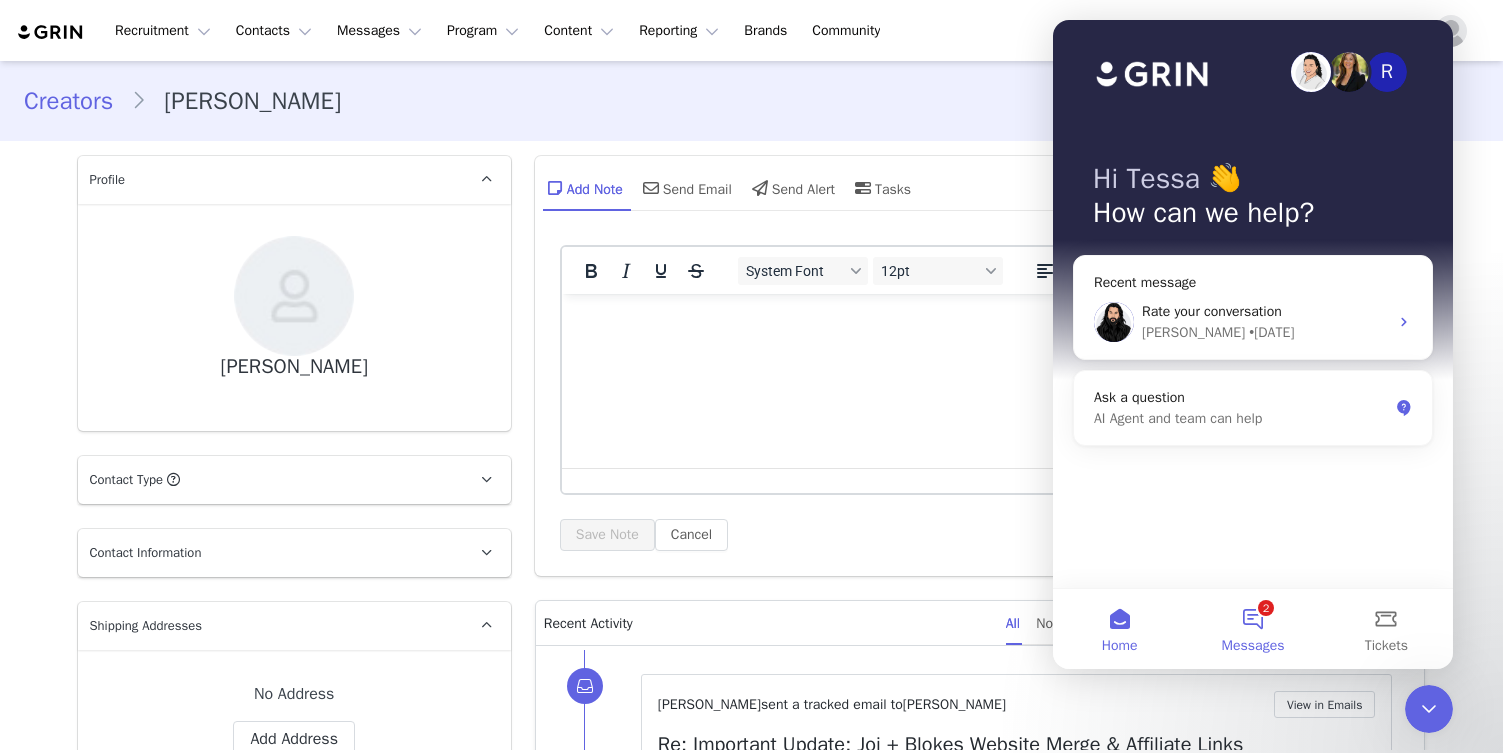 click on "2 Messages" at bounding box center (1252, 629) 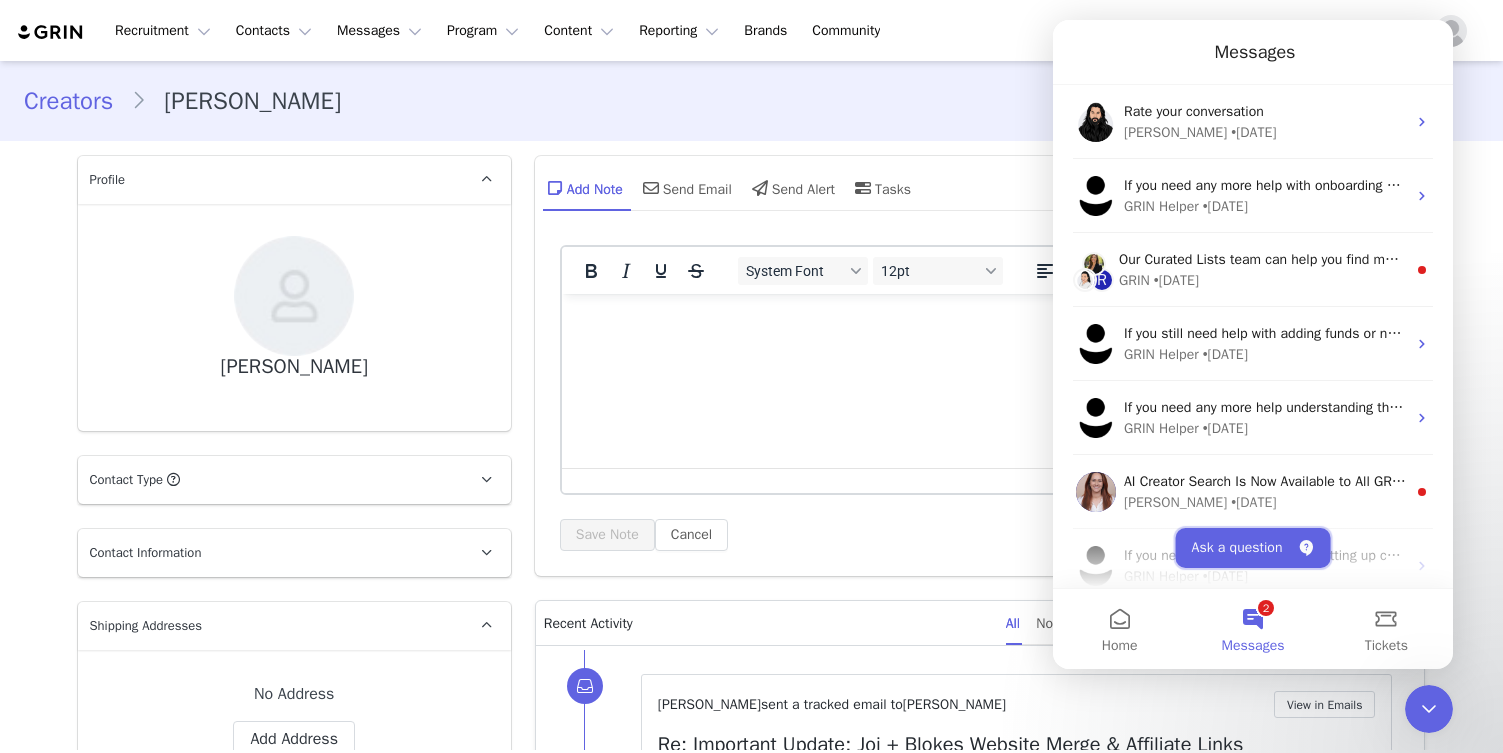 click on "Ask a question" at bounding box center (1253, 548) 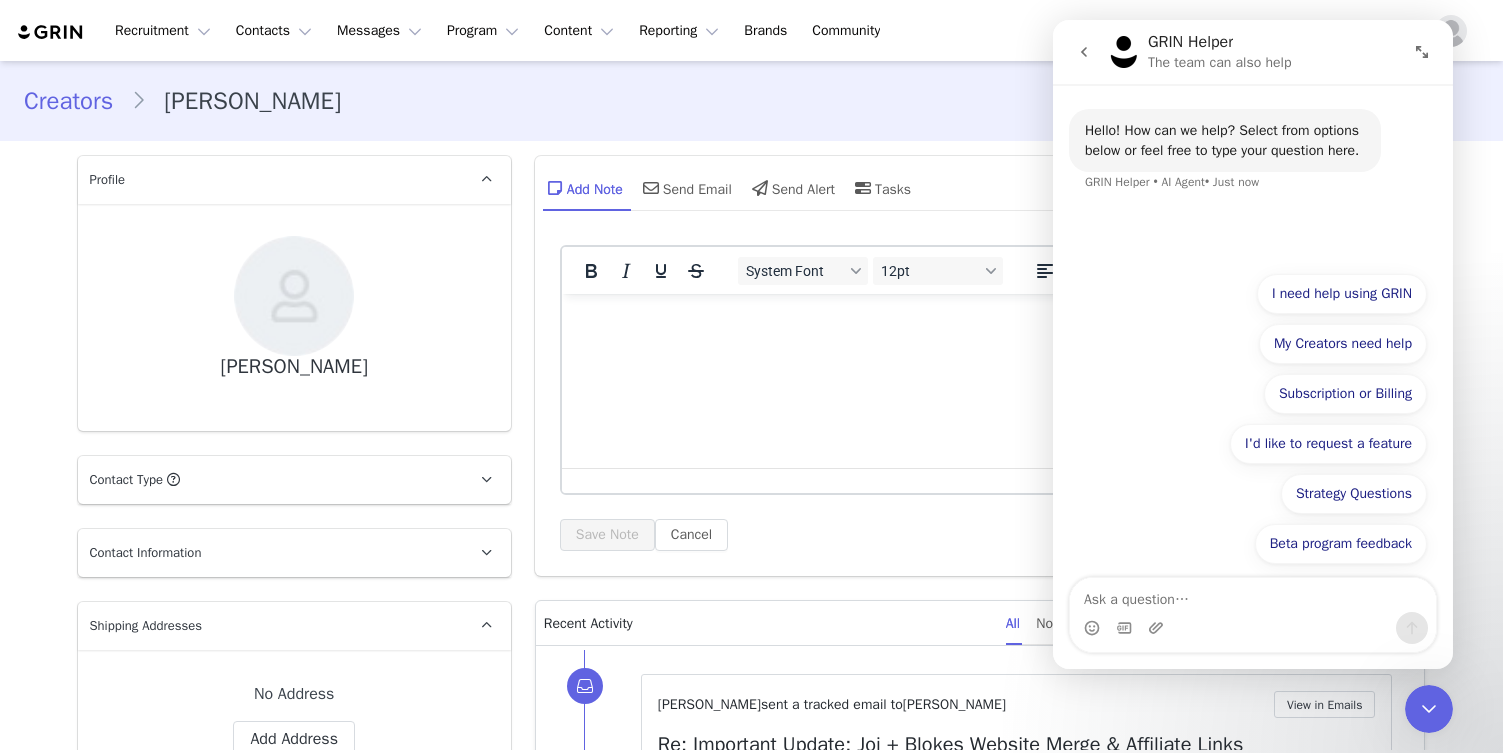 click at bounding box center (1253, 595) 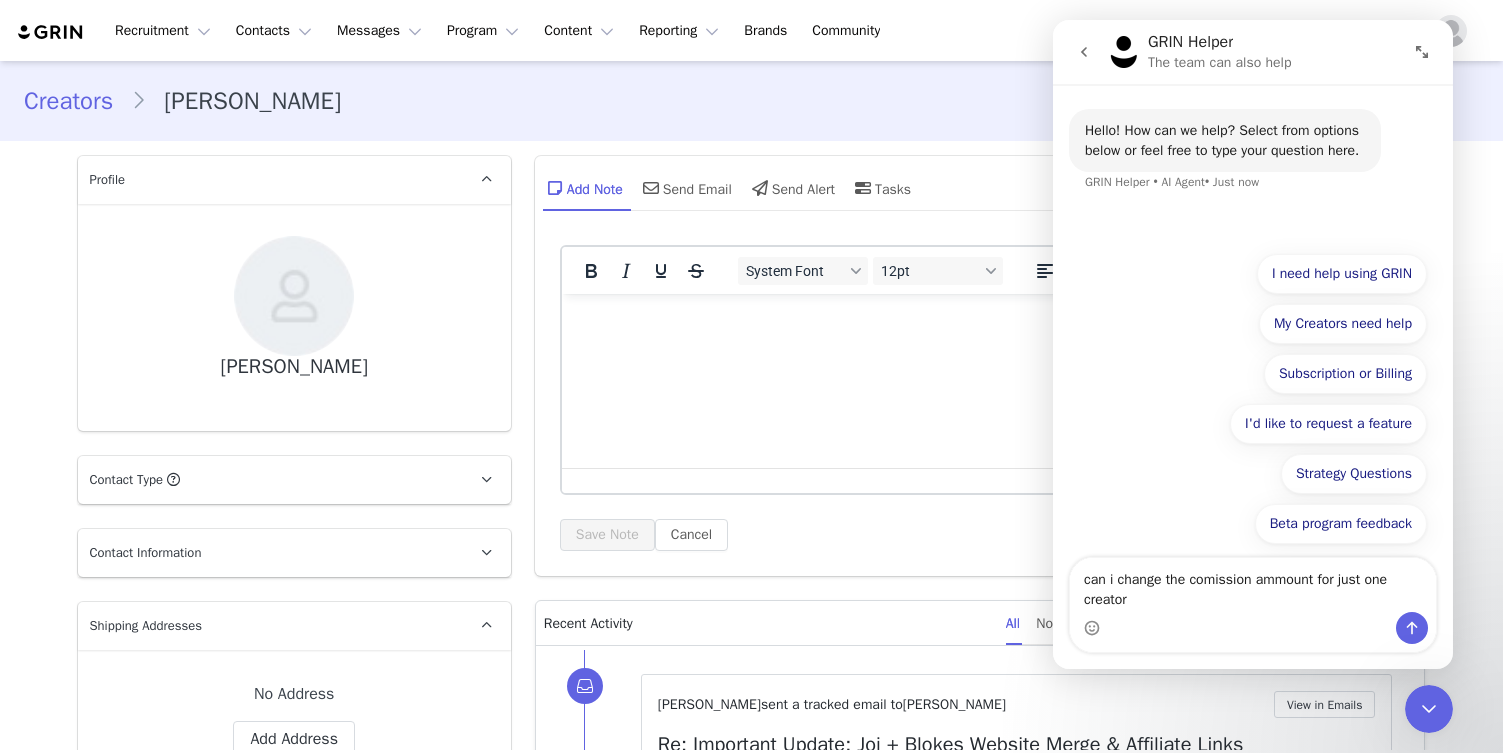 type on "can i change the comission ammount for just one creator?" 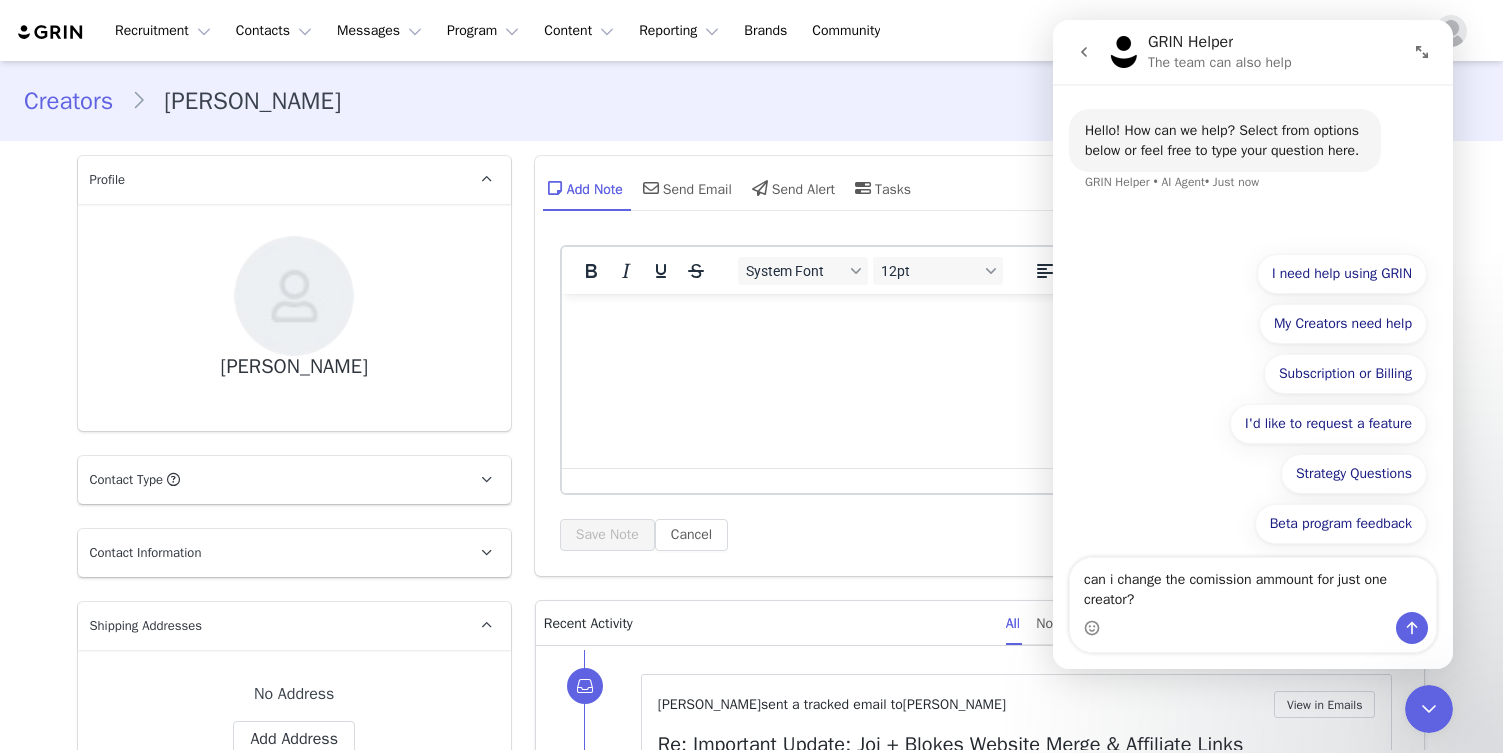type 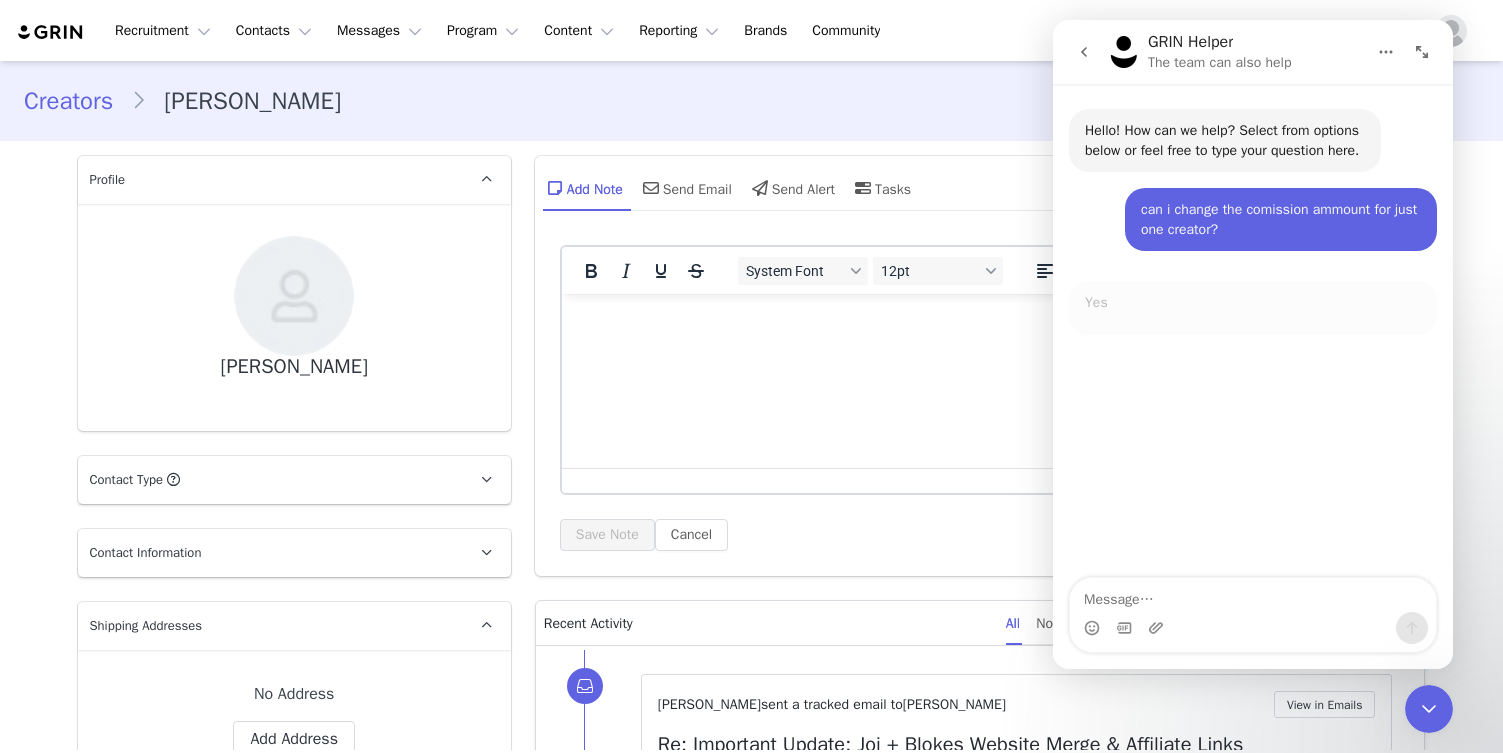 scroll, scrollTop: 3, scrollLeft: 0, axis: vertical 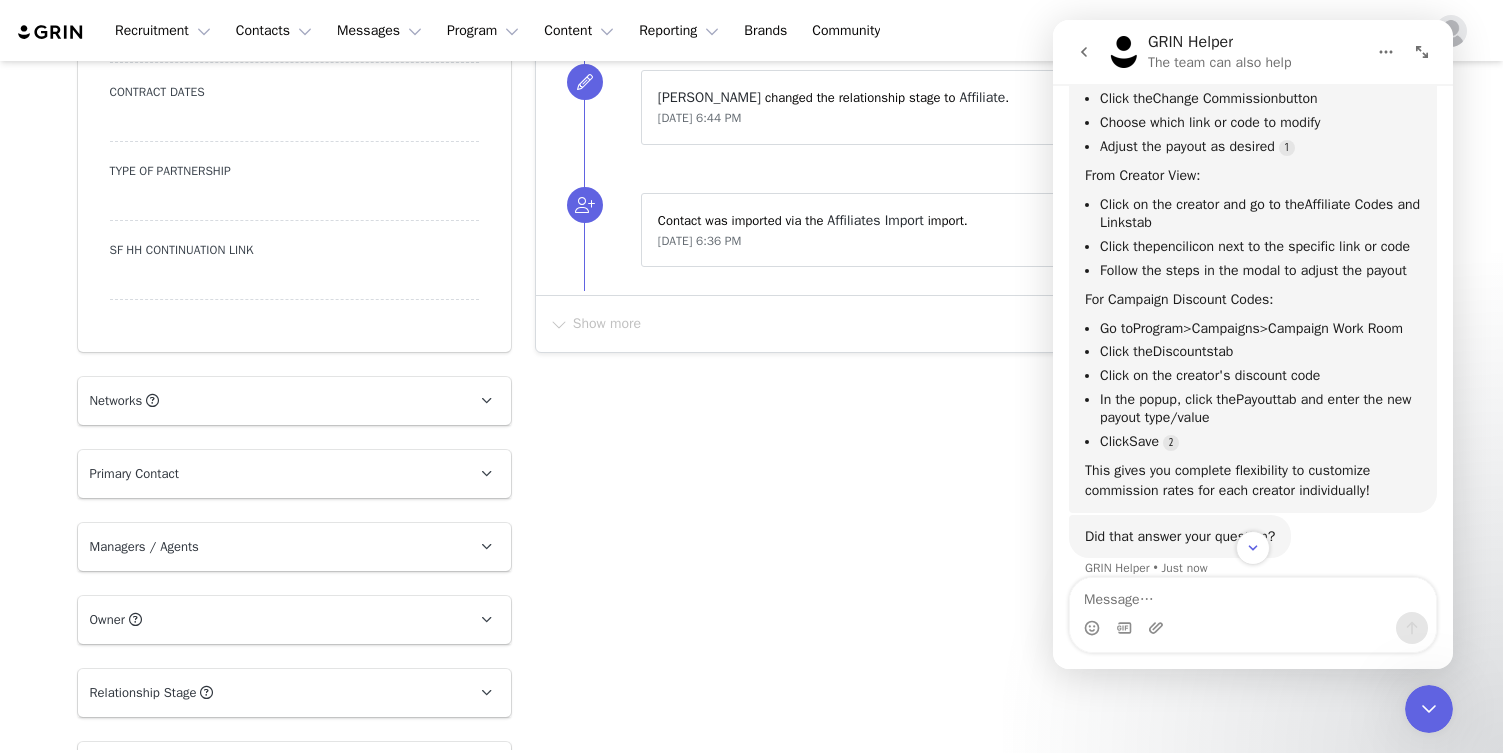 click 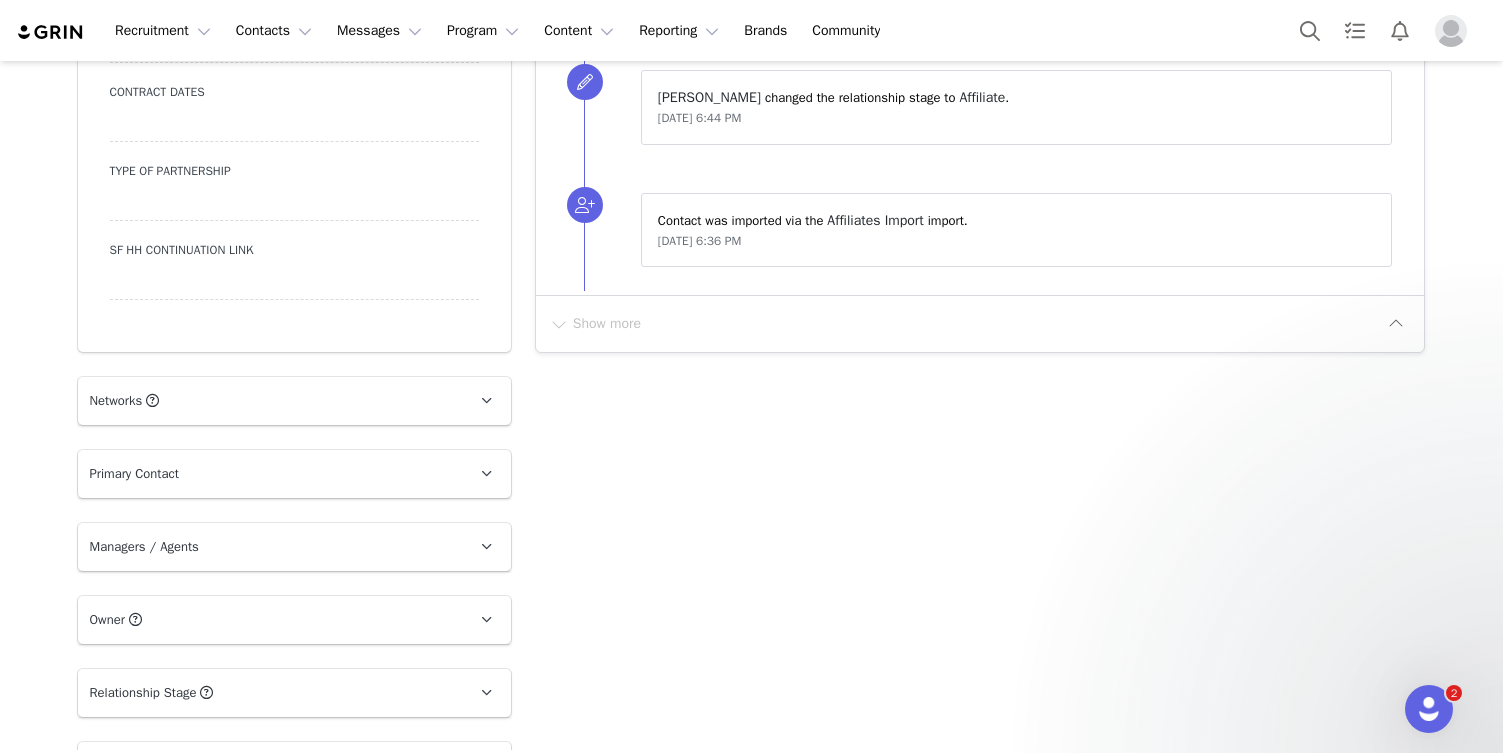 scroll, scrollTop: 0, scrollLeft: 0, axis: both 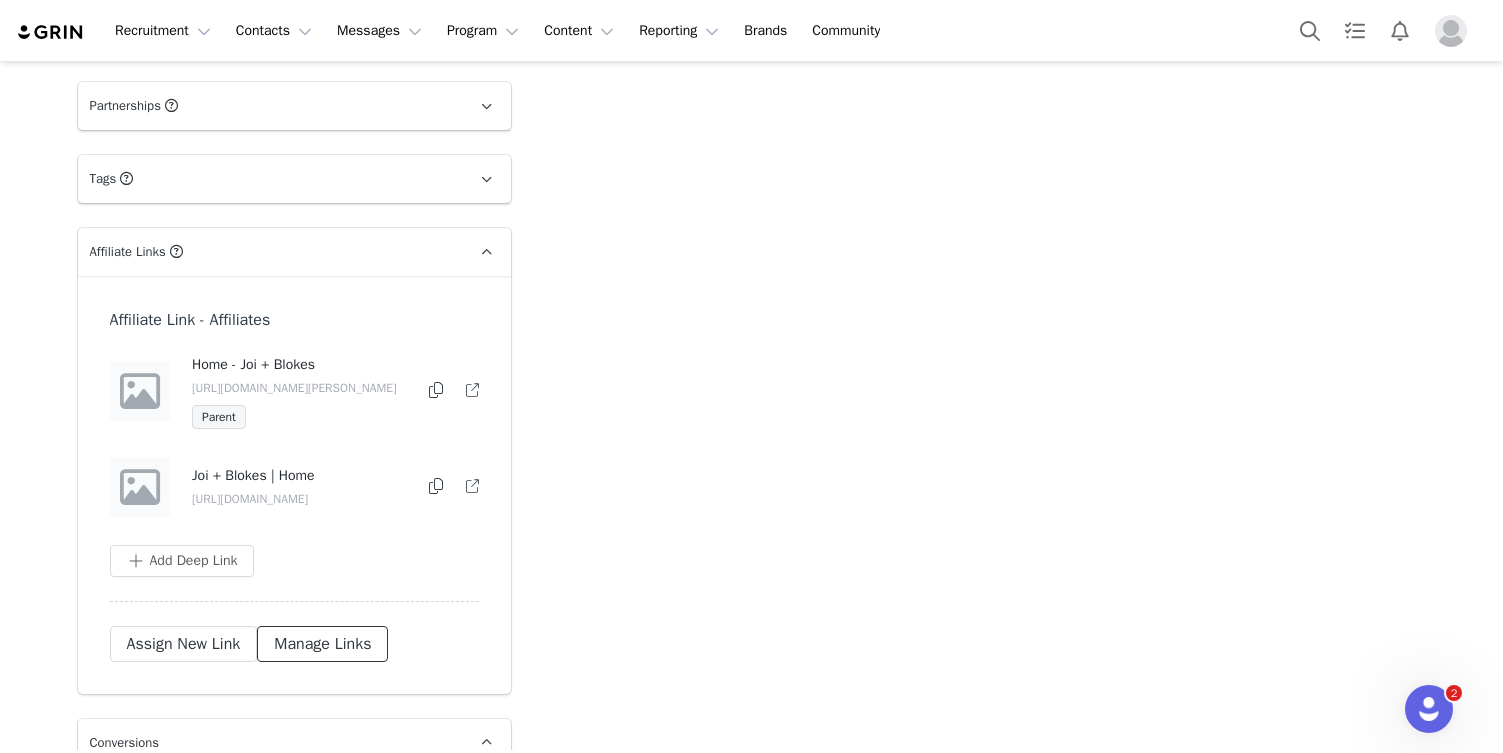 click on "Manage Links" at bounding box center (322, 644) 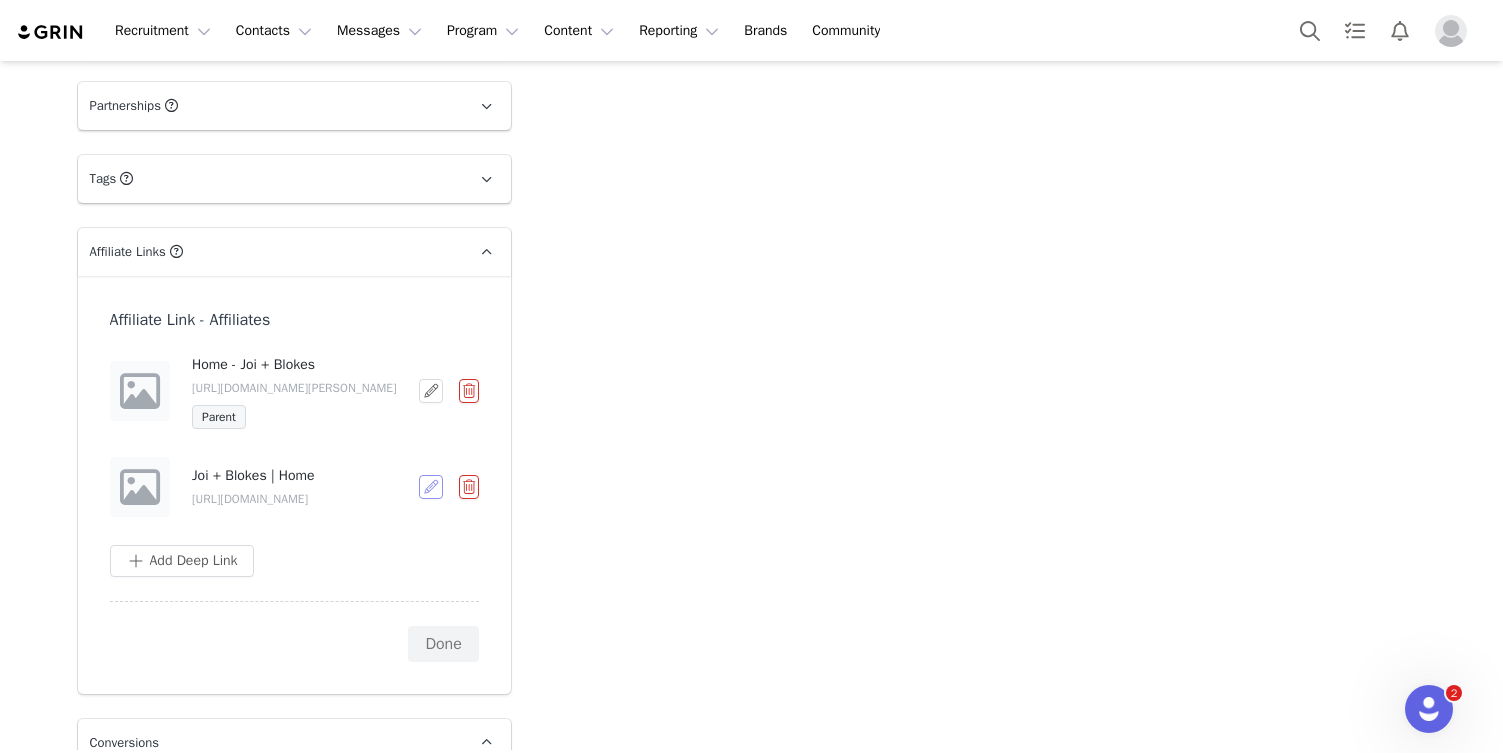 click at bounding box center (431, 487) 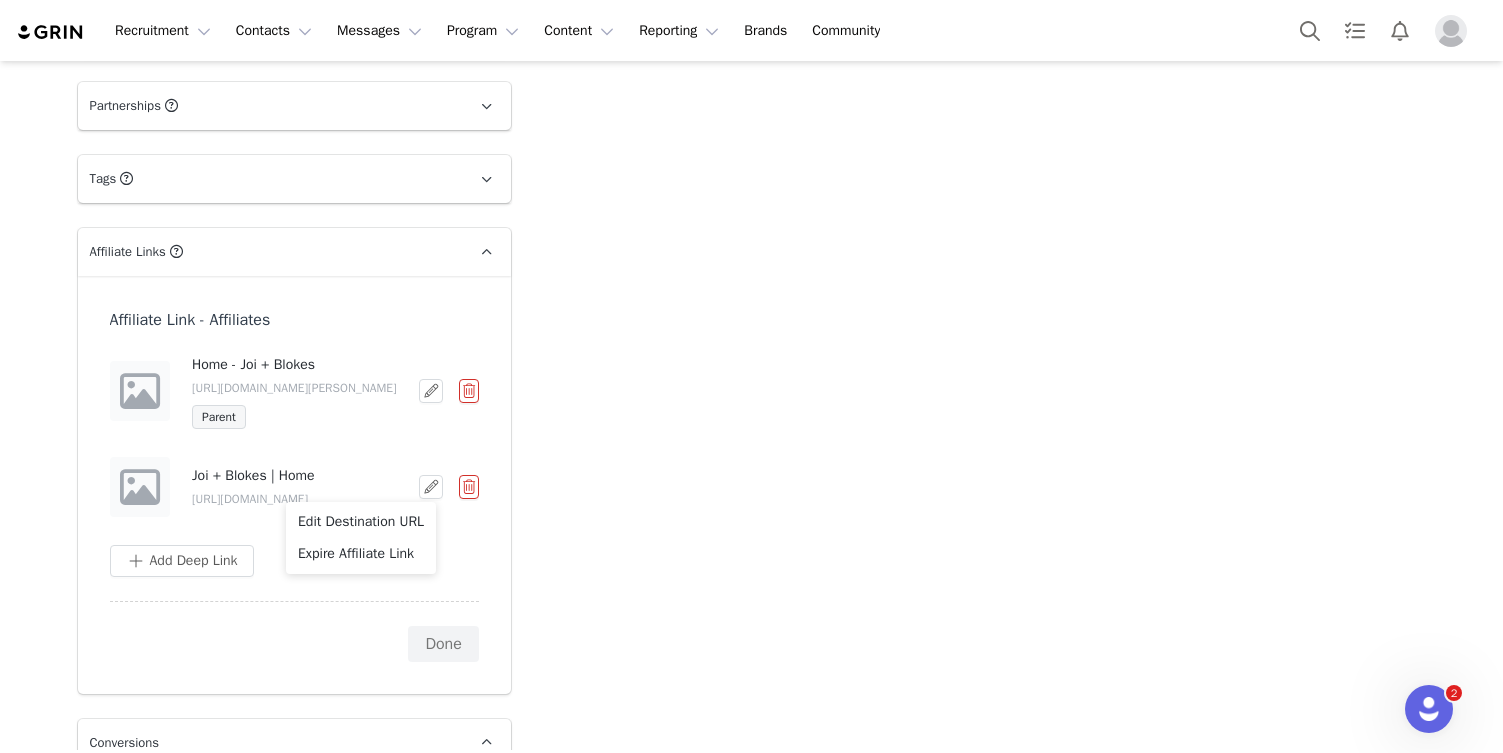 click on "Home - Joi + Blokes [URL][DOMAIN_NAME][PERSON_NAME] Parent" at bounding box center [294, 397] 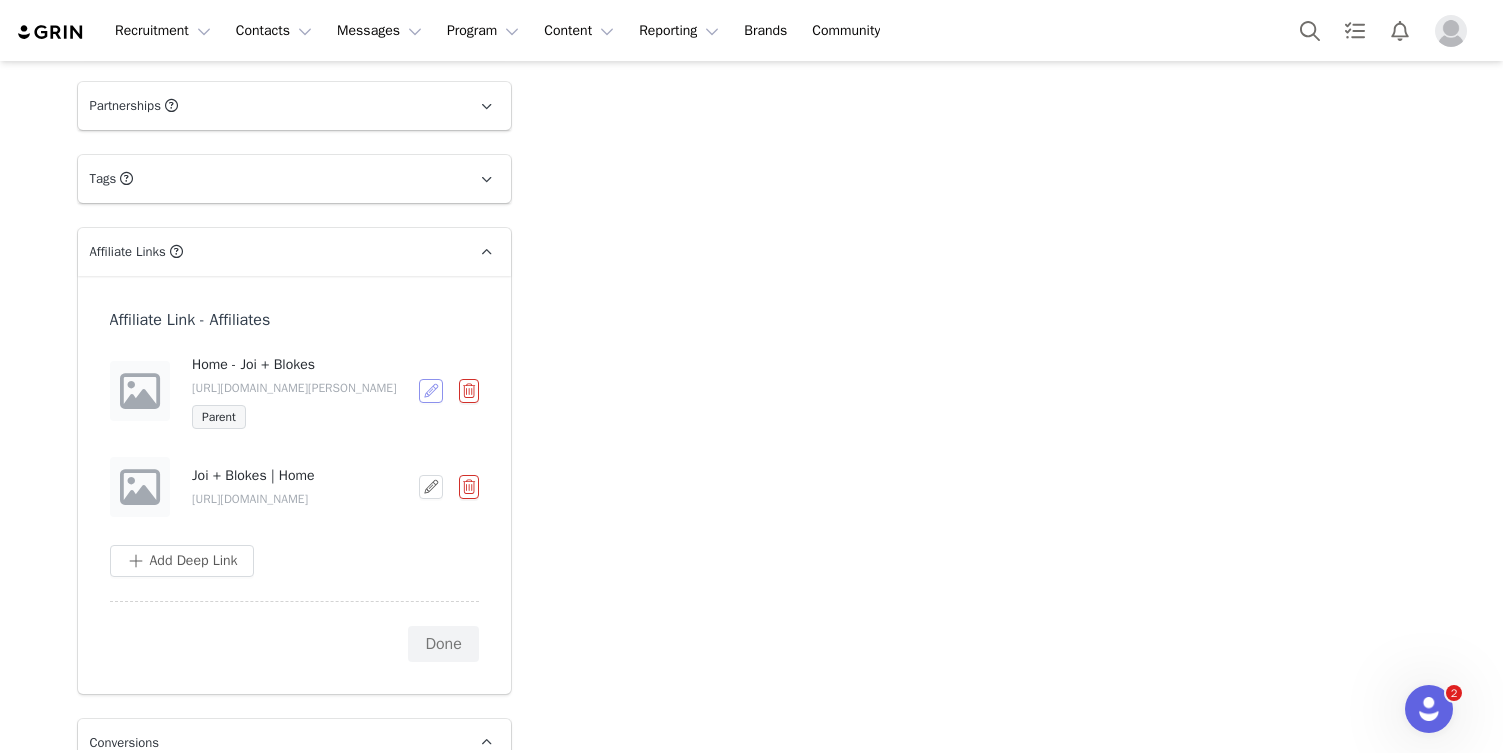 click at bounding box center [431, 391] 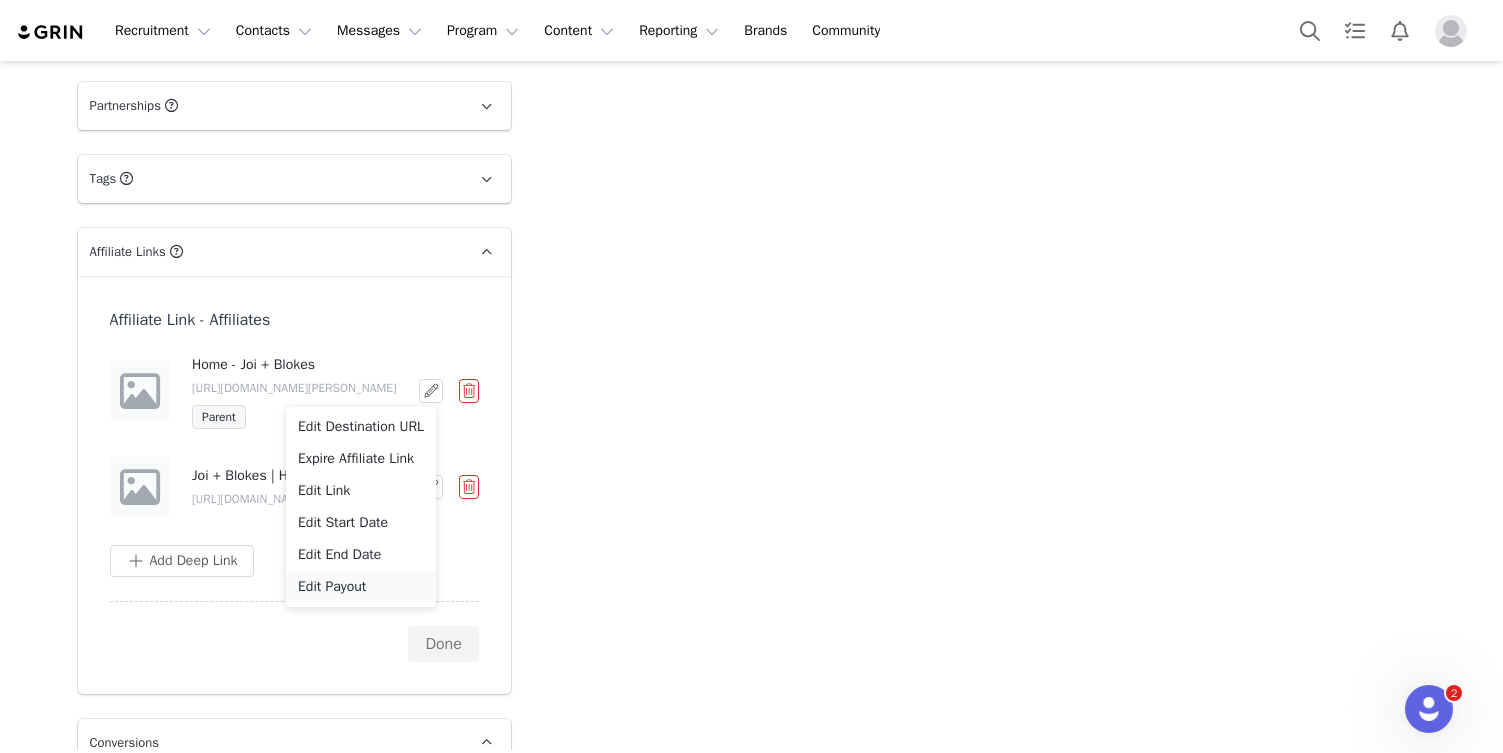 click on "Edit Payout" at bounding box center [332, 587] 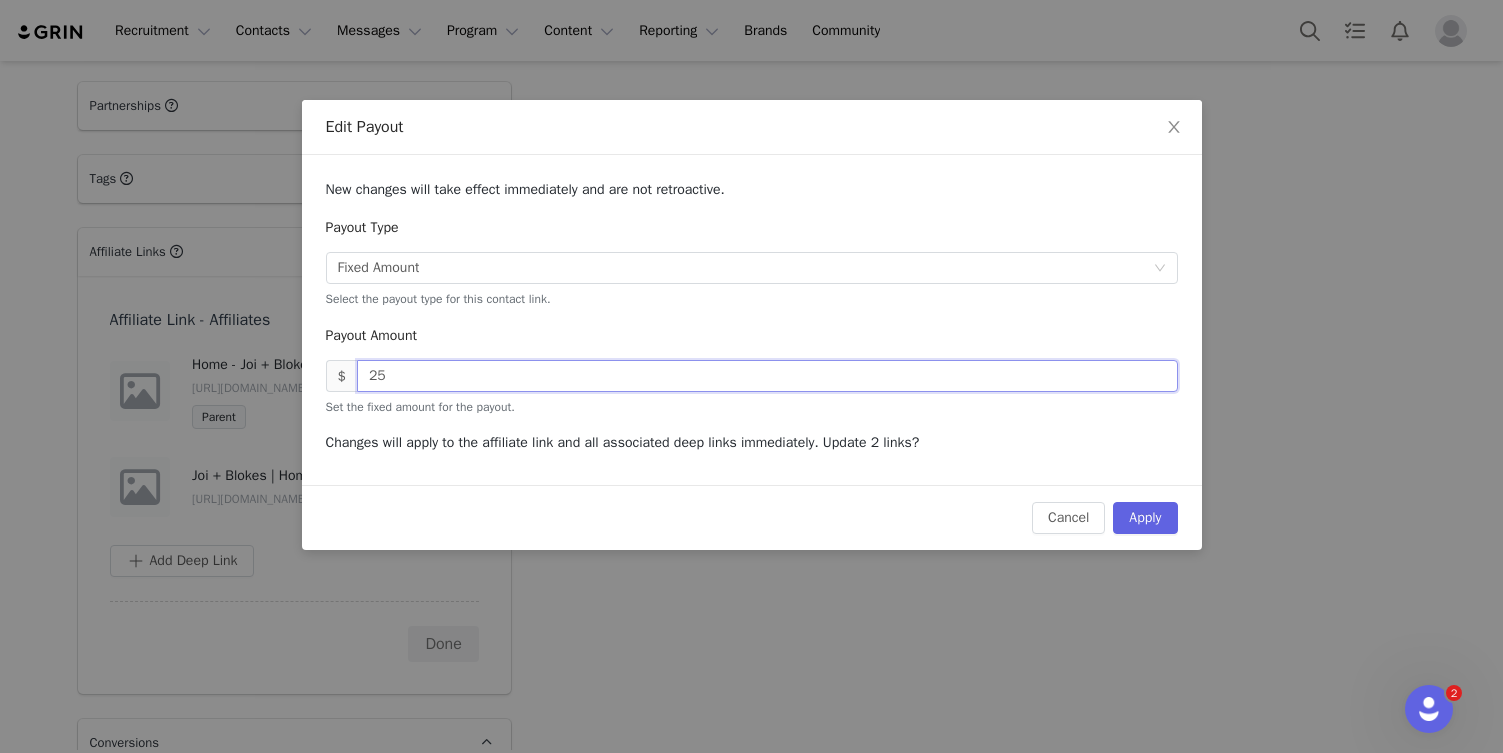 click on "25" at bounding box center (767, 376) 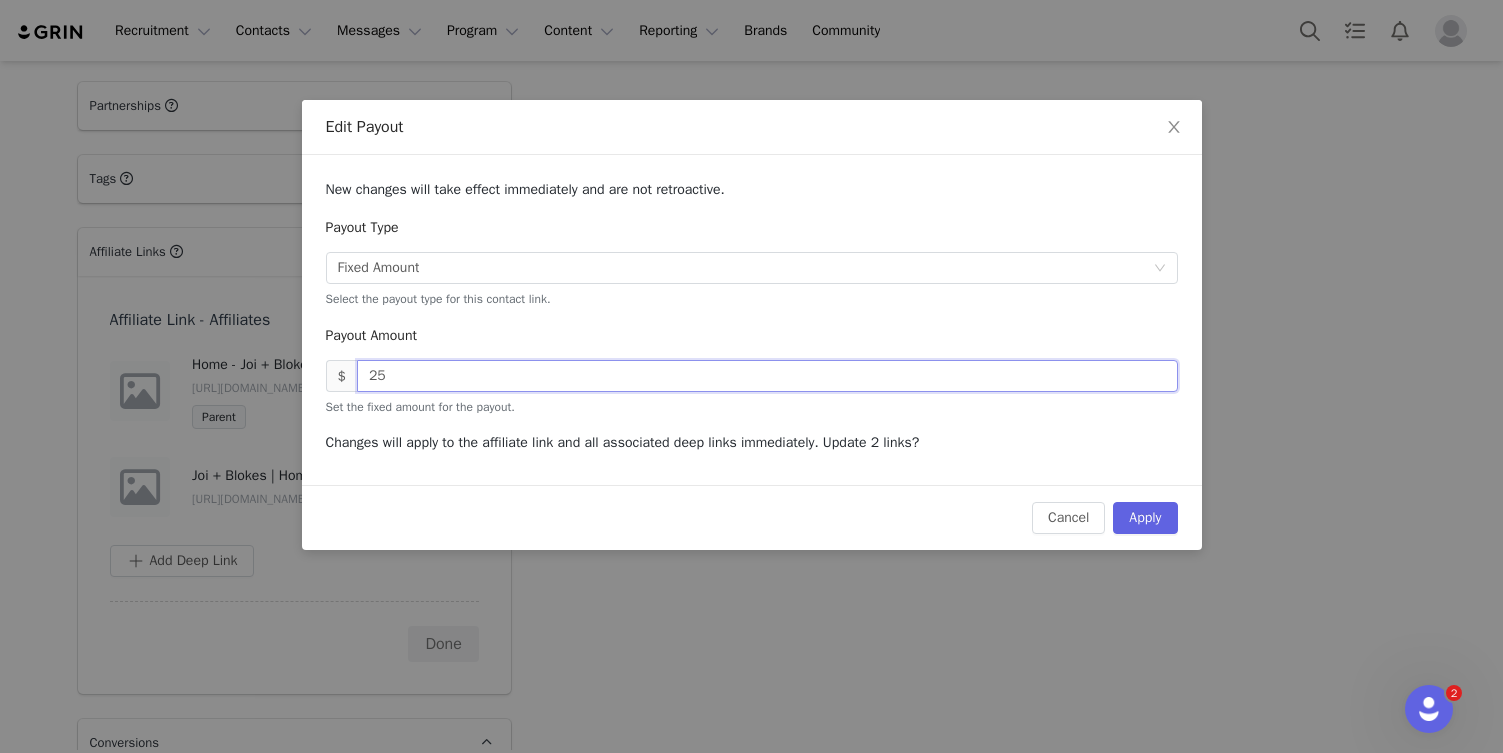 type on "2" 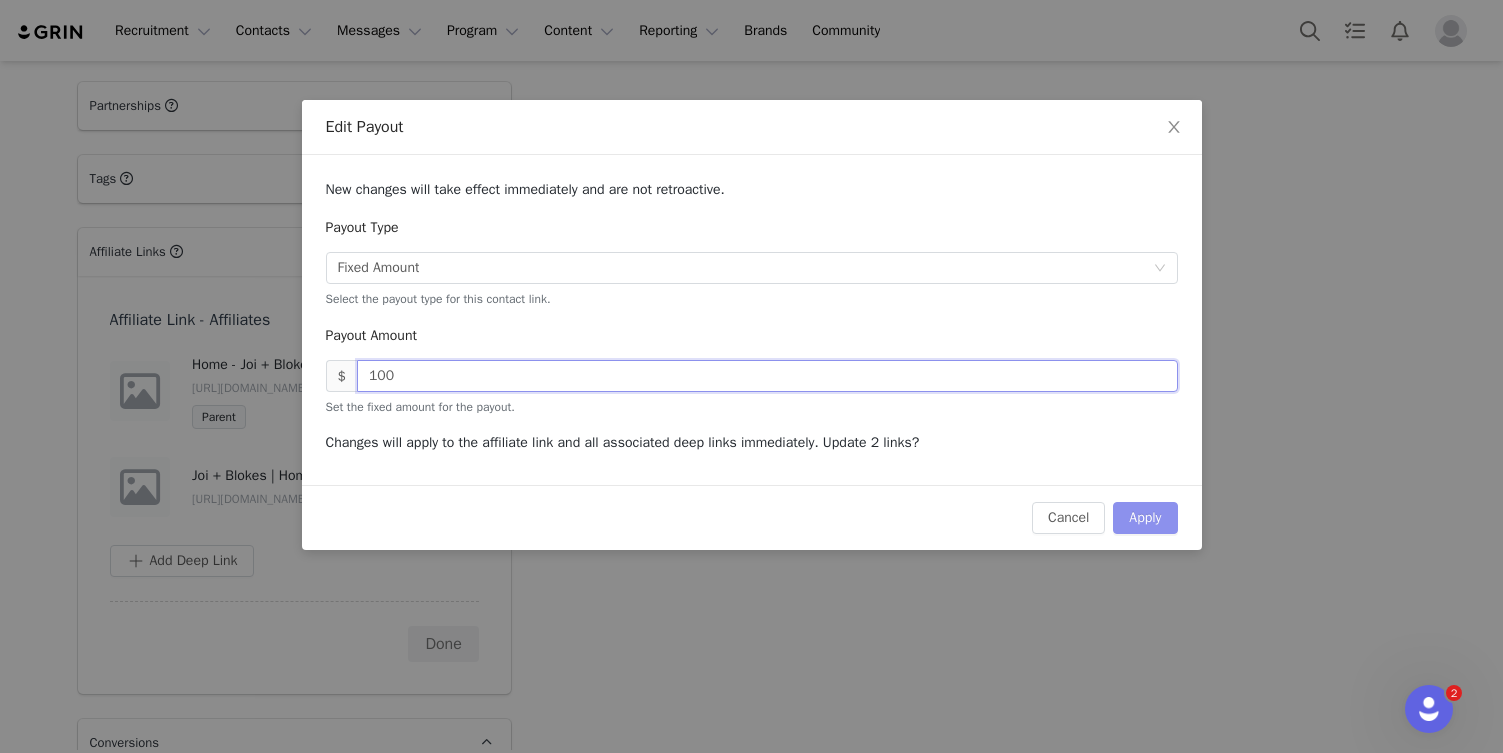 type on "100" 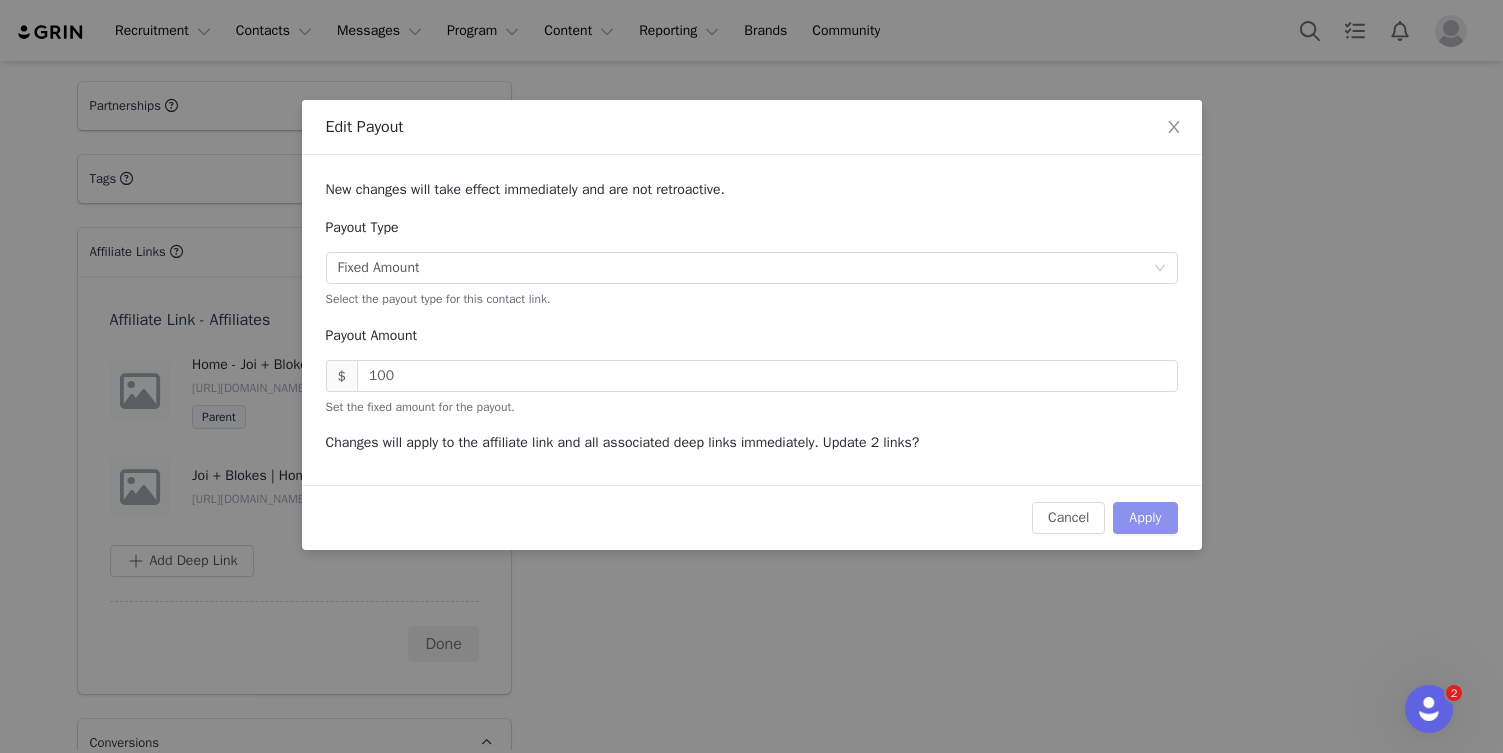 click on "Apply" at bounding box center [1145, 518] 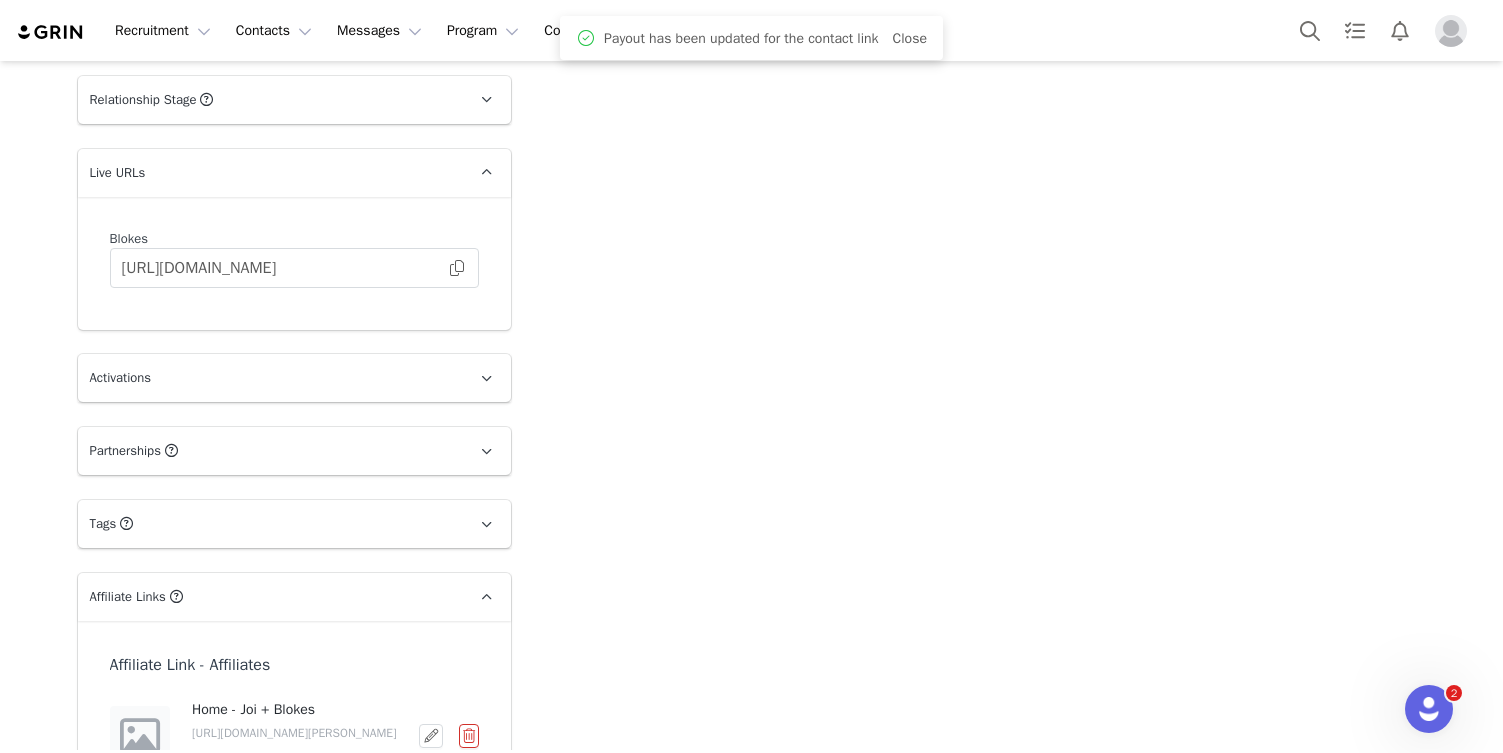 scroll, scrollTop: 2111, scrollLeft: 0, axis: vertical 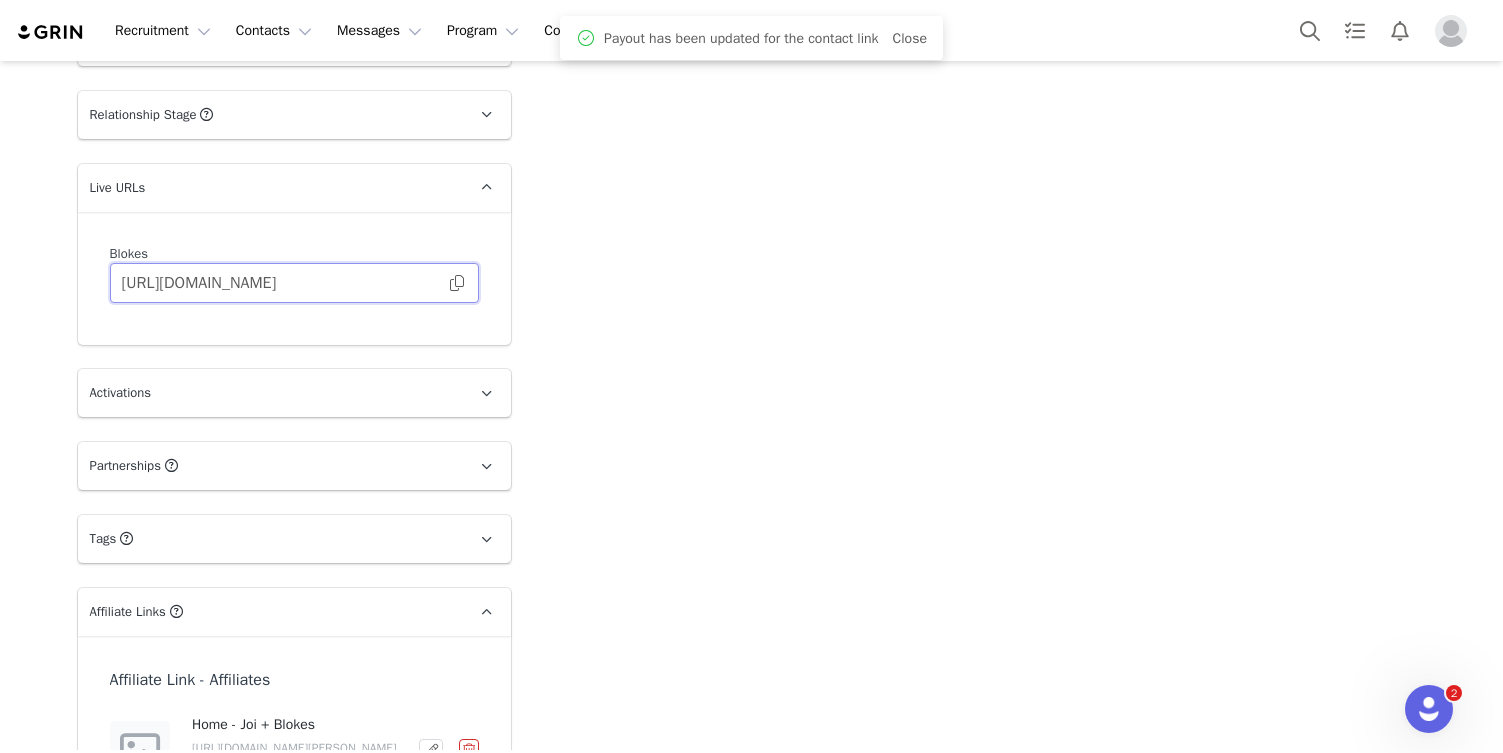 click on "[URL][DOMAIN_NAME]" at bounding box center [294, 283] 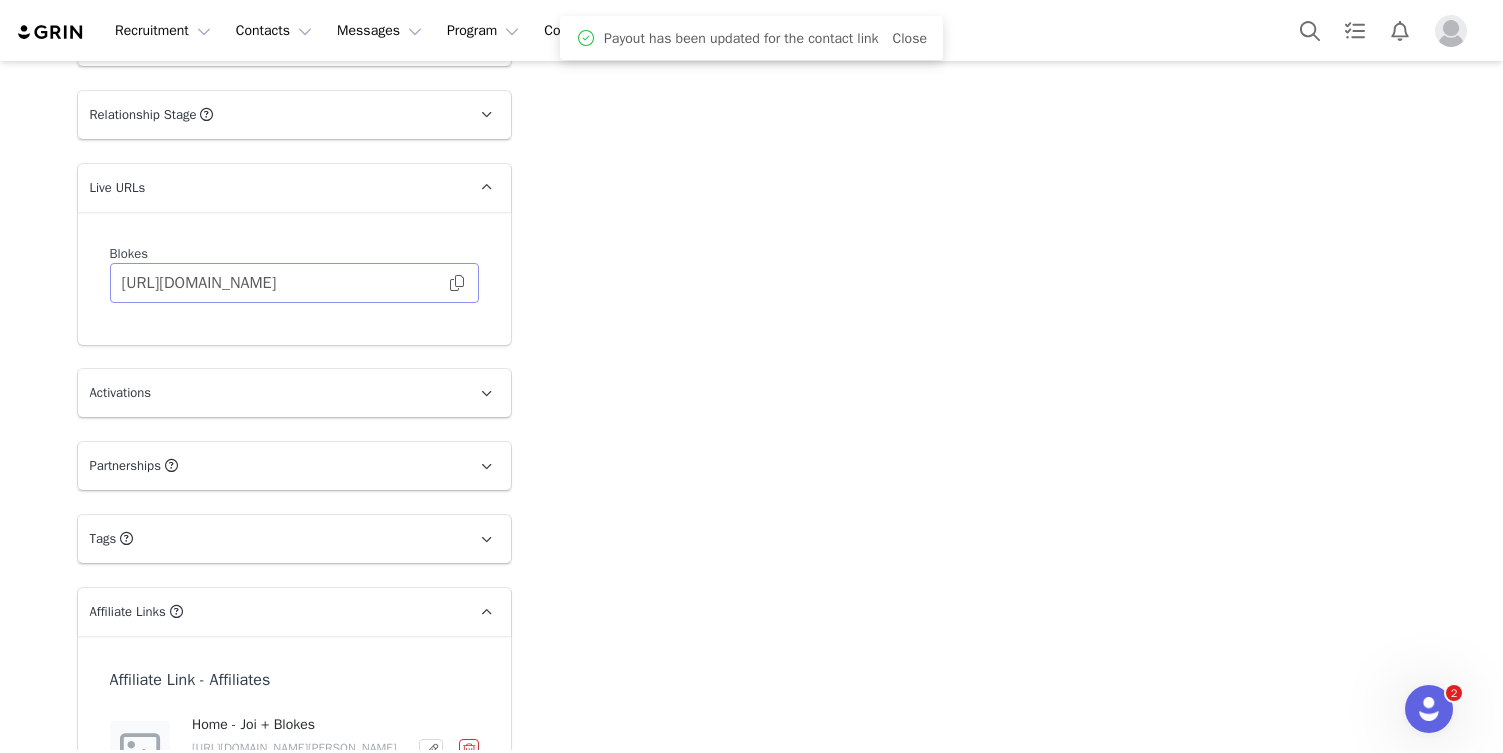 click at bounding box center (457, 283) 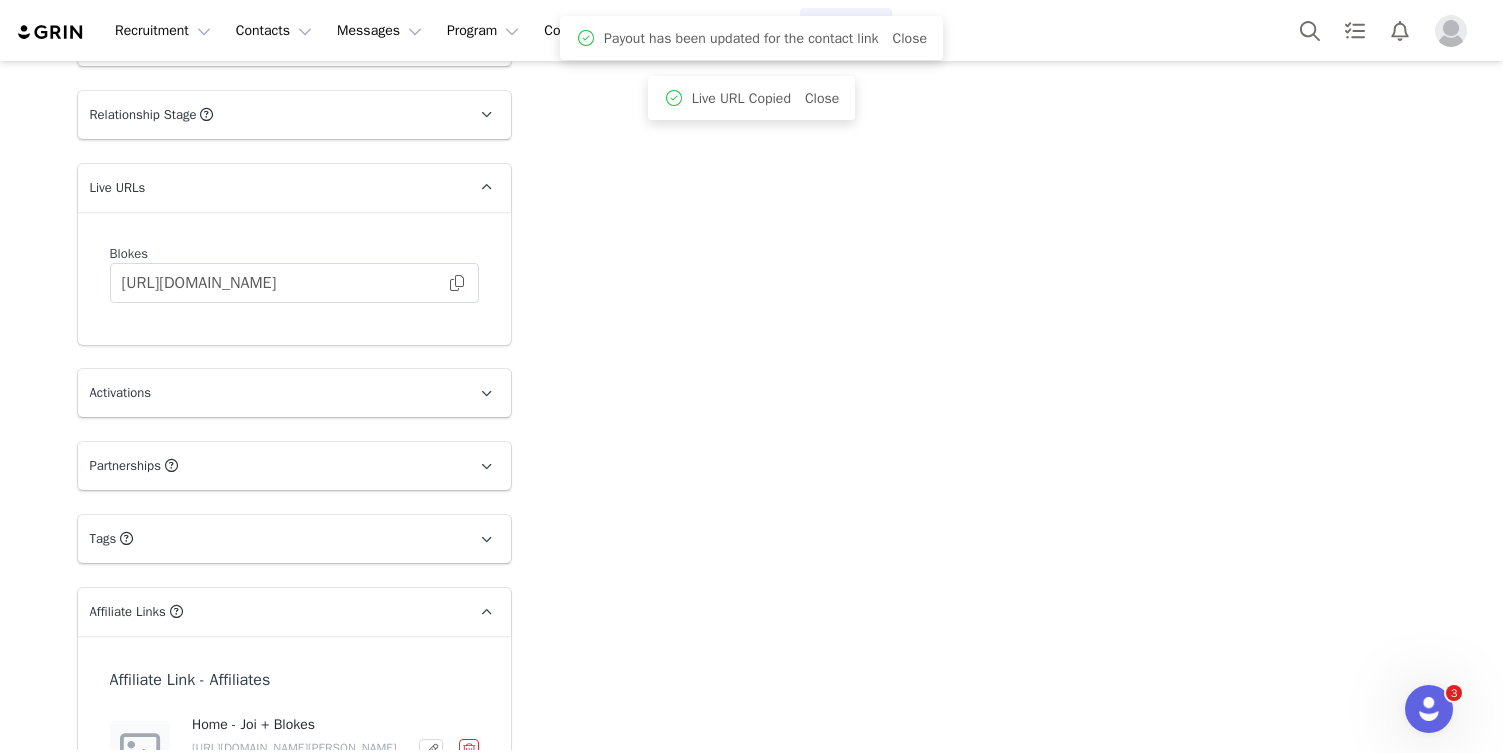 scroll, scrollTop: 0, scrollLeft: 0, axis: both 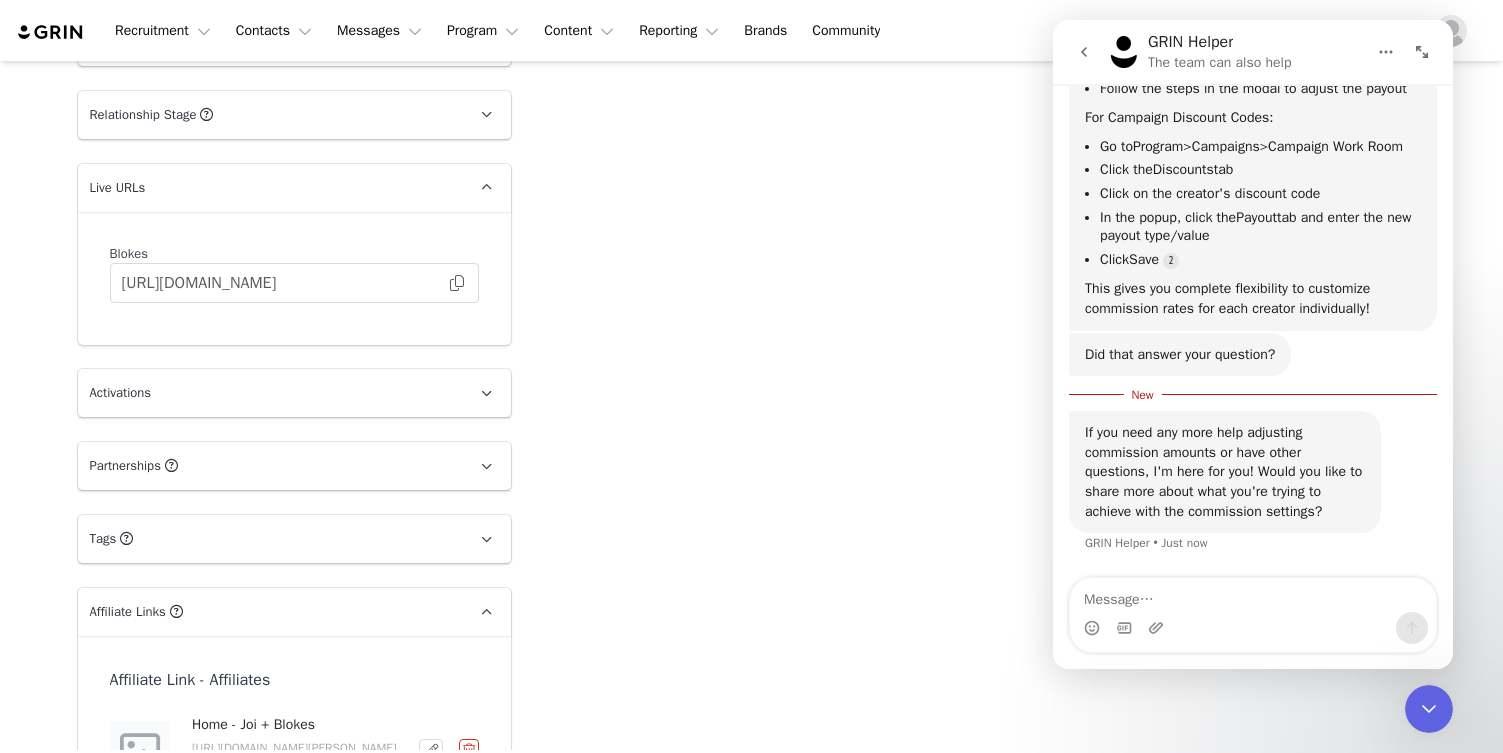 click 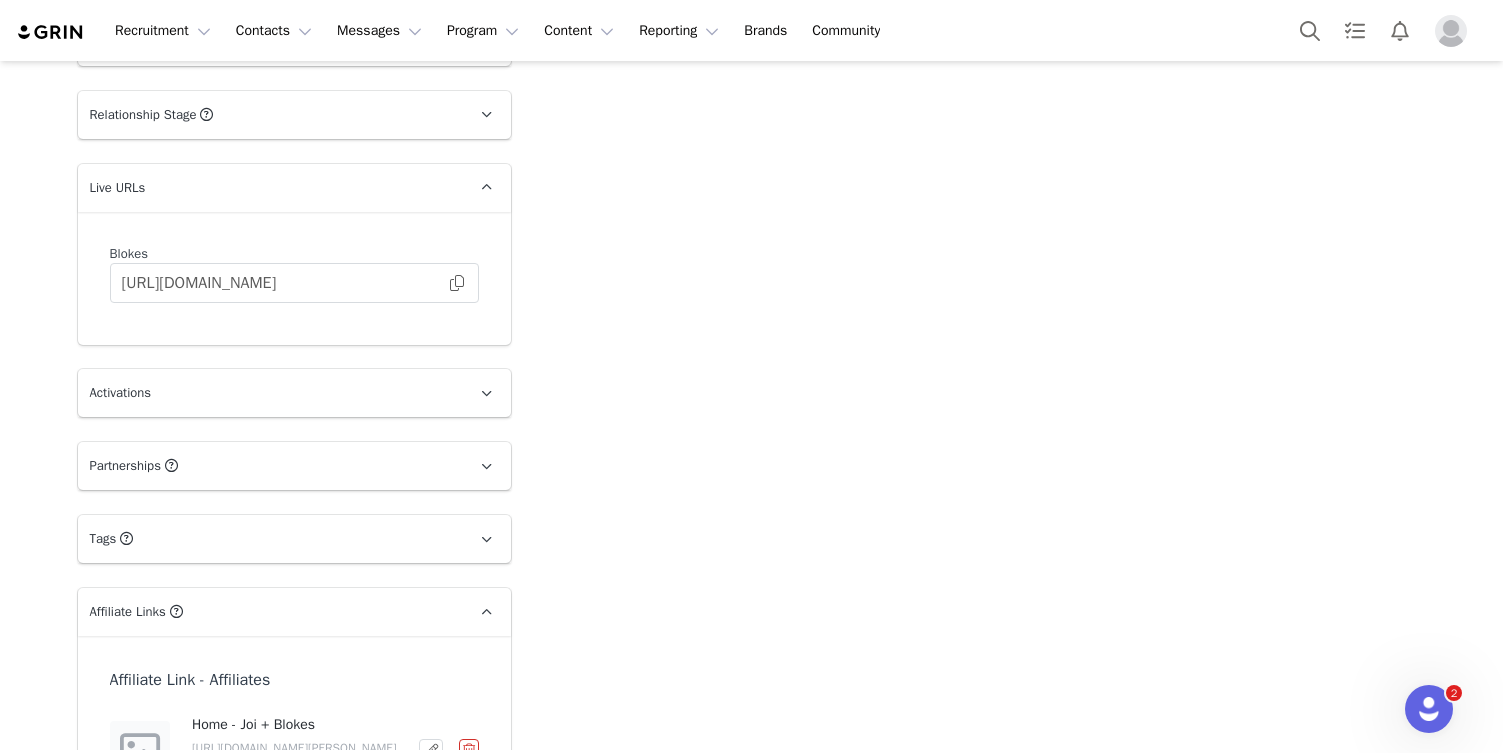 scroll, scrollTop: 535, scrollLeft: 0, axis: vertical 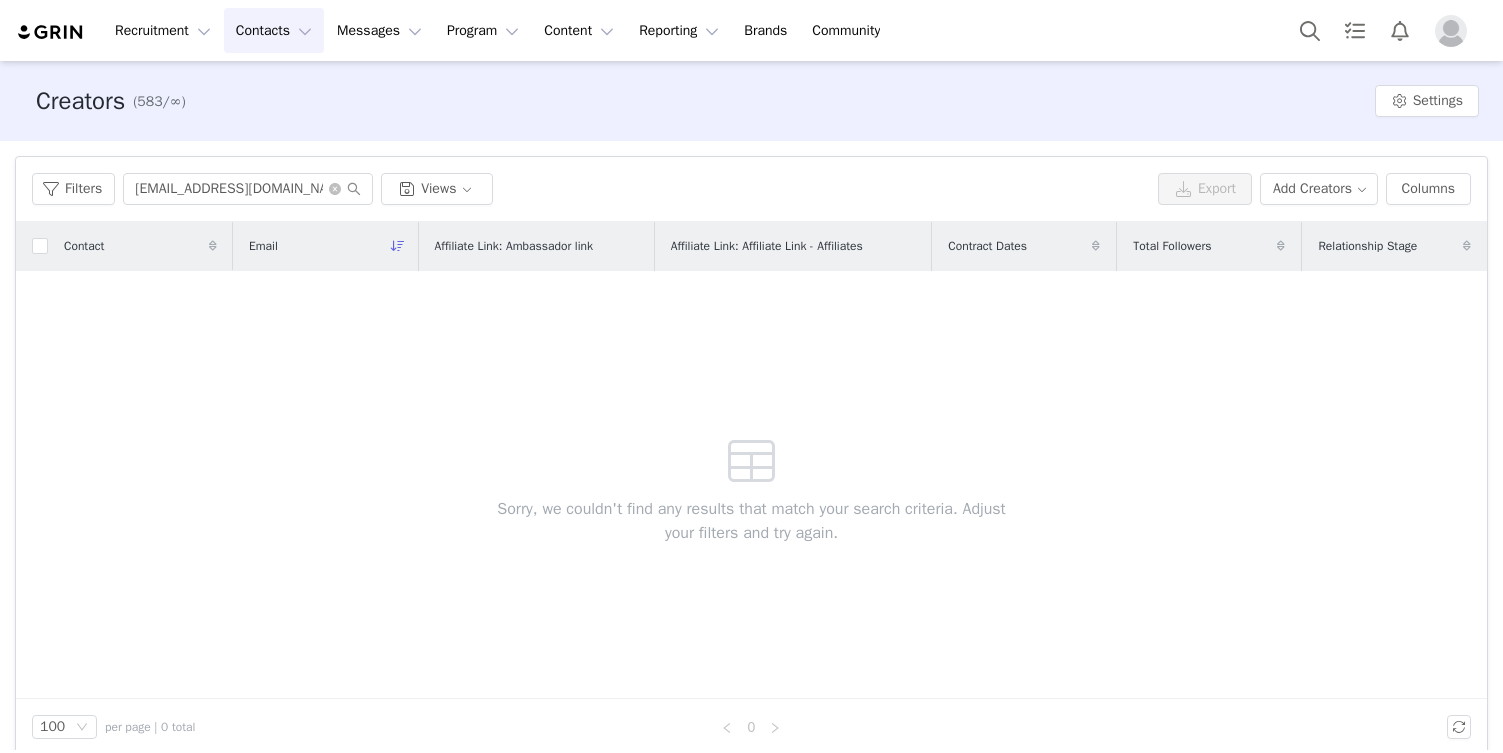 click at bounding box center (1451, 31) 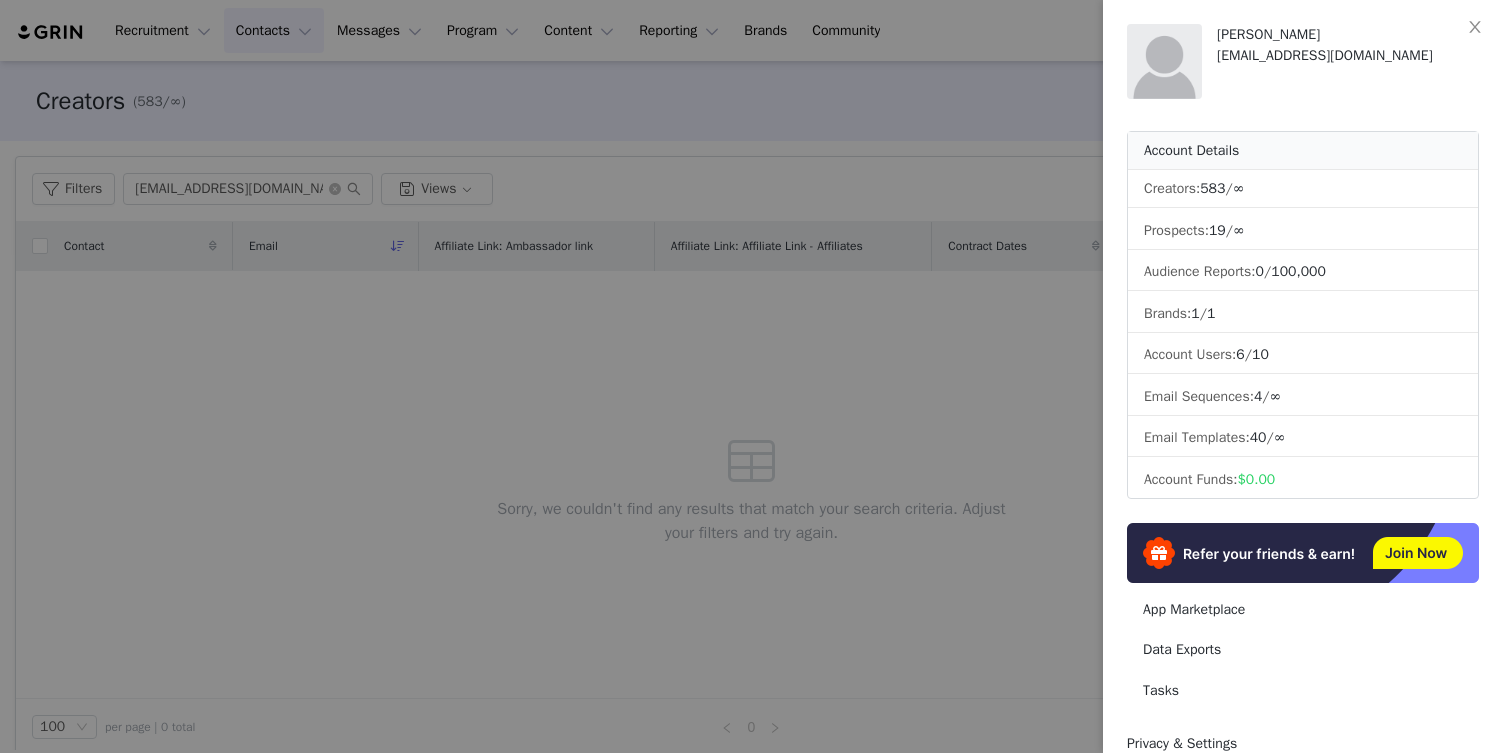 scroll, scrollTop: 260, scrollLeft: 0, axis: vertical 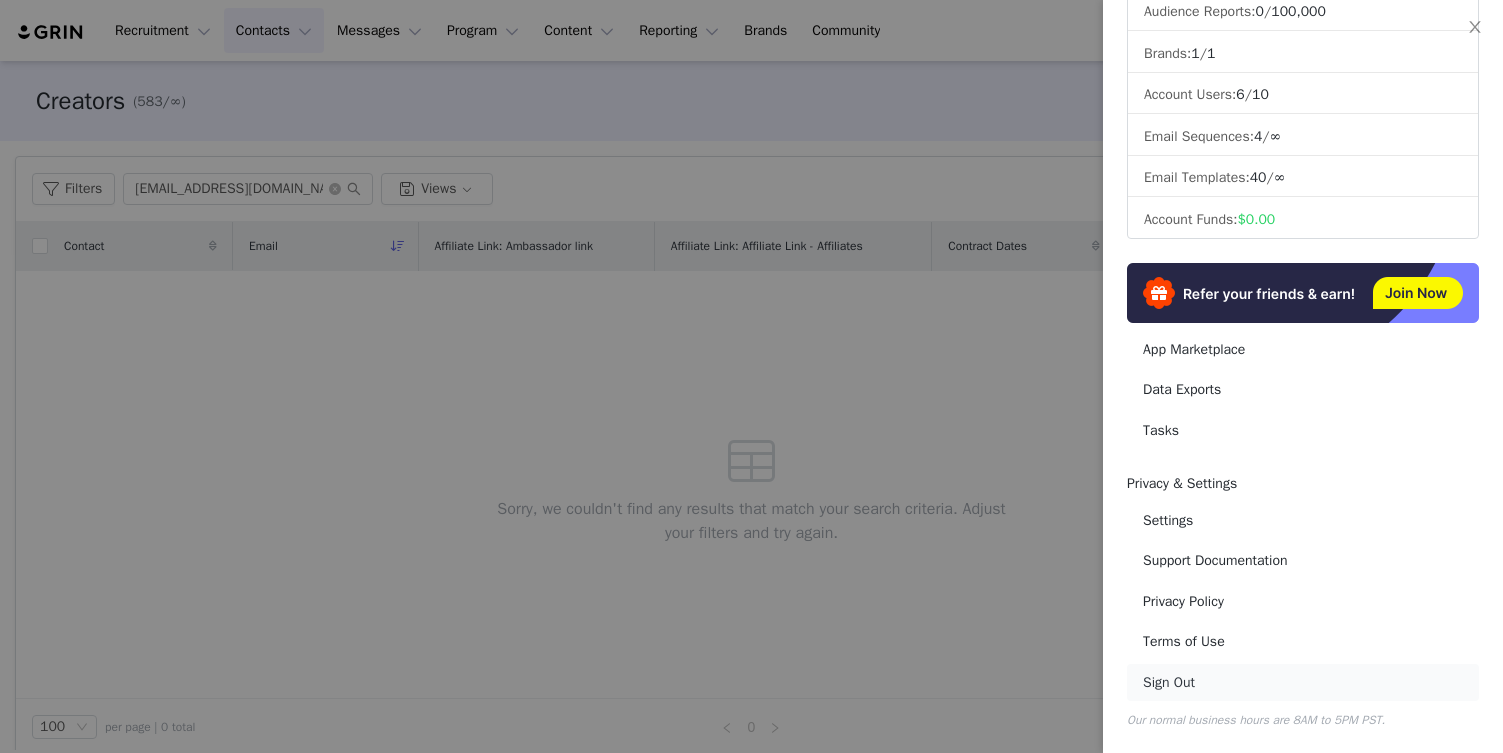 click on "Sign Out" at bounding box center (1303, 682) 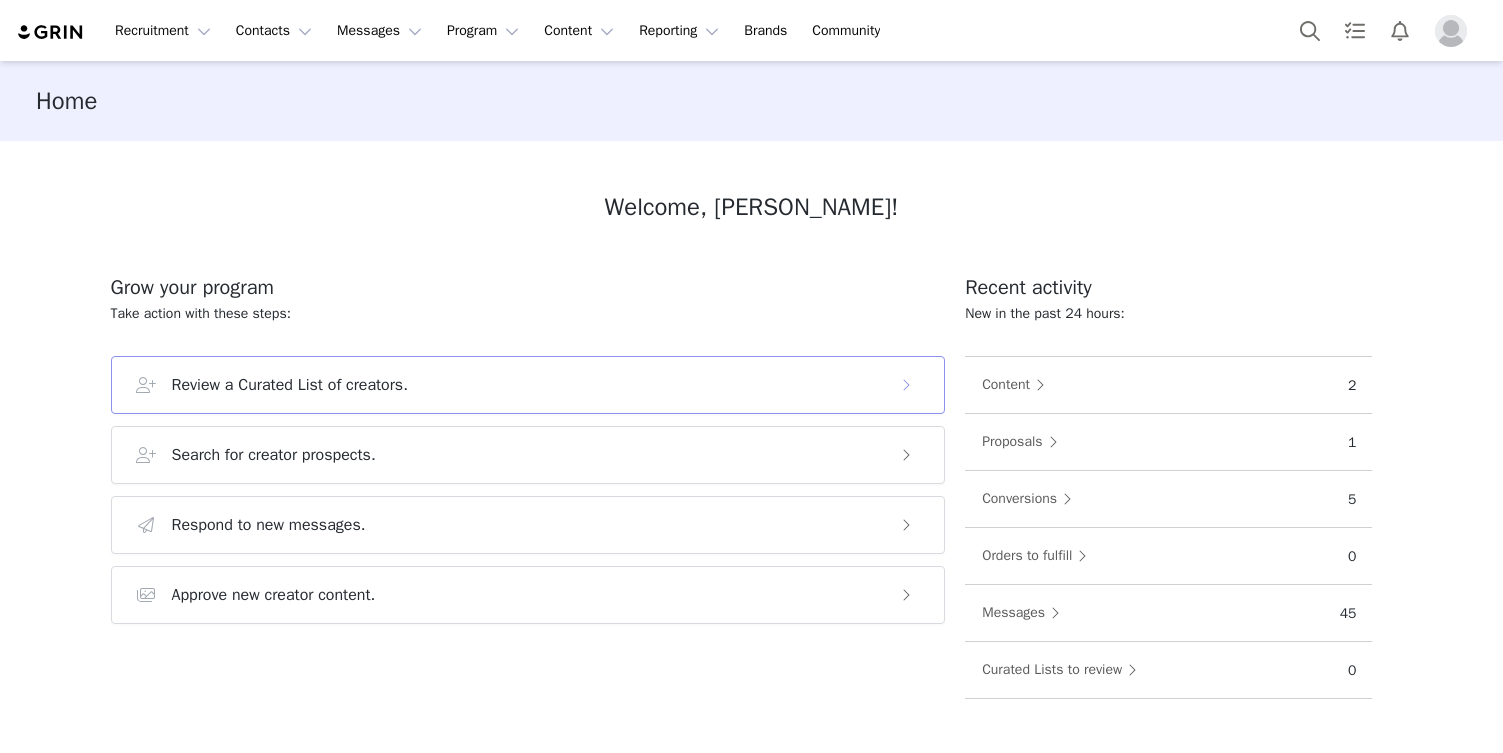 scroll, scrollTop: 0, scrollLeft: 0, axis: both 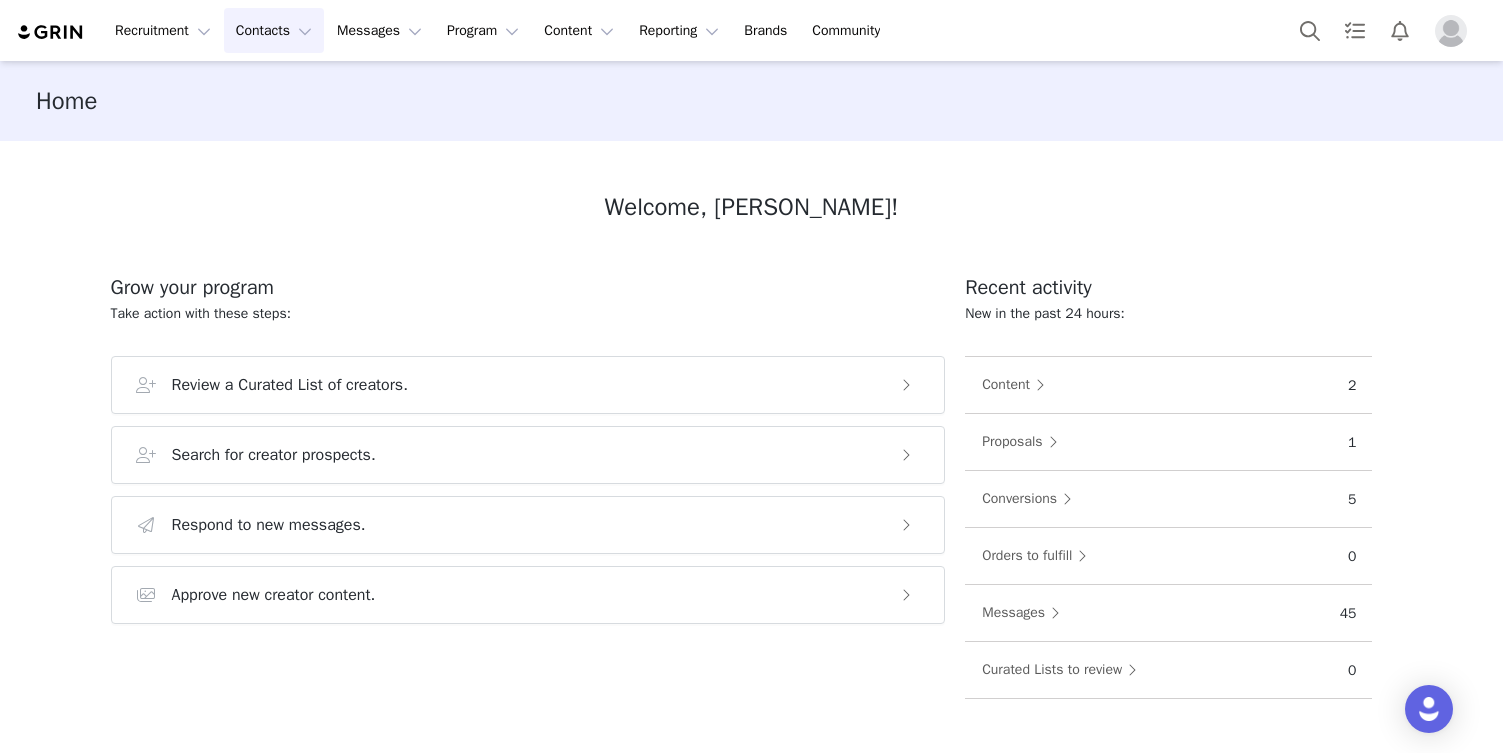 click on "Contacts Contacts" at bounding box center [274, 30] 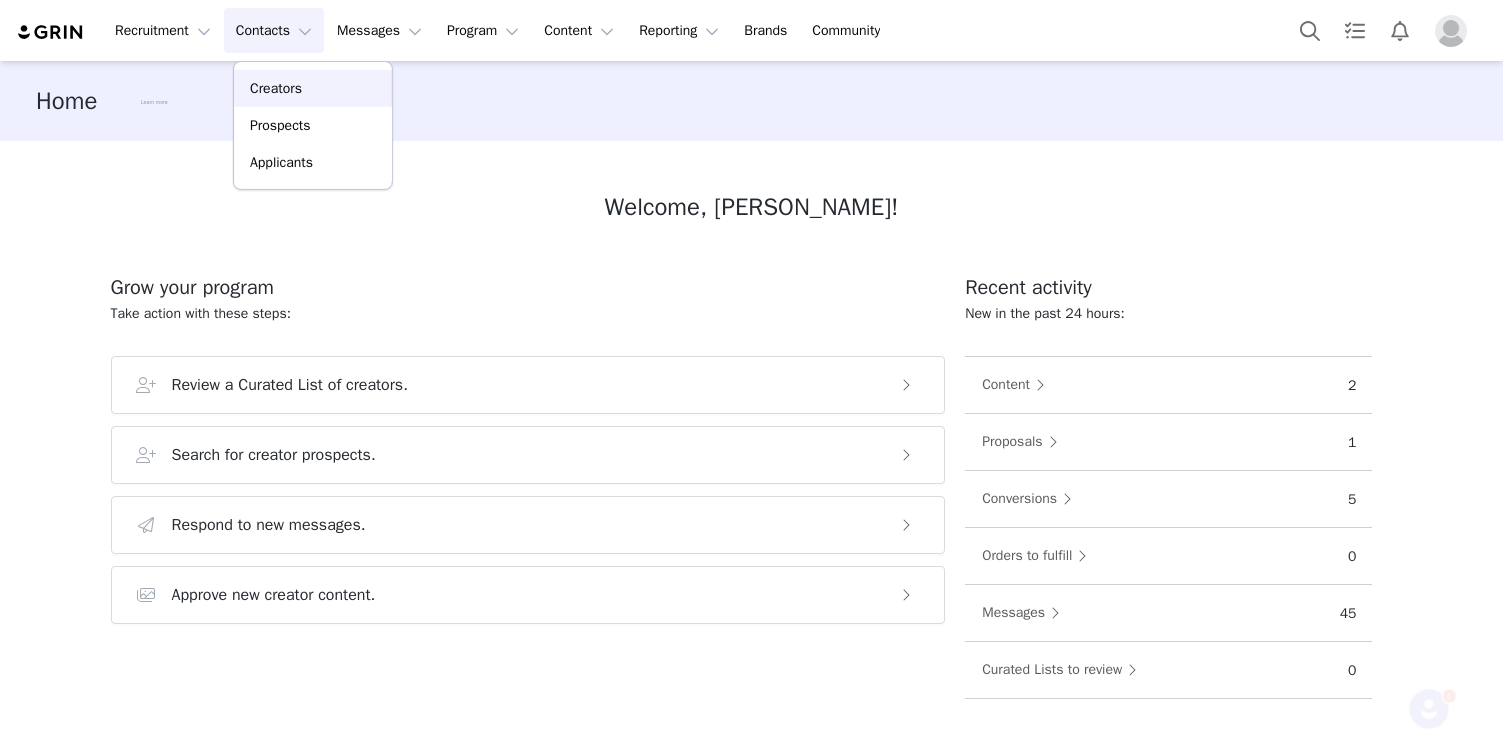 scroll, scrollTop: 0, scrollLeft: 0, axis: both 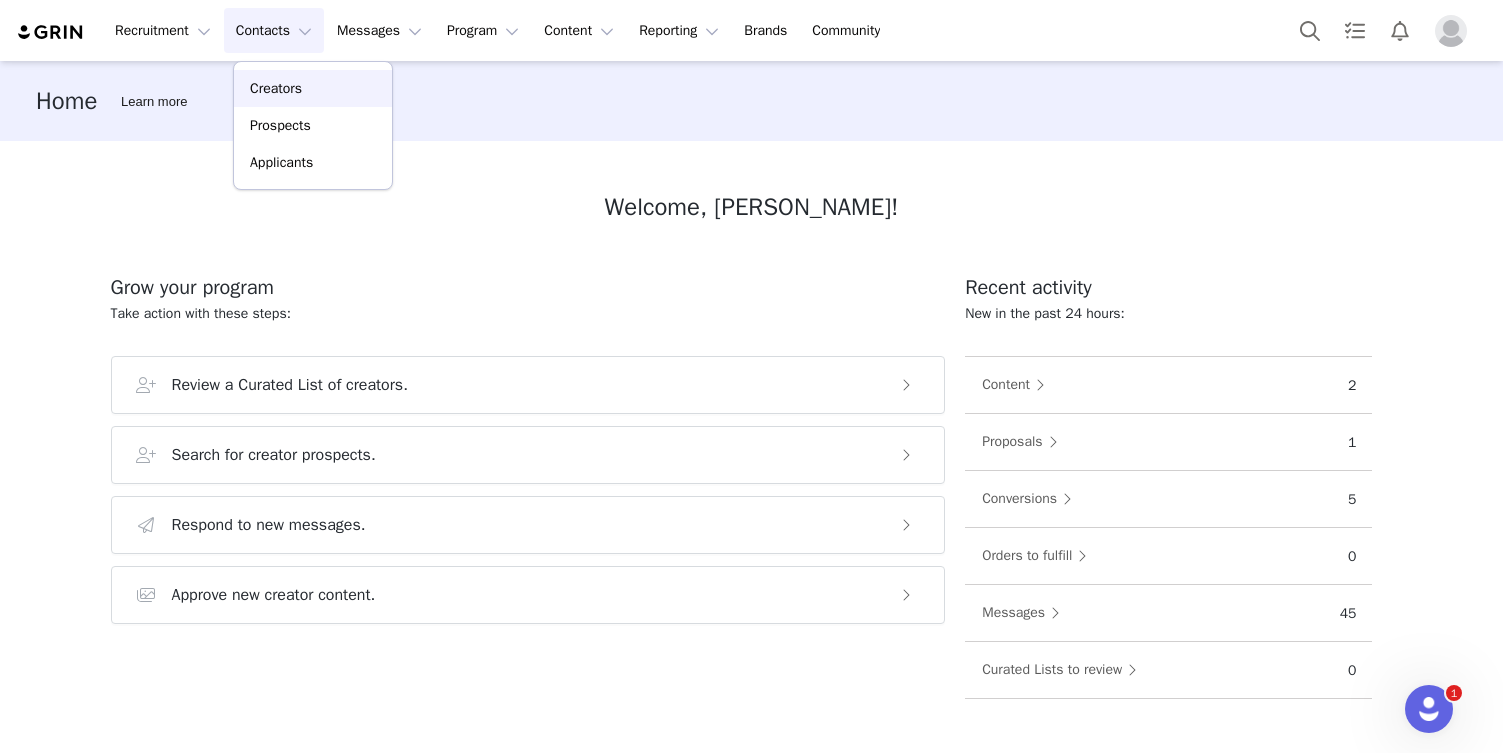 click on "Creators" at bounding box center (276, 88) 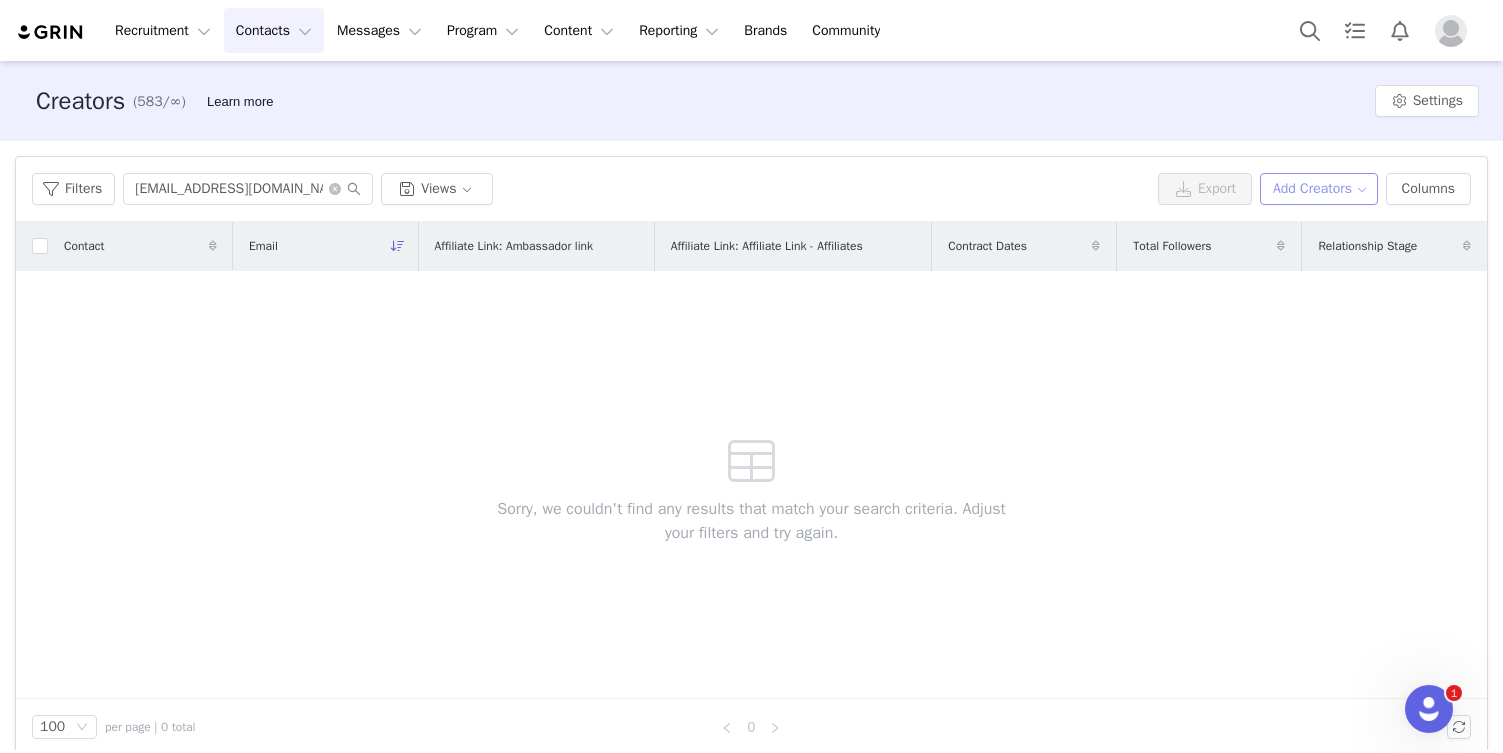 click on "Add Creators" at bounding box center (1319, 189) 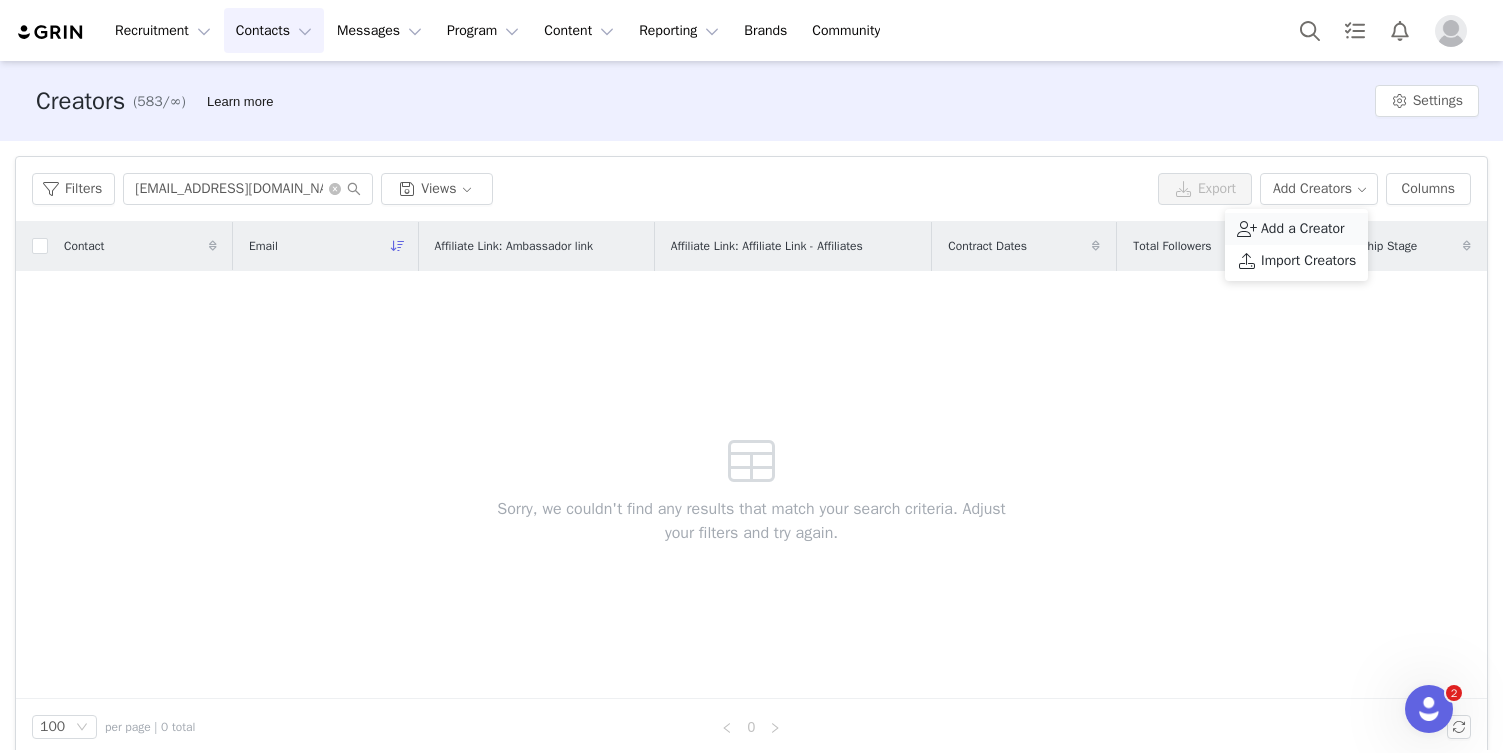click on "Add a Creator" at bounding box center (1303, 229) 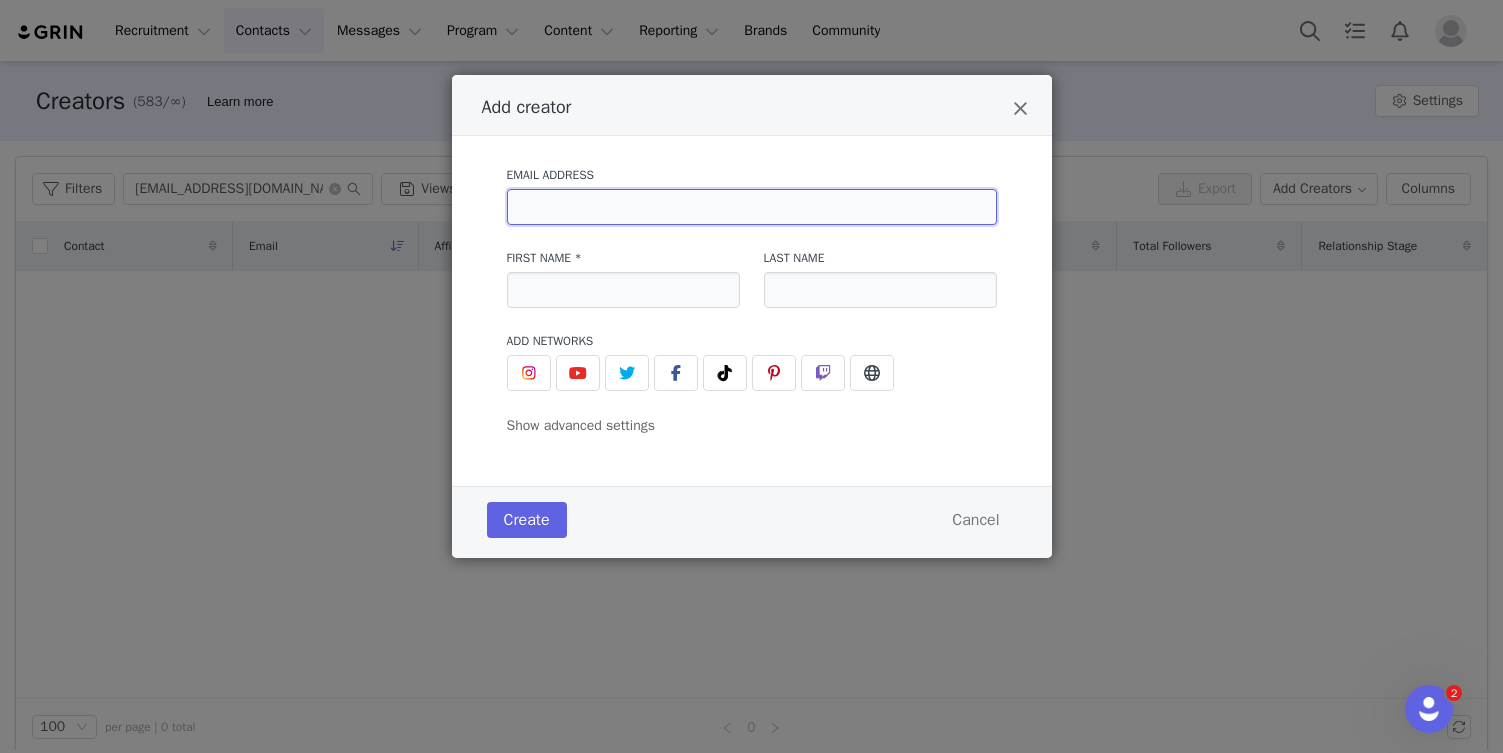 click at bounding box center (752, 207) 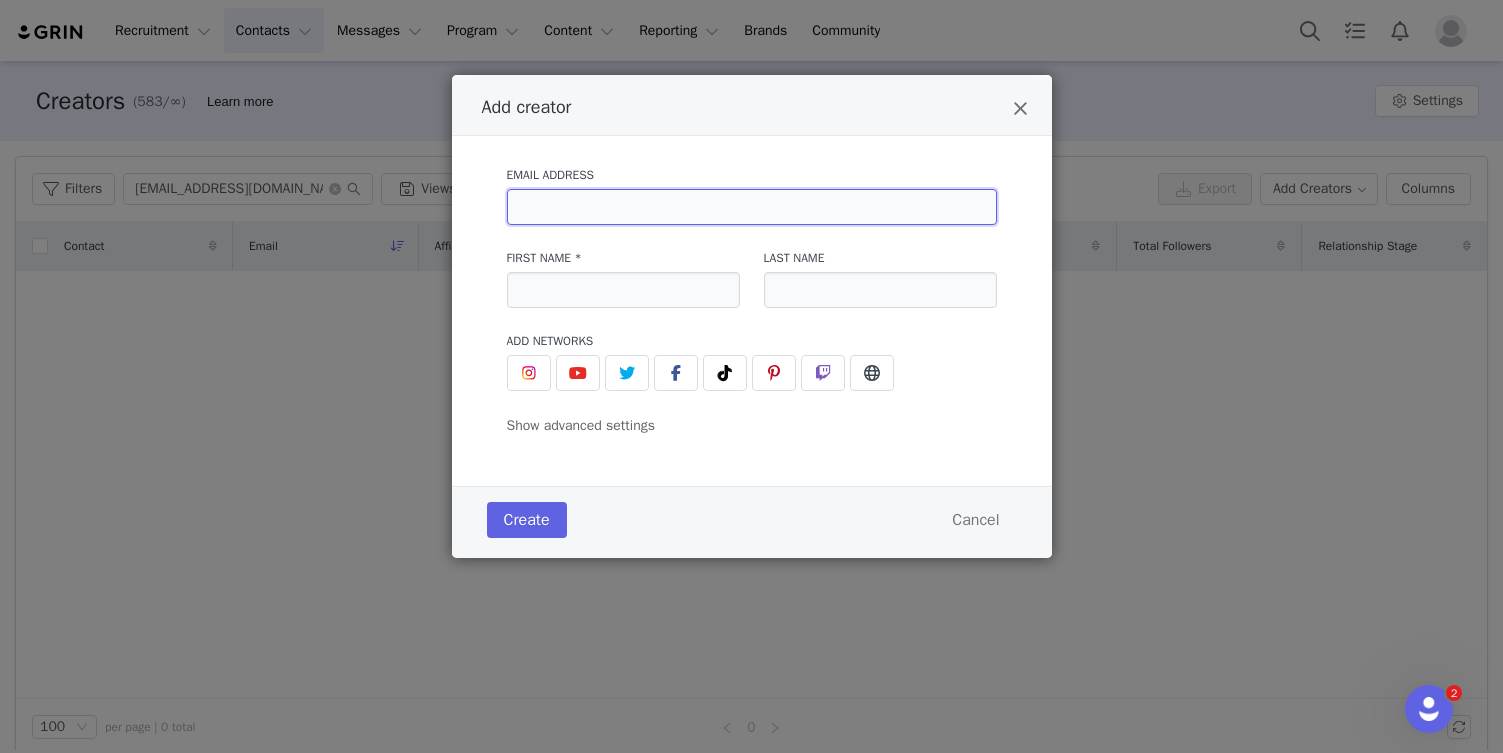 paste on "Hetkowski" 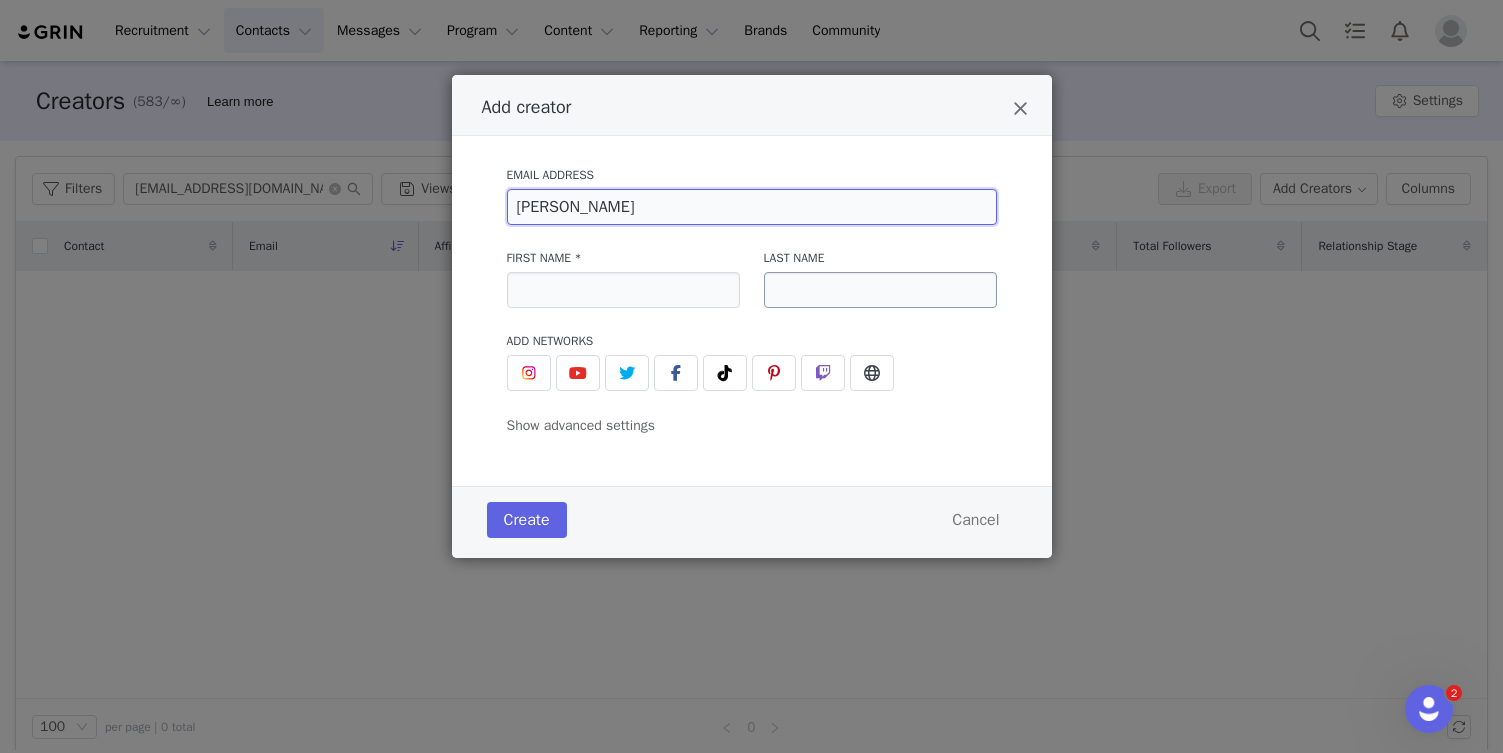 type on "Hetkowski" 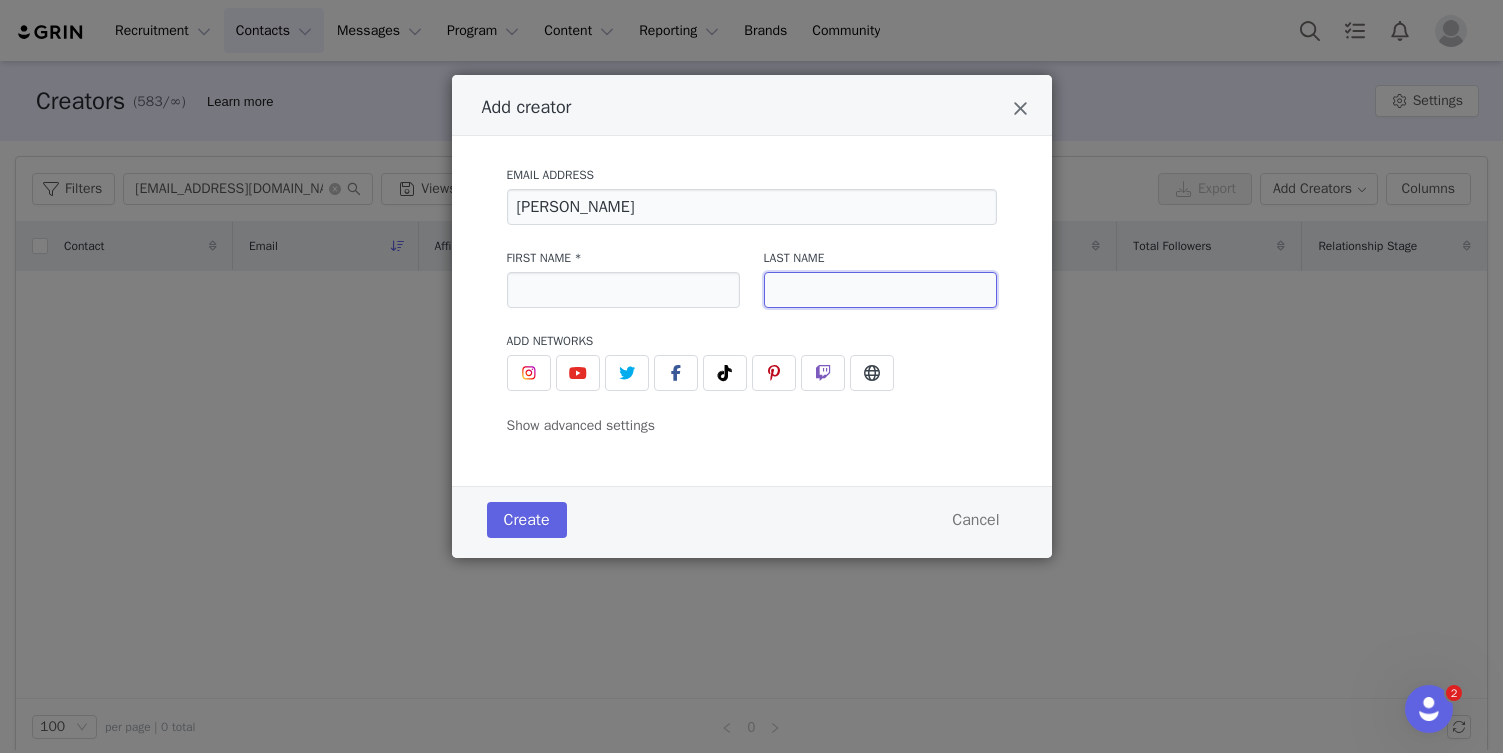 click at bounding box center (880, 290) 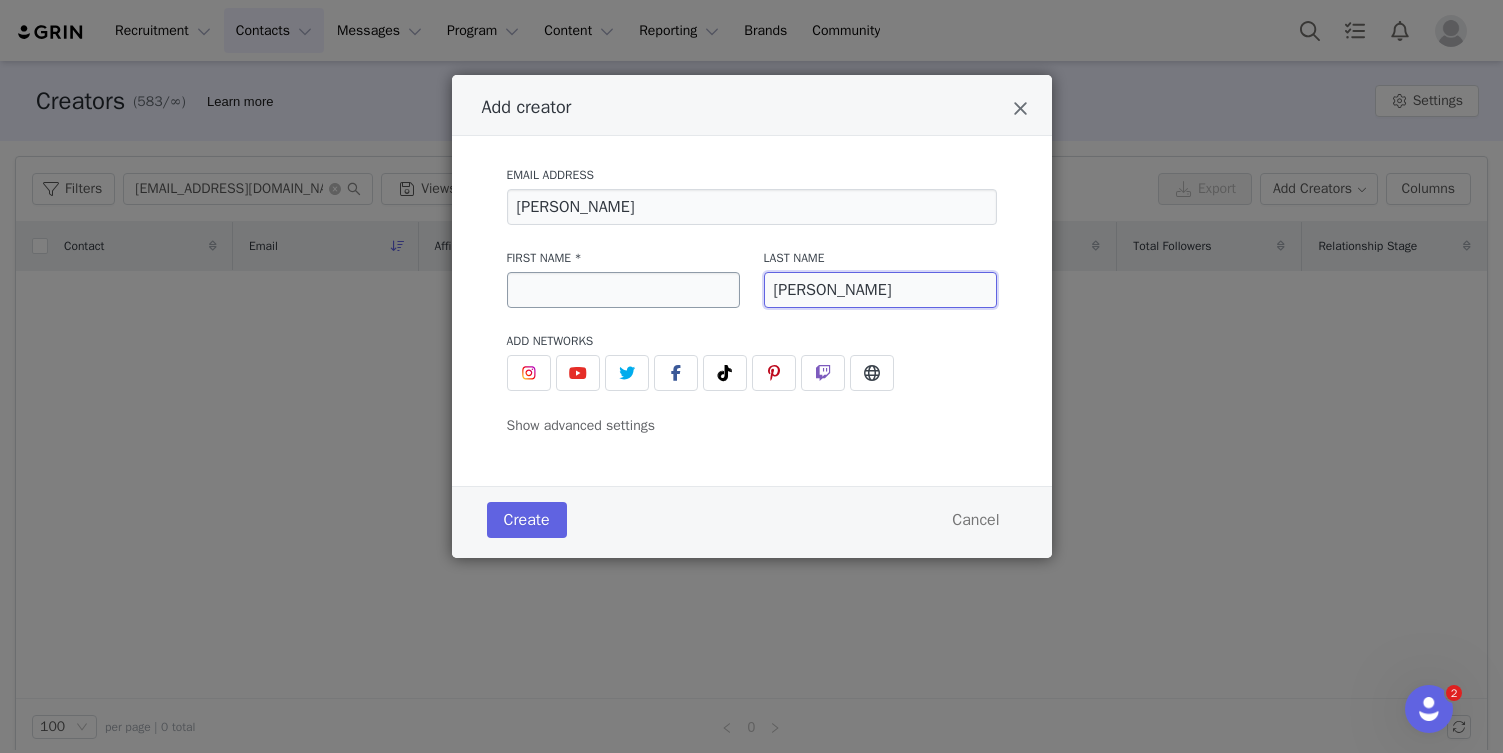 type on "Hetkowski" 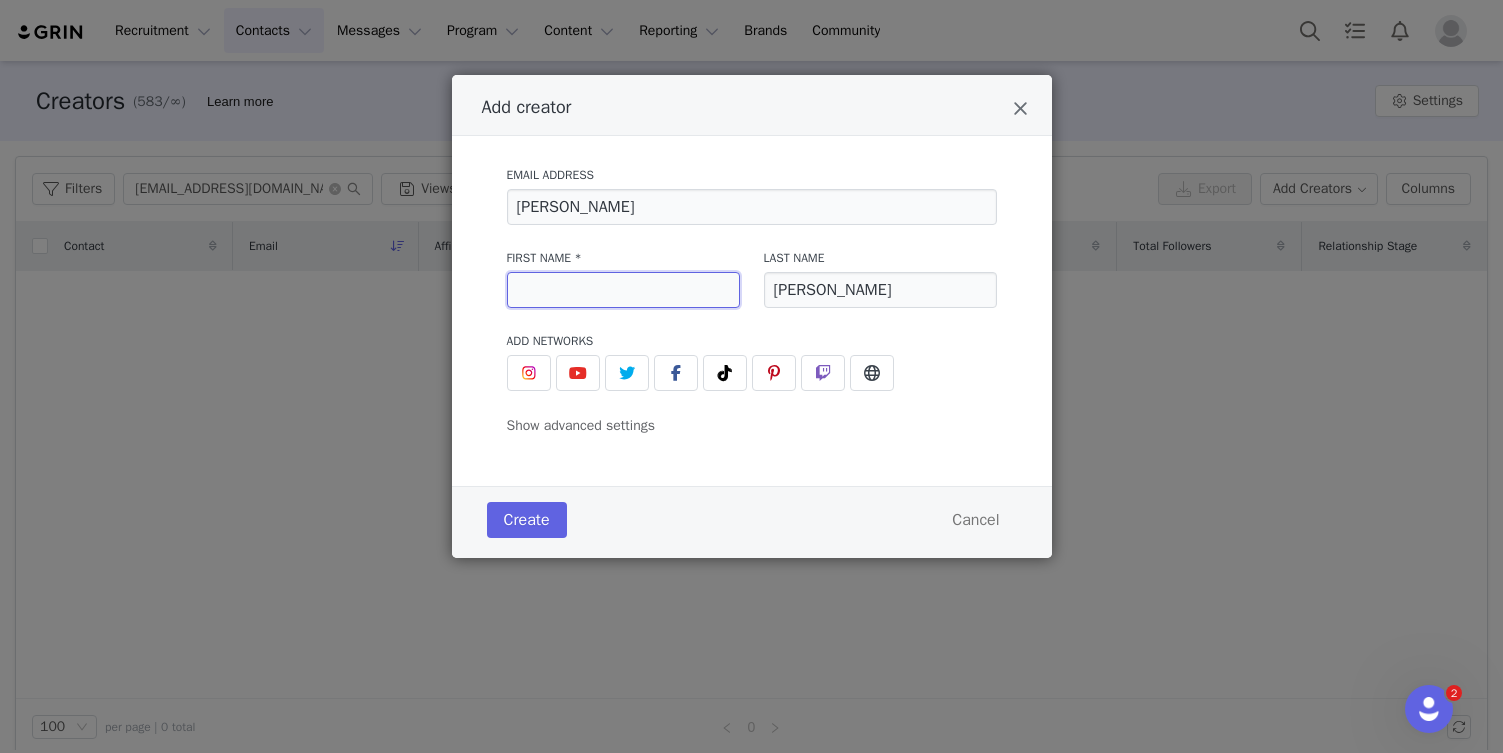 click at bounding box center (623, 290) 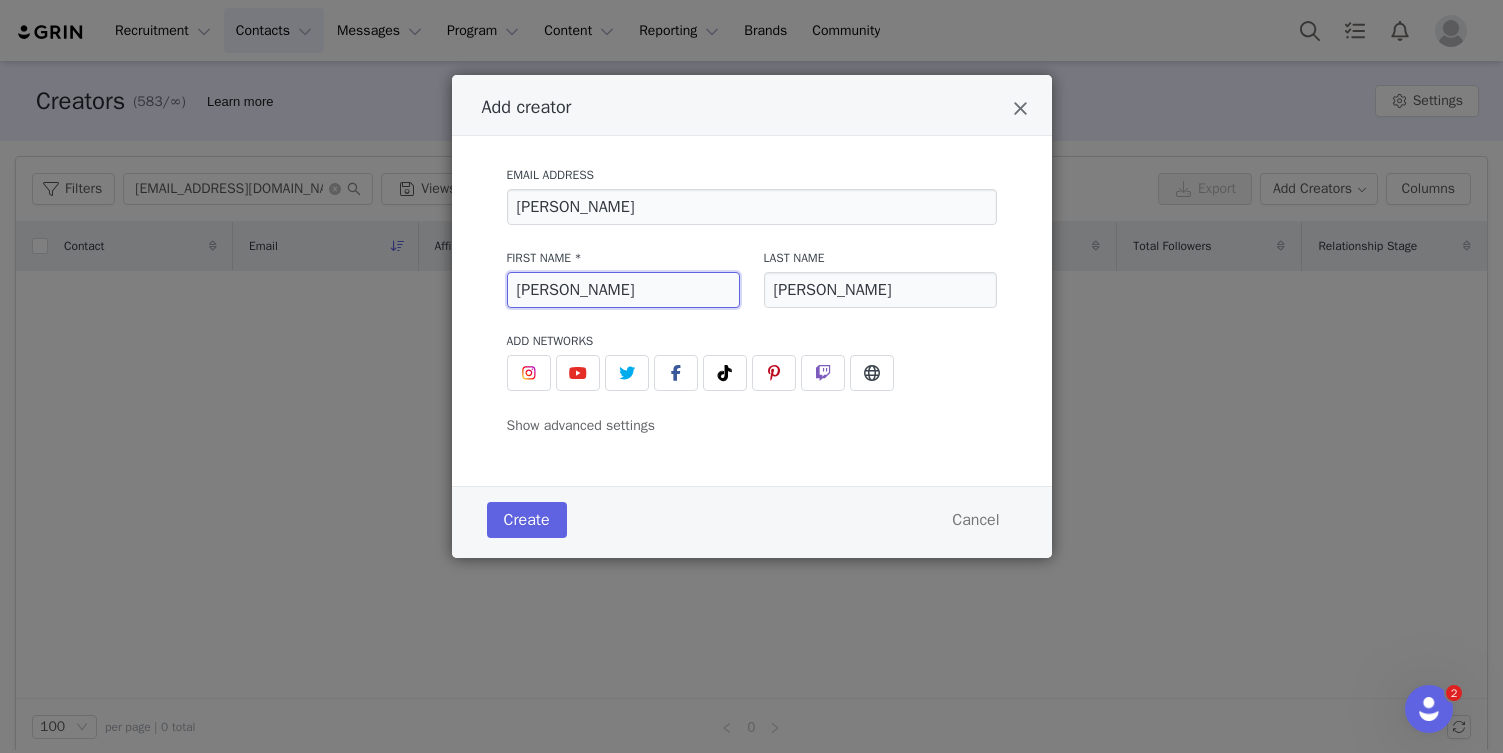 click on "Christine Hetkowski" at bounding box center [623, 290] 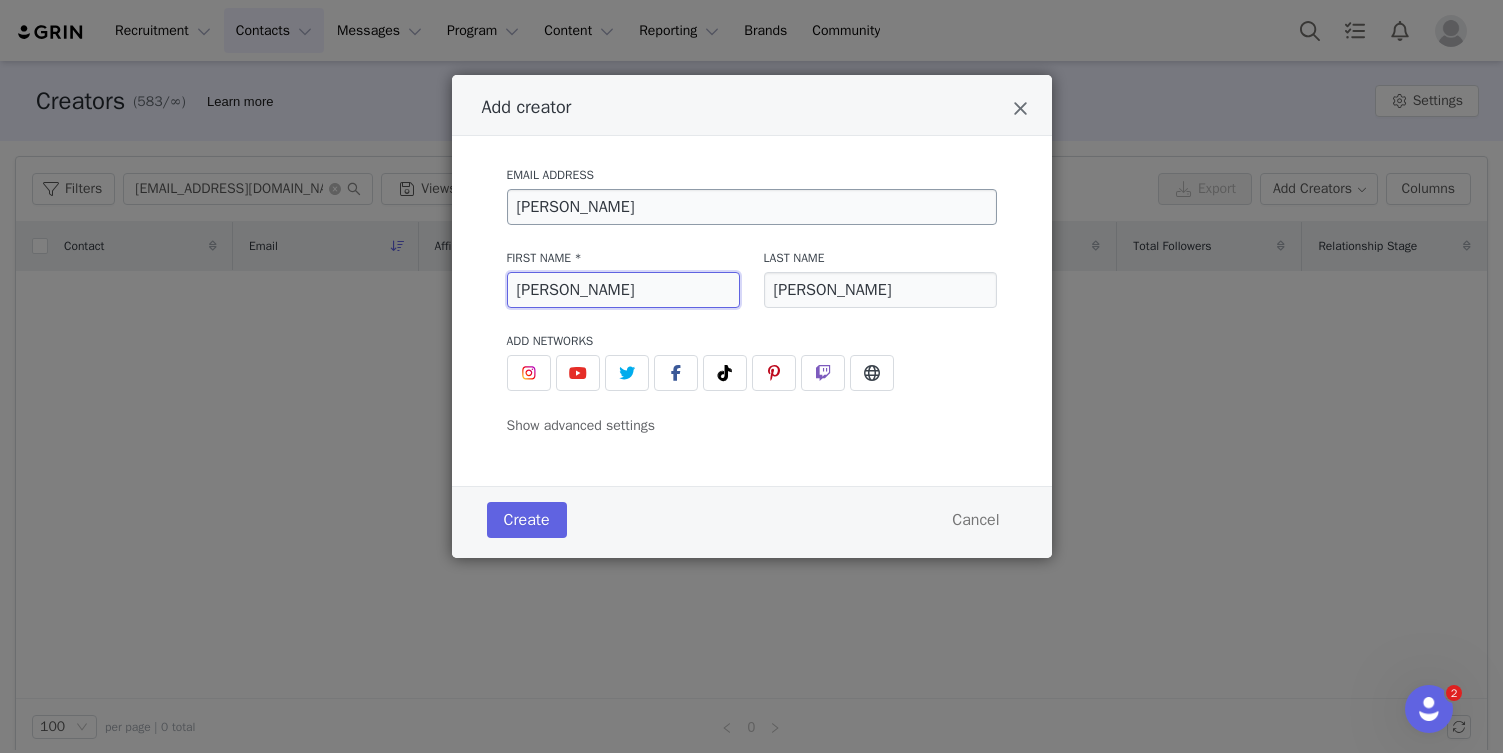 type on "Christine" 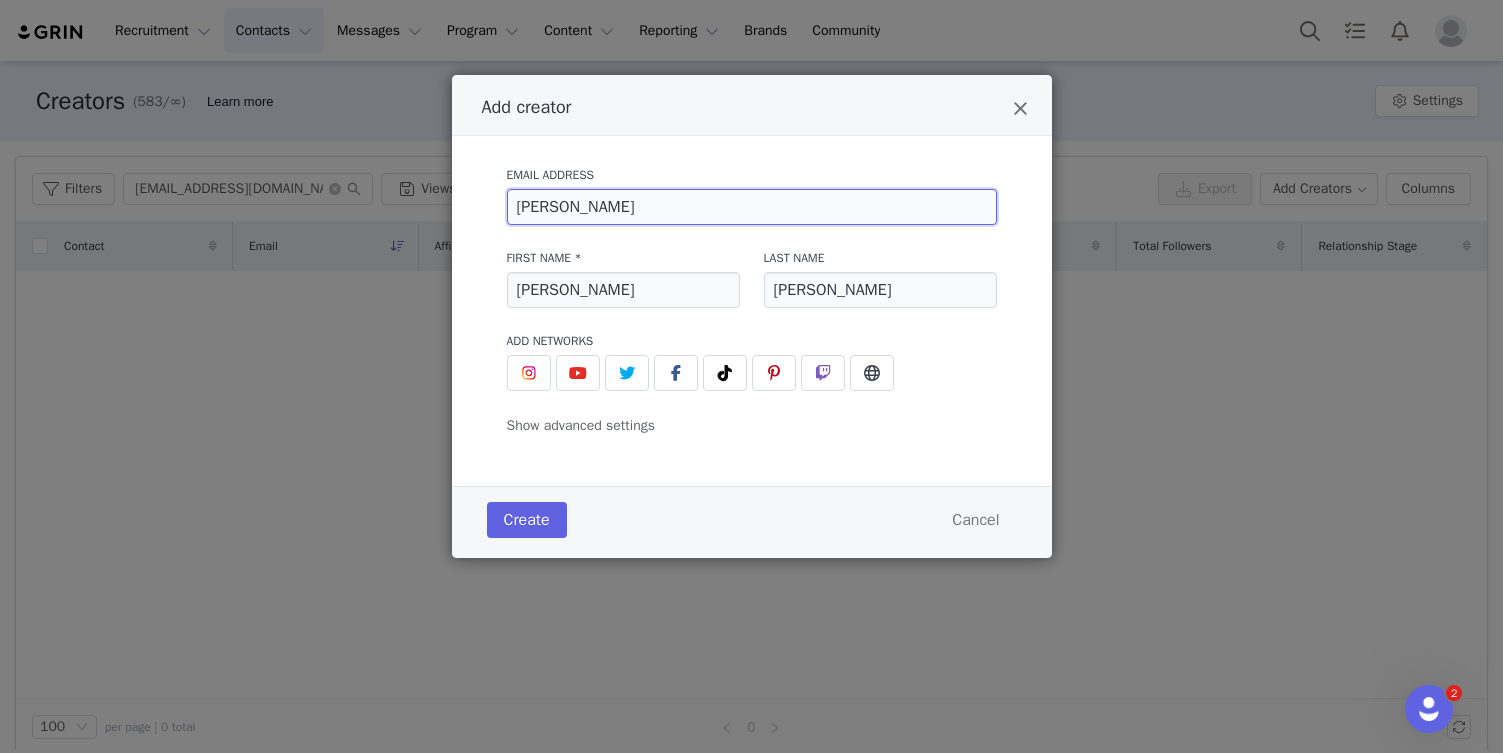 click on "Hetkowski" at bounding box center (752, 207) 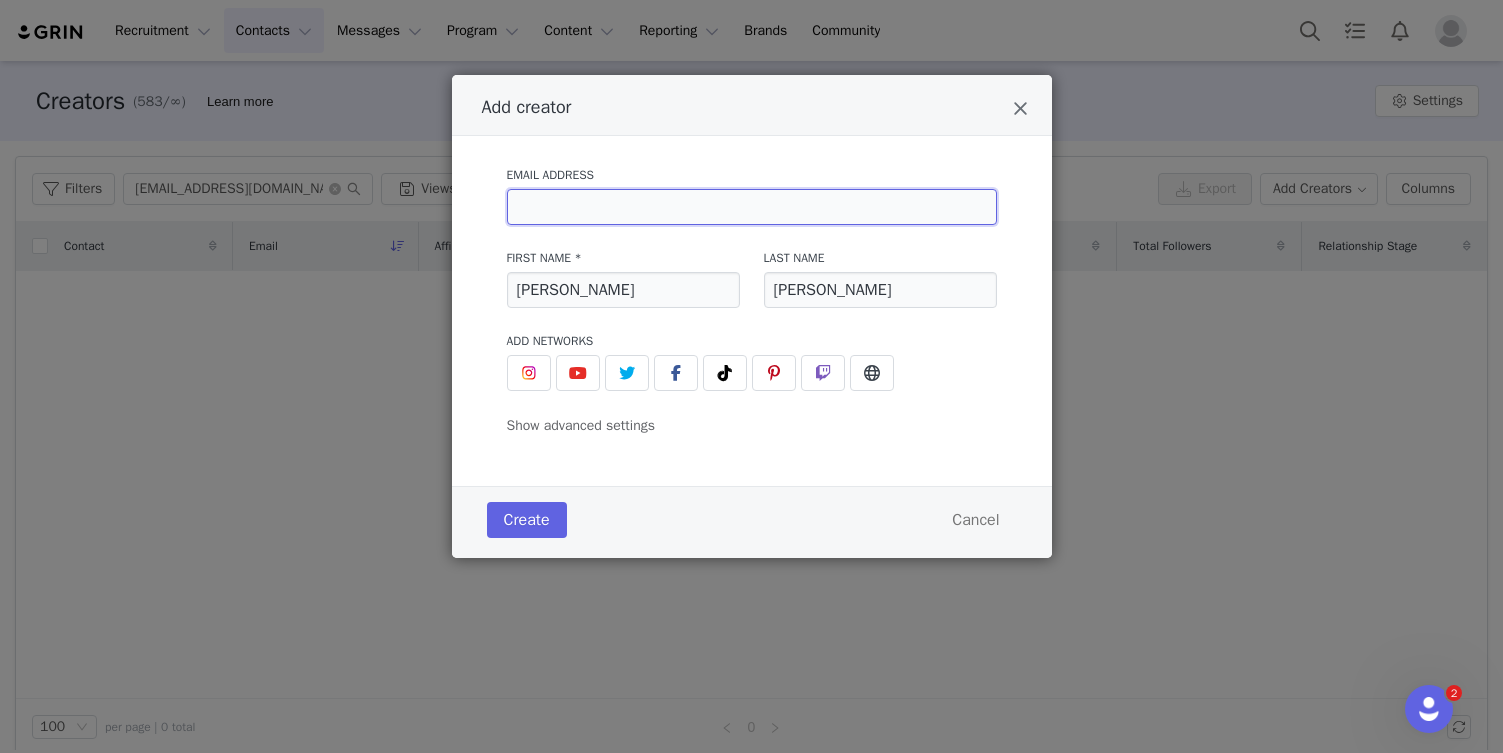 click at bounding box center (752, 207) 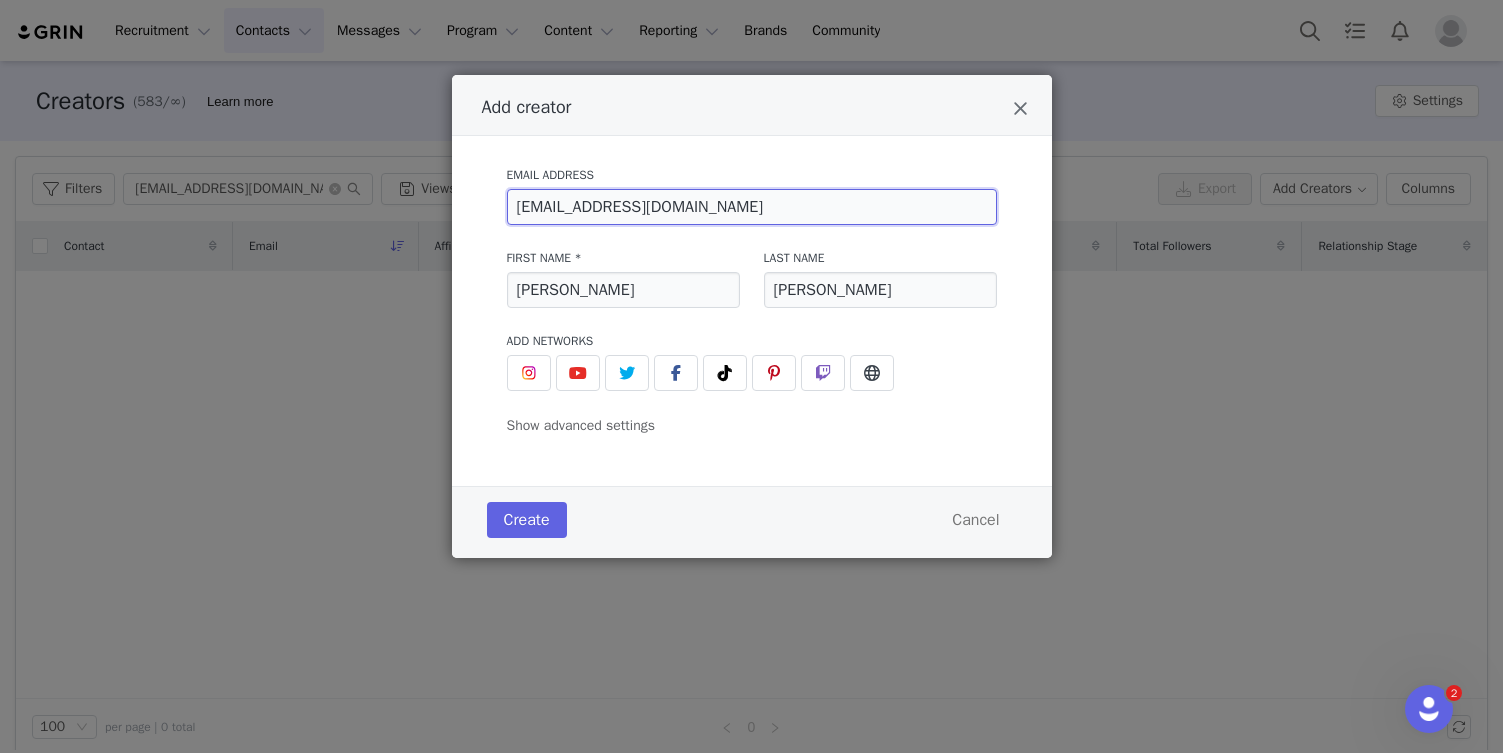 type on "chrissieshd@gmail.com" 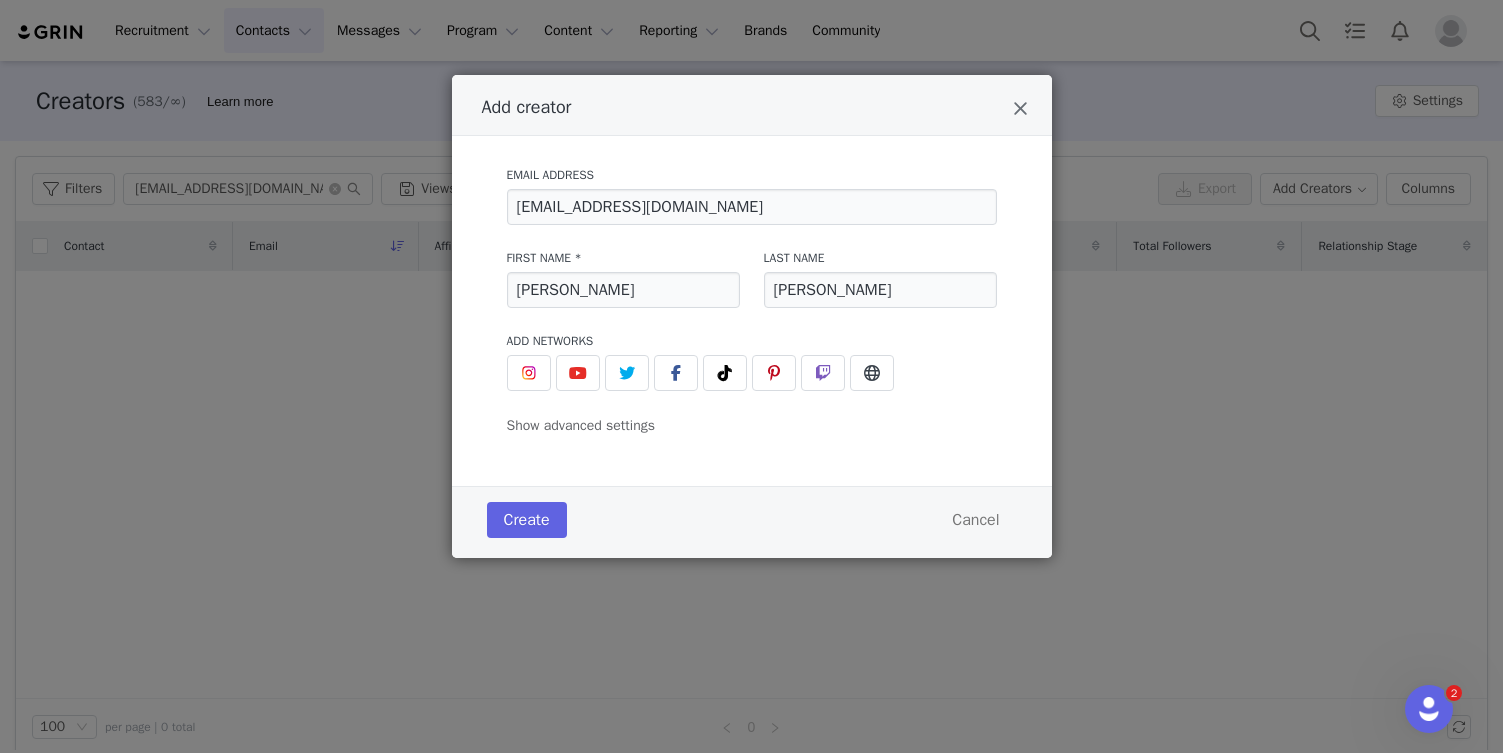 click on "Email Address  chrissieshd@gmail.com  First Name *  Christine  Last Name  Hetkowski  Add Networks   instagram URL   youtube URL   twitter URL   facebook URL   tiktok URL   pinterest URL   twitch URL   website URL  Show advanced settings  Add to Activation  Select activation  Add to Campaign  Select campaign  Relationship Stage  Select stage  Initial Tag(s)  Select tag(s)    Add a manager or agent   Kreatures of Habit    Inalignment Media Mgmt    Stat Media PR    Eight 6 Media    NC Fit    Gersh    Mitchell Hooper Agent    Mayhem Nation    Brittany Anglesey" at bounding box center (752, 311) 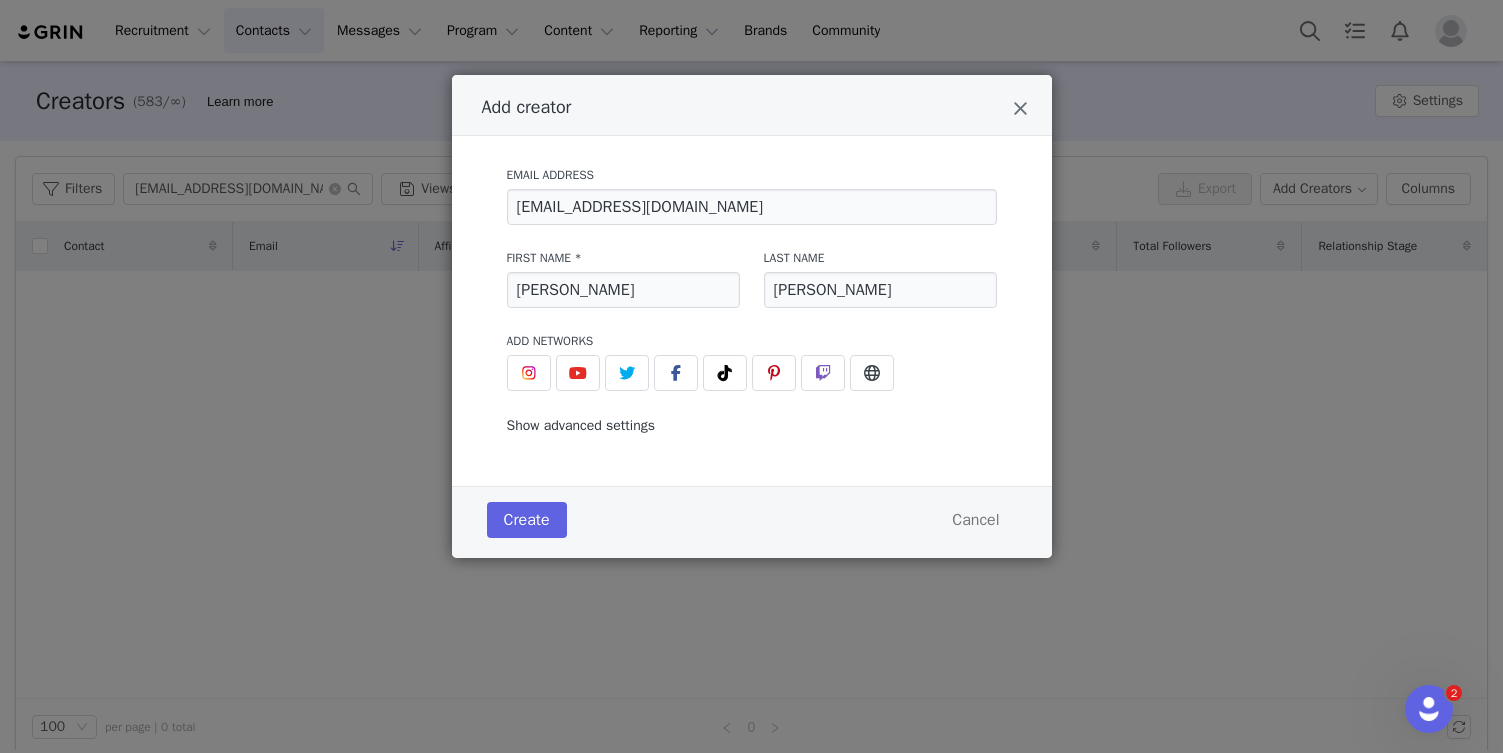 click on "Show advanced settings" at bounding box center [581, 425] 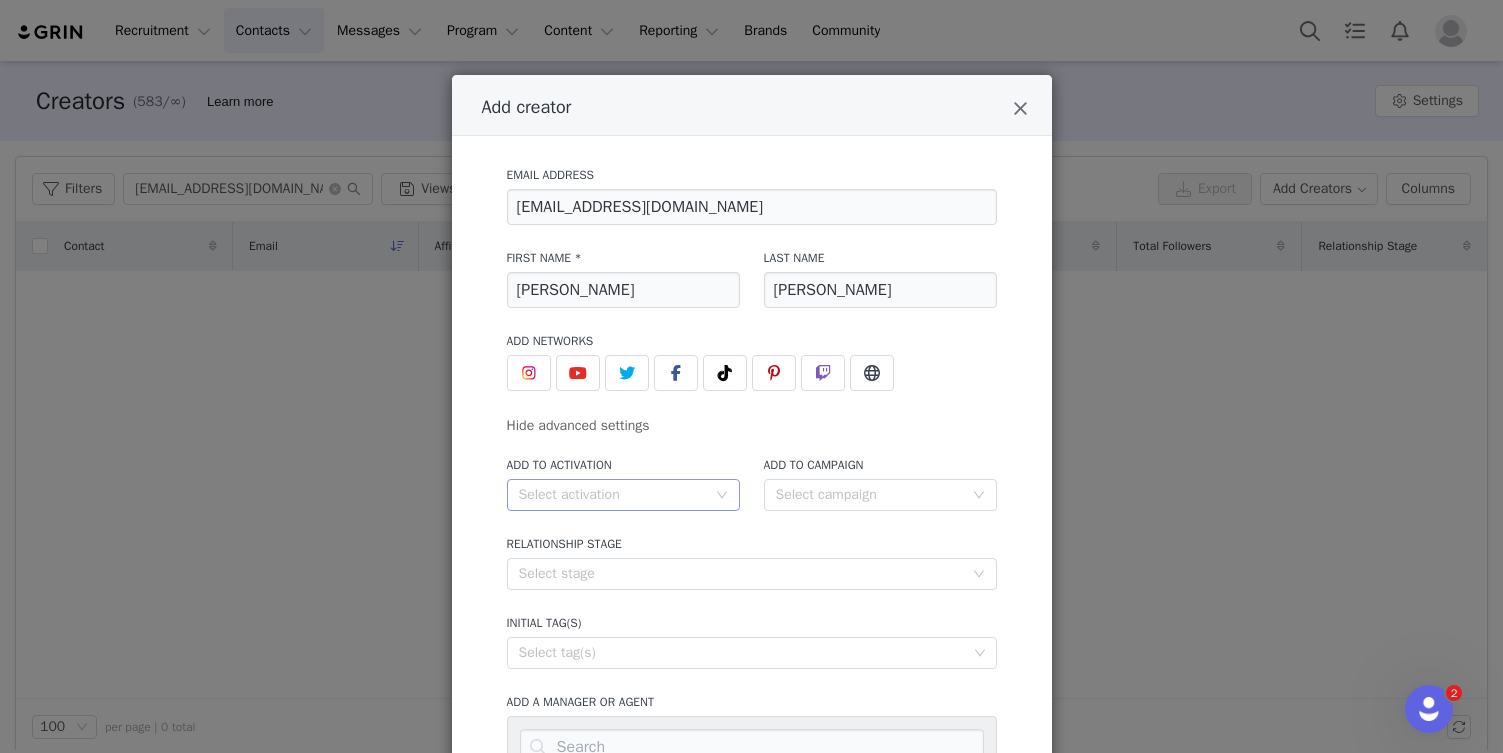 click on "Select activation" at bounding box center (612, 495) 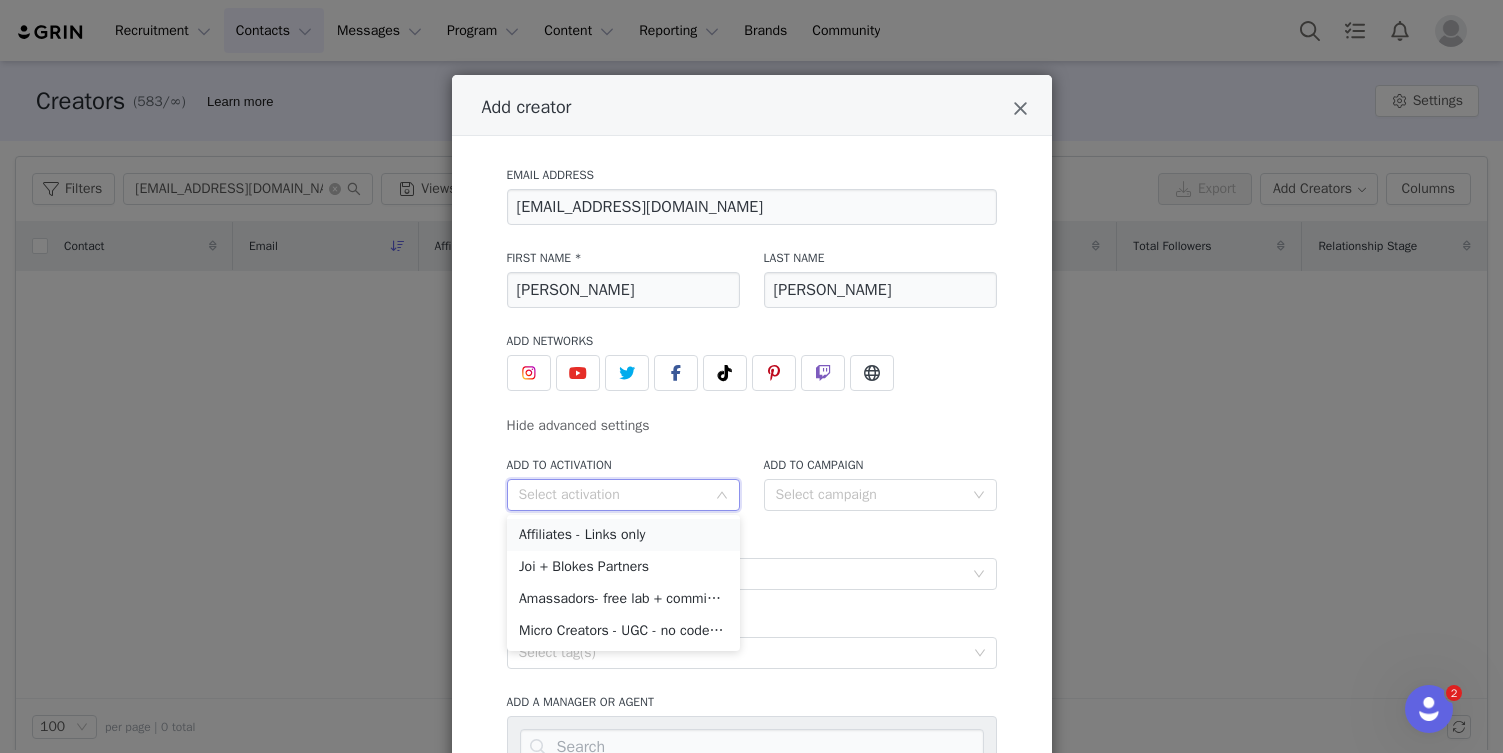 click on "Affiliates - Links only" at bounding box center [623, 535] 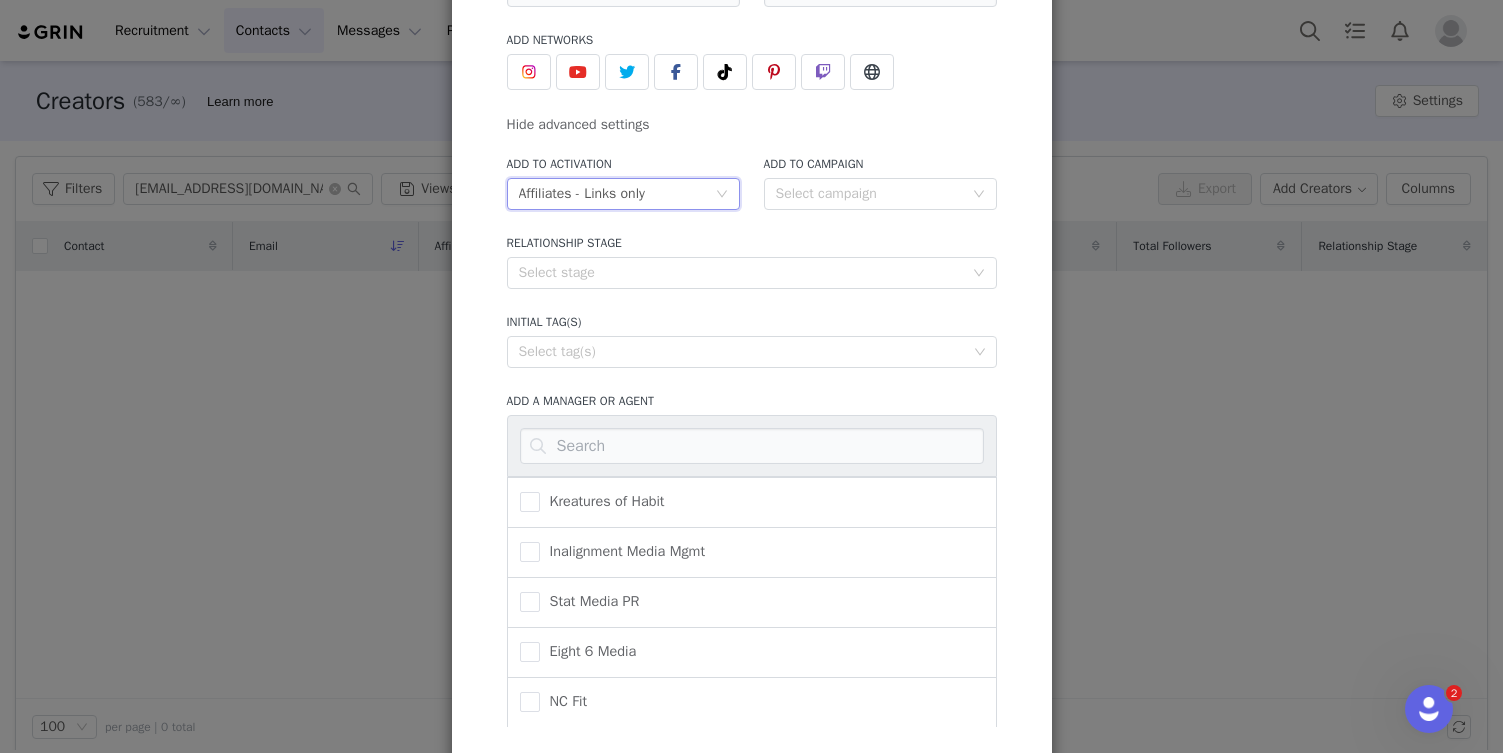 scroll, scrollTop: 451, scrollLeft: 0, axis: vertical 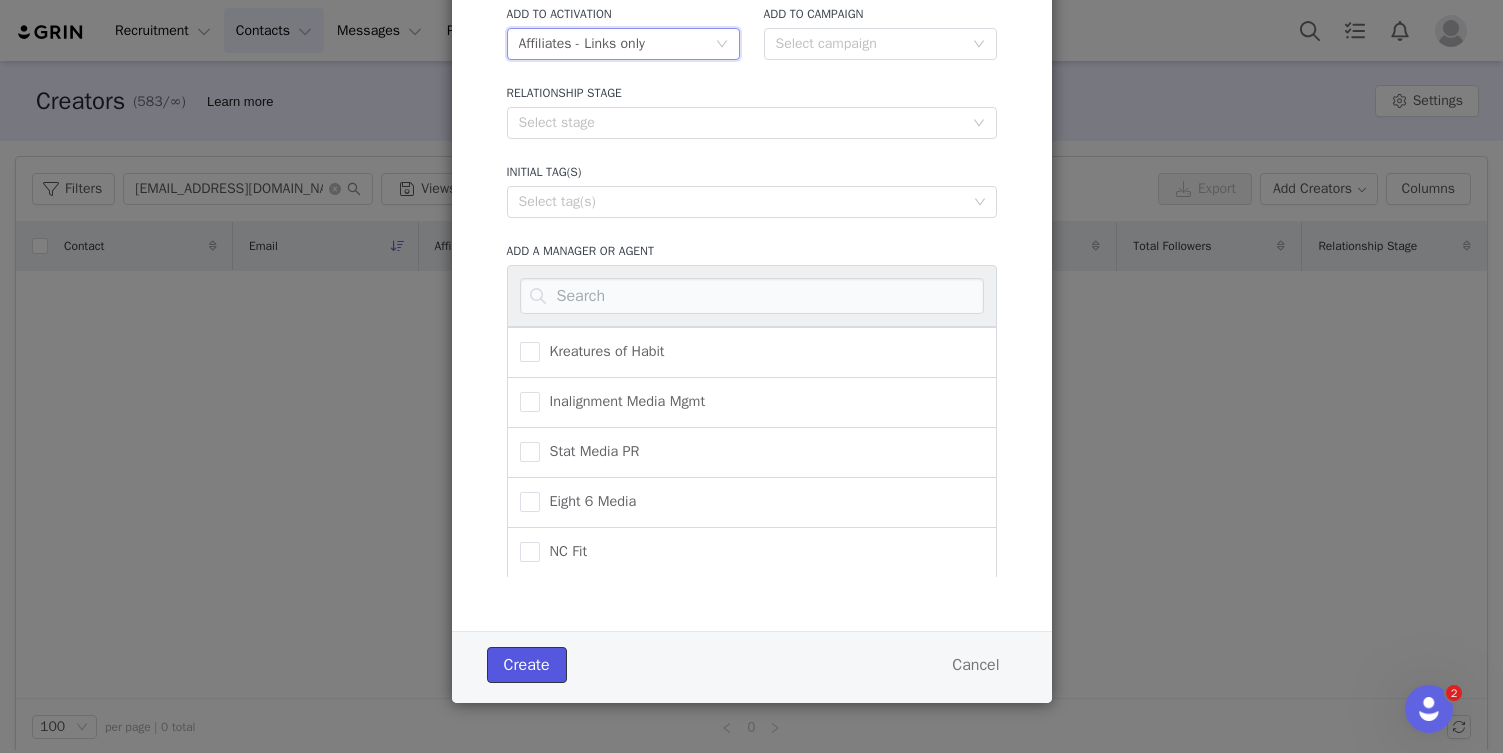 click on "Create" at bounding box center [527, 665] 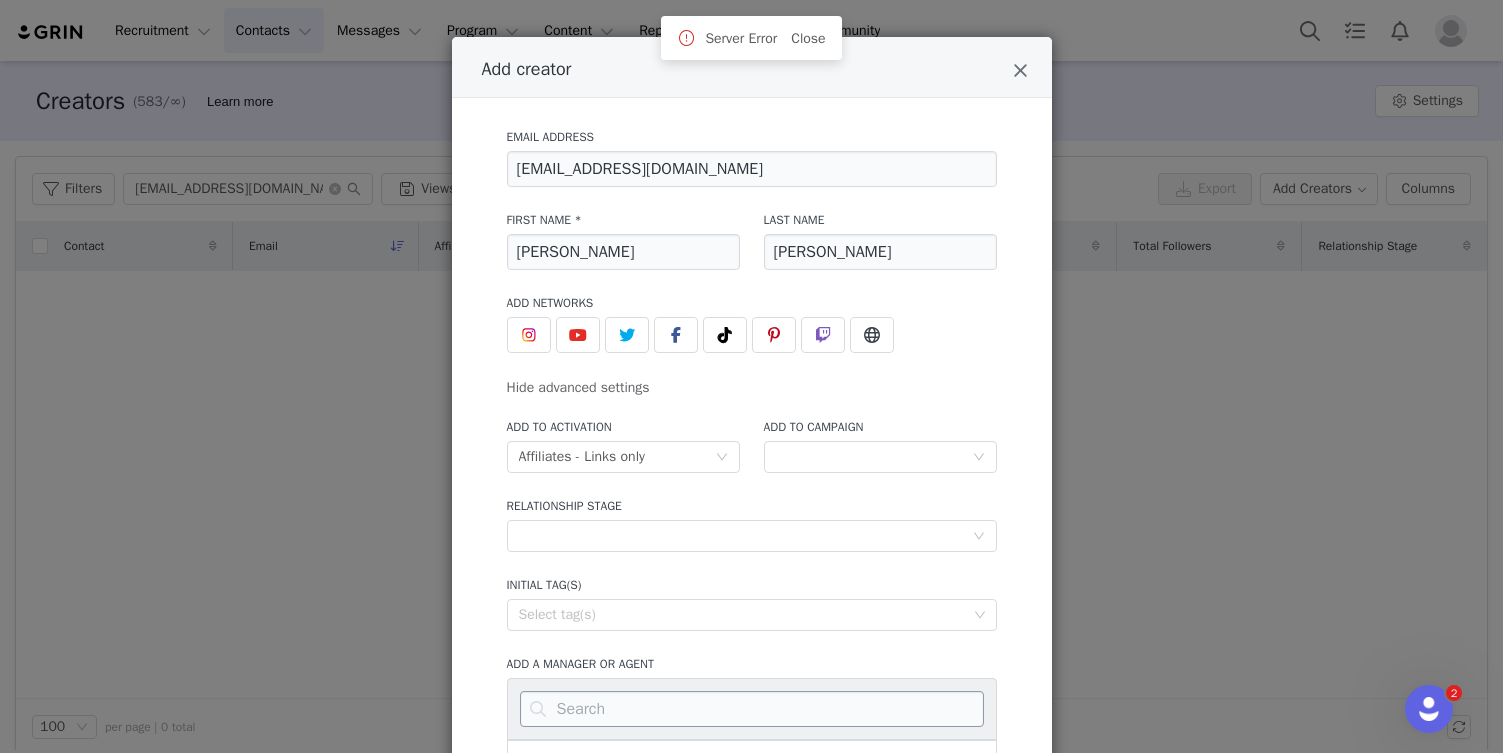 scroll, scrollTop: 0, scrollLeft: 0, axis: both 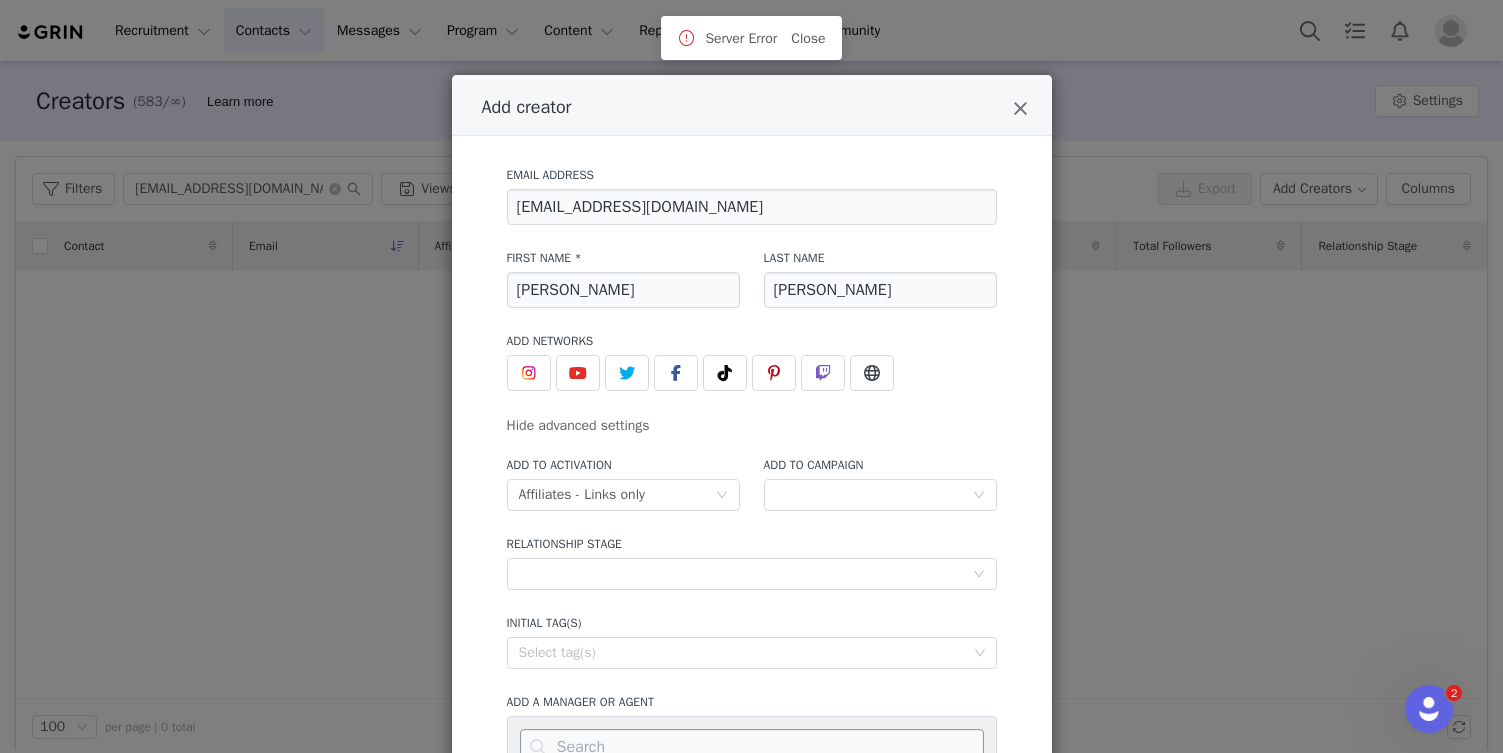 type 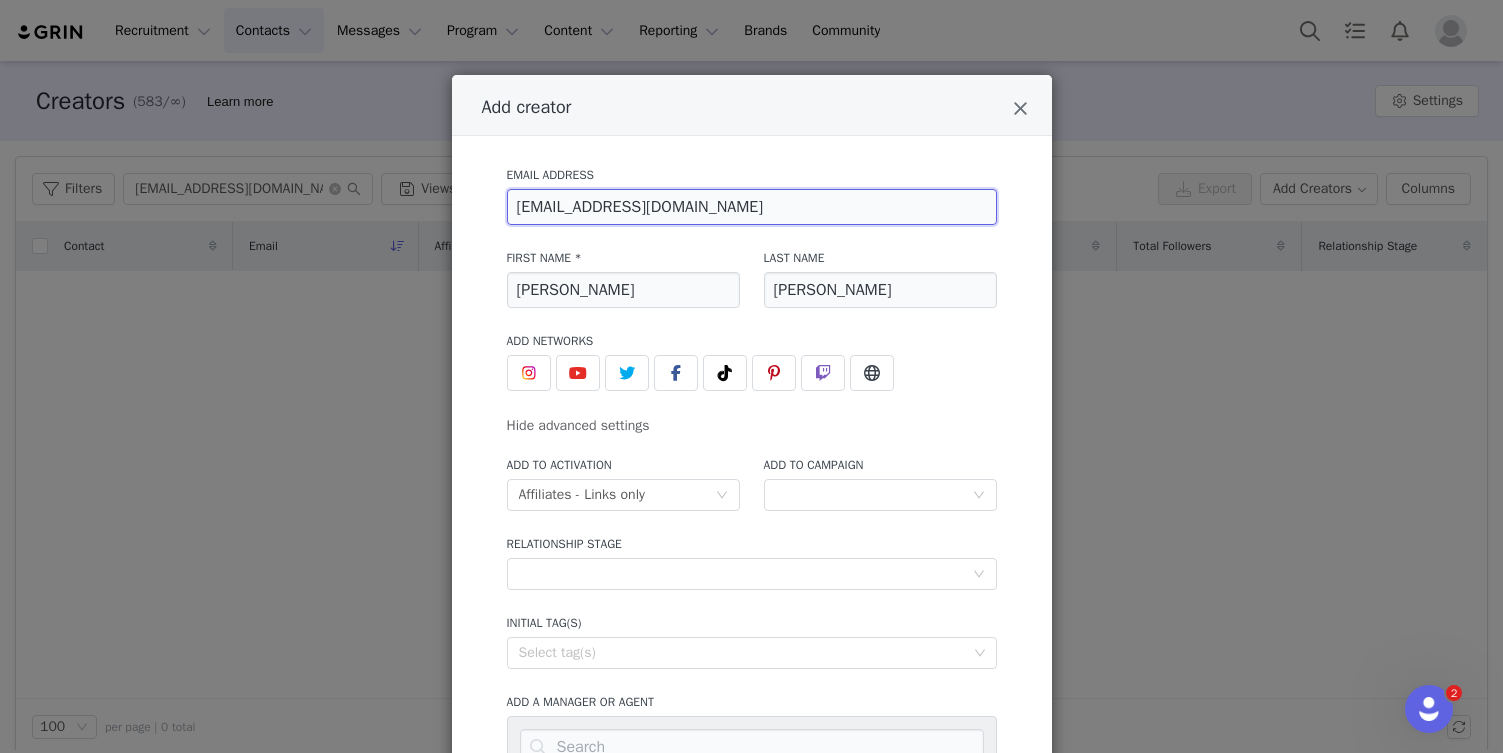 click on "chrissieshd@gmail.com" at bounding box center (752, 207) 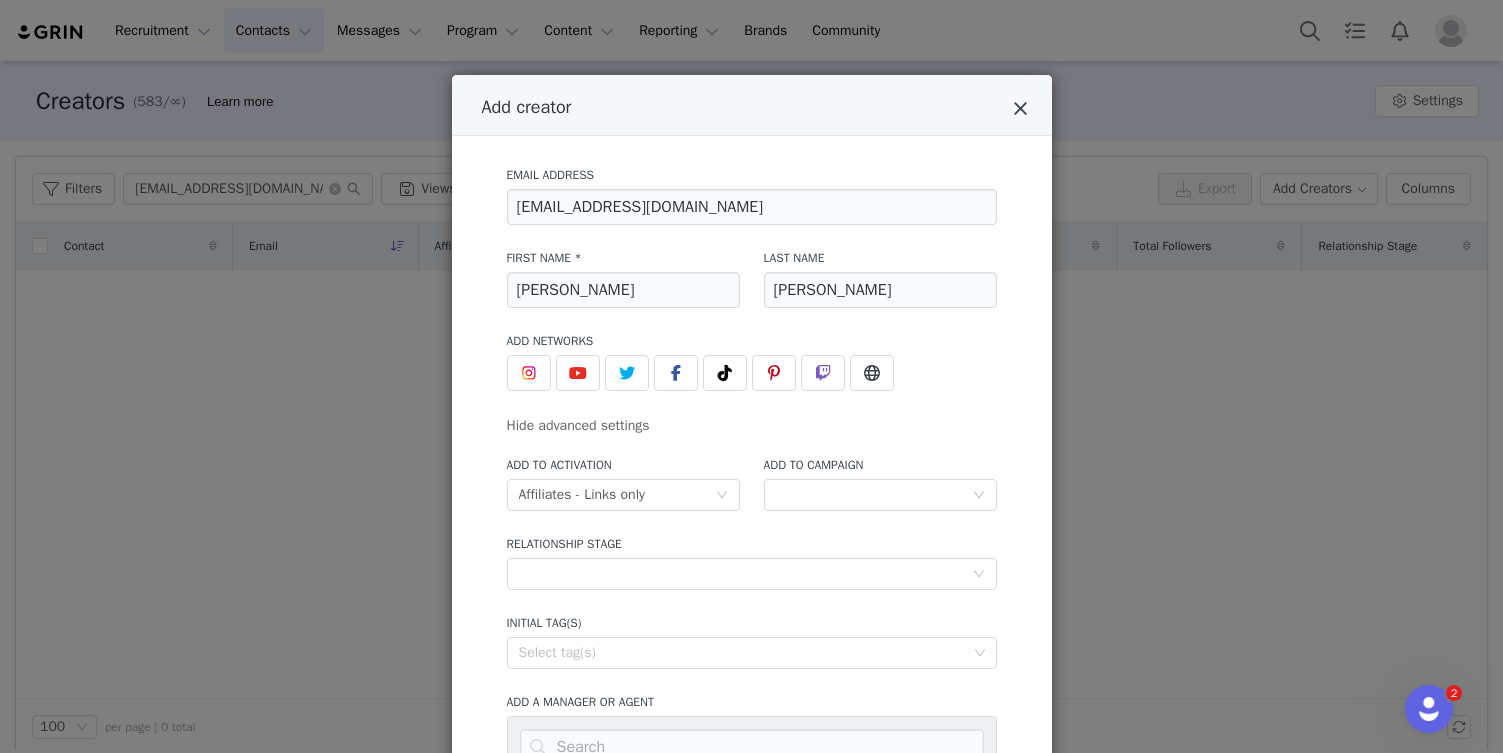 click at bounding box center [1020, 109] 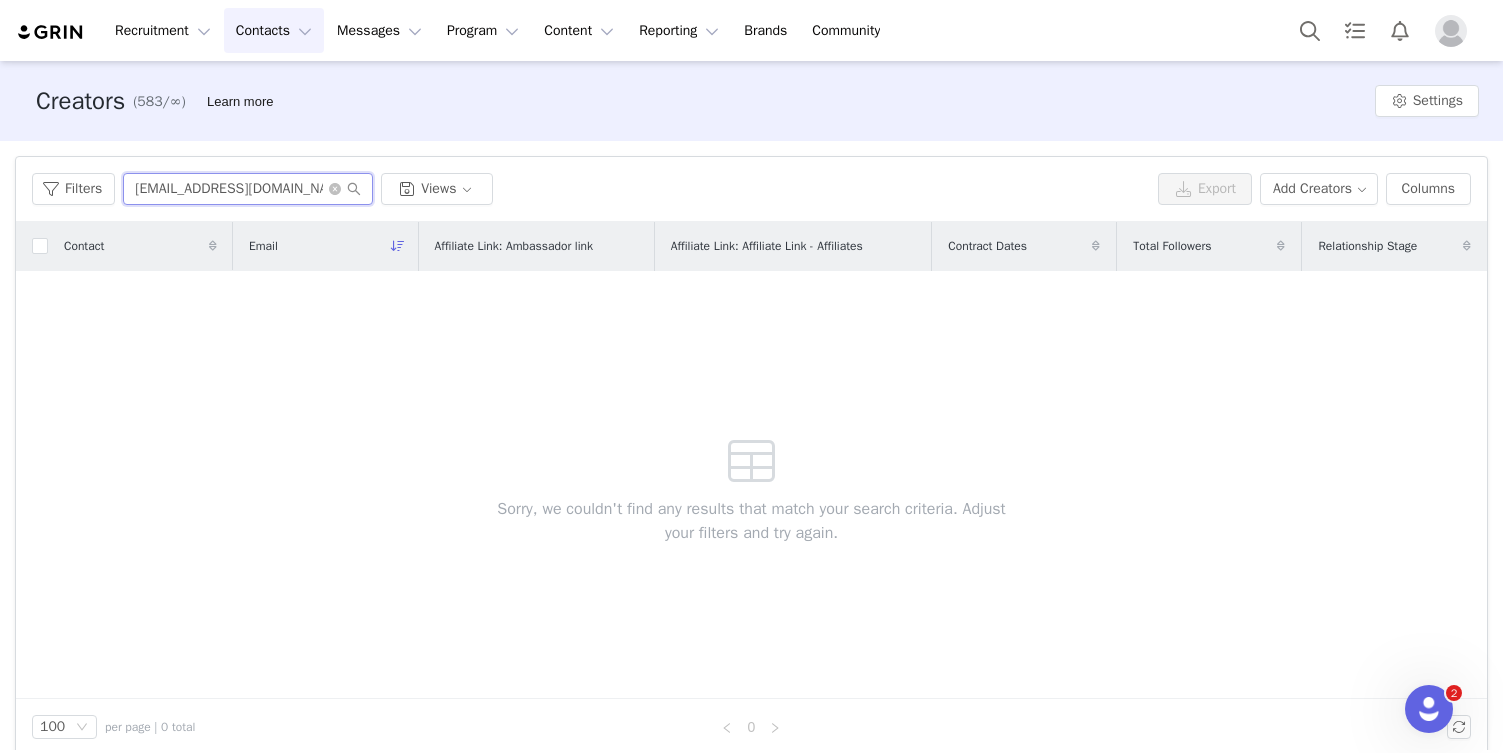 click on "chrissieshd@gmail.com" at bounding box center (248, 189) 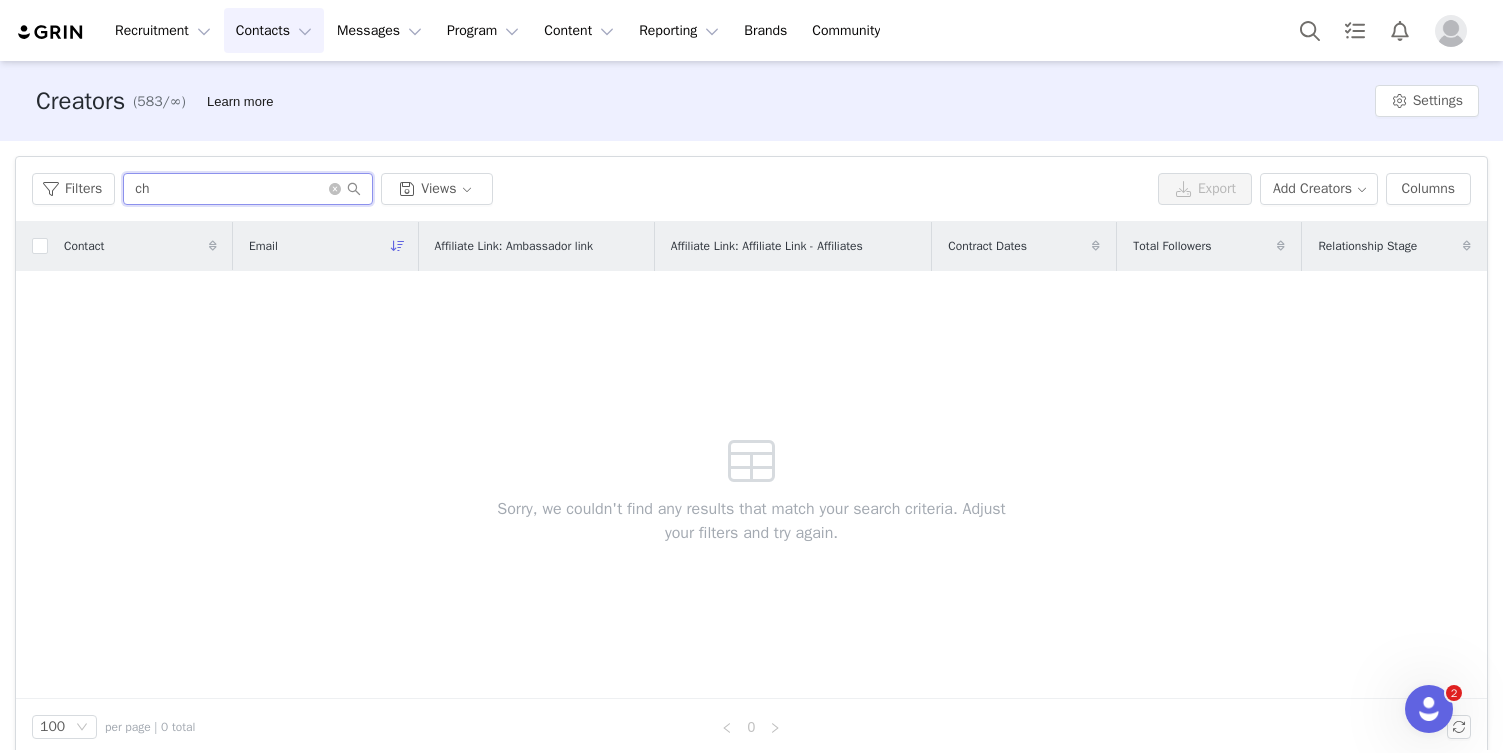 type on "c" 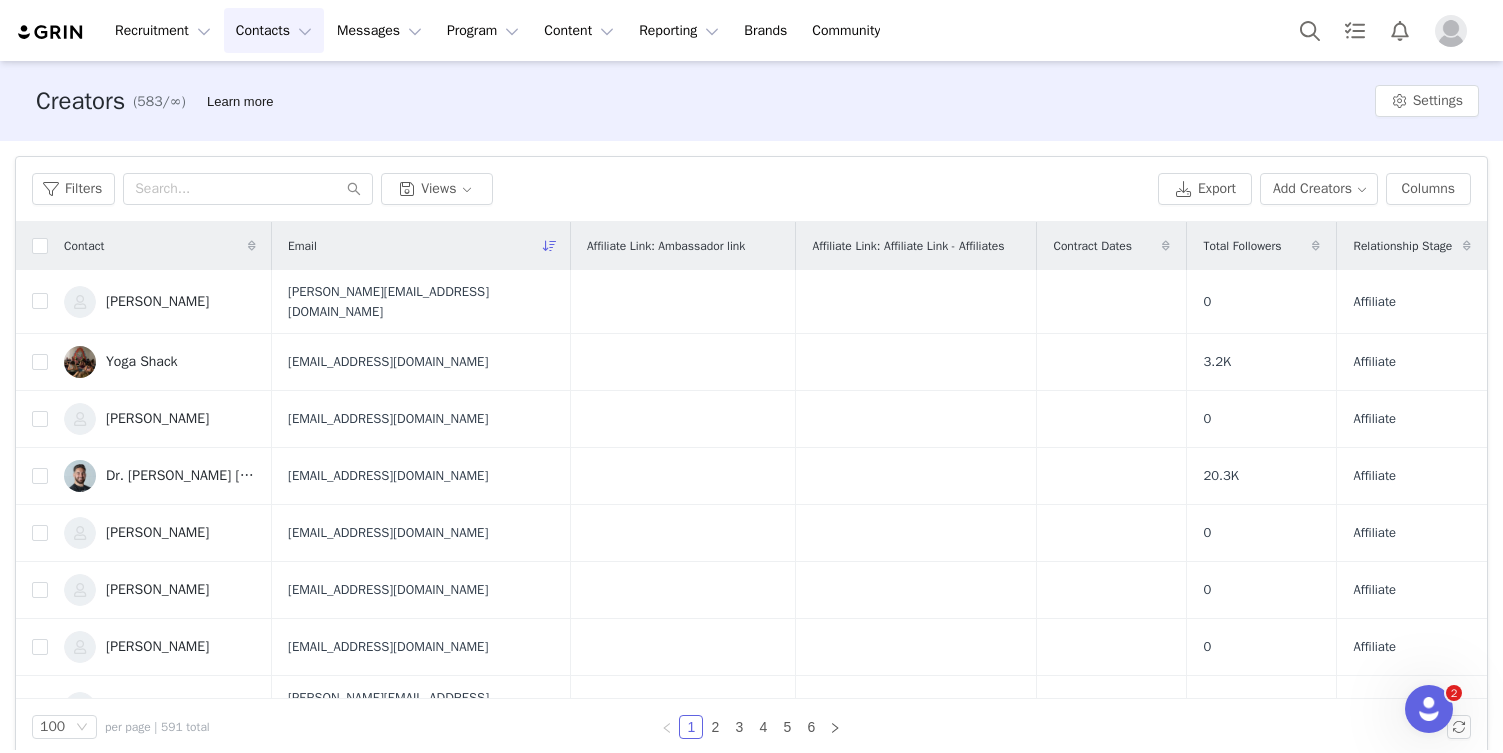 click on "Contacts Contacts" at bounding box center (274, 30) 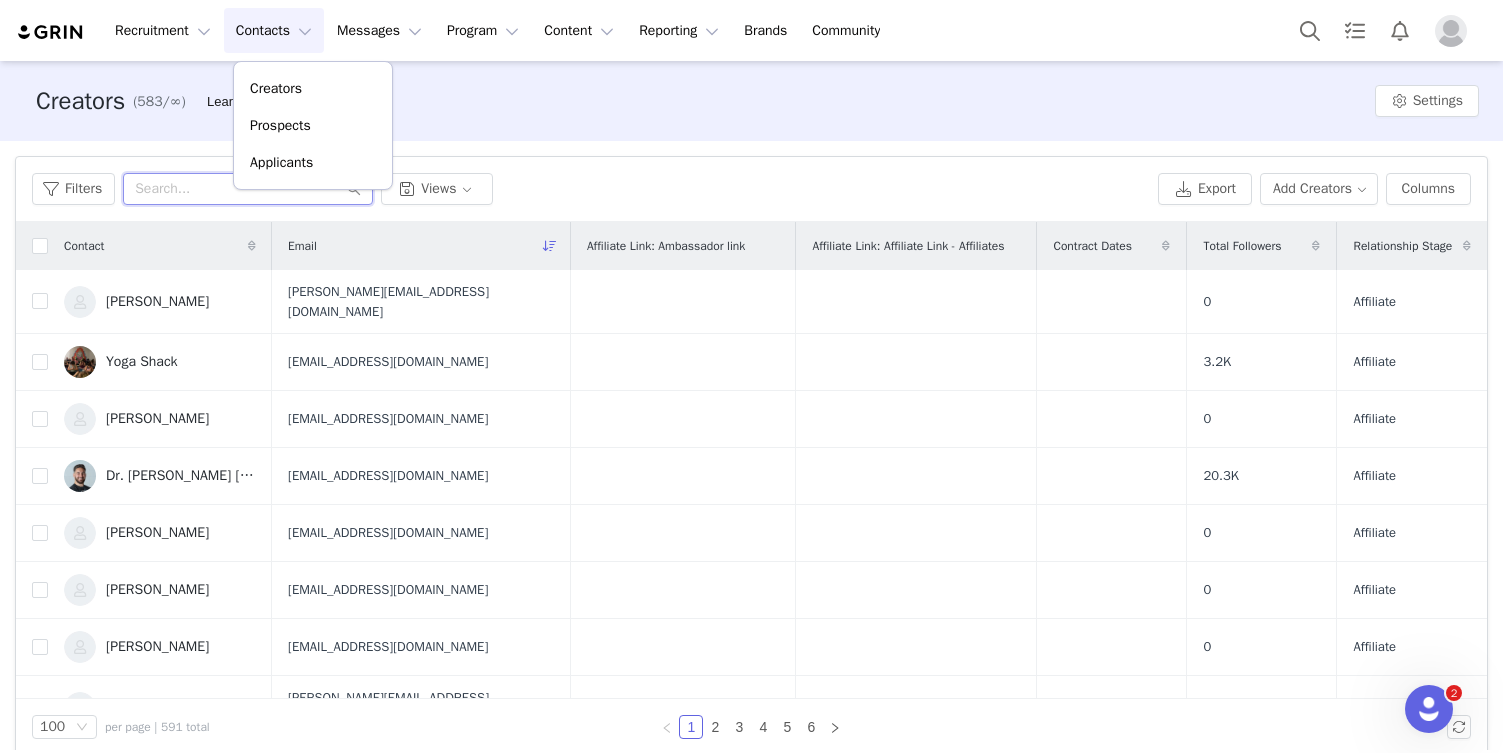 click at bounding box center (248, 189) 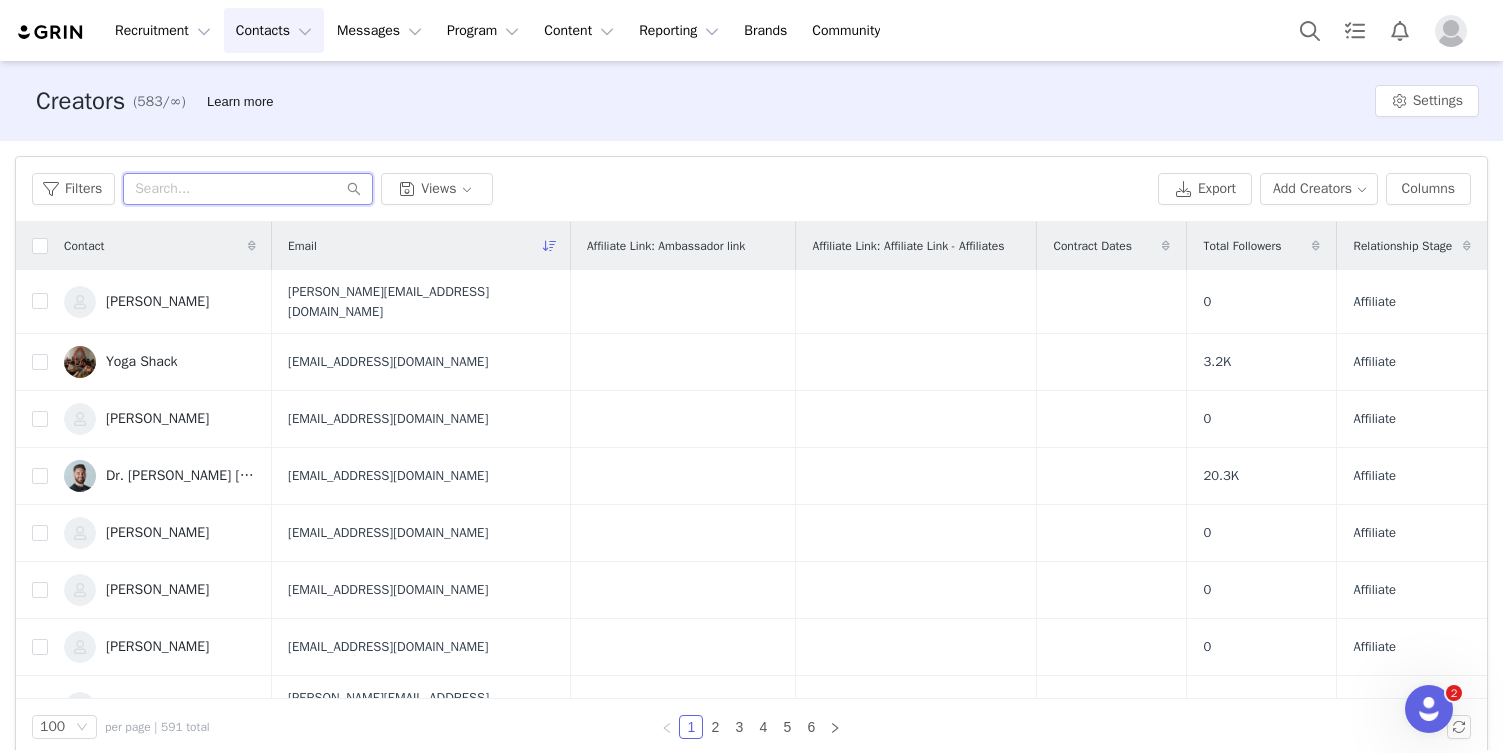 paste on "lmpinkston@gmail.com" 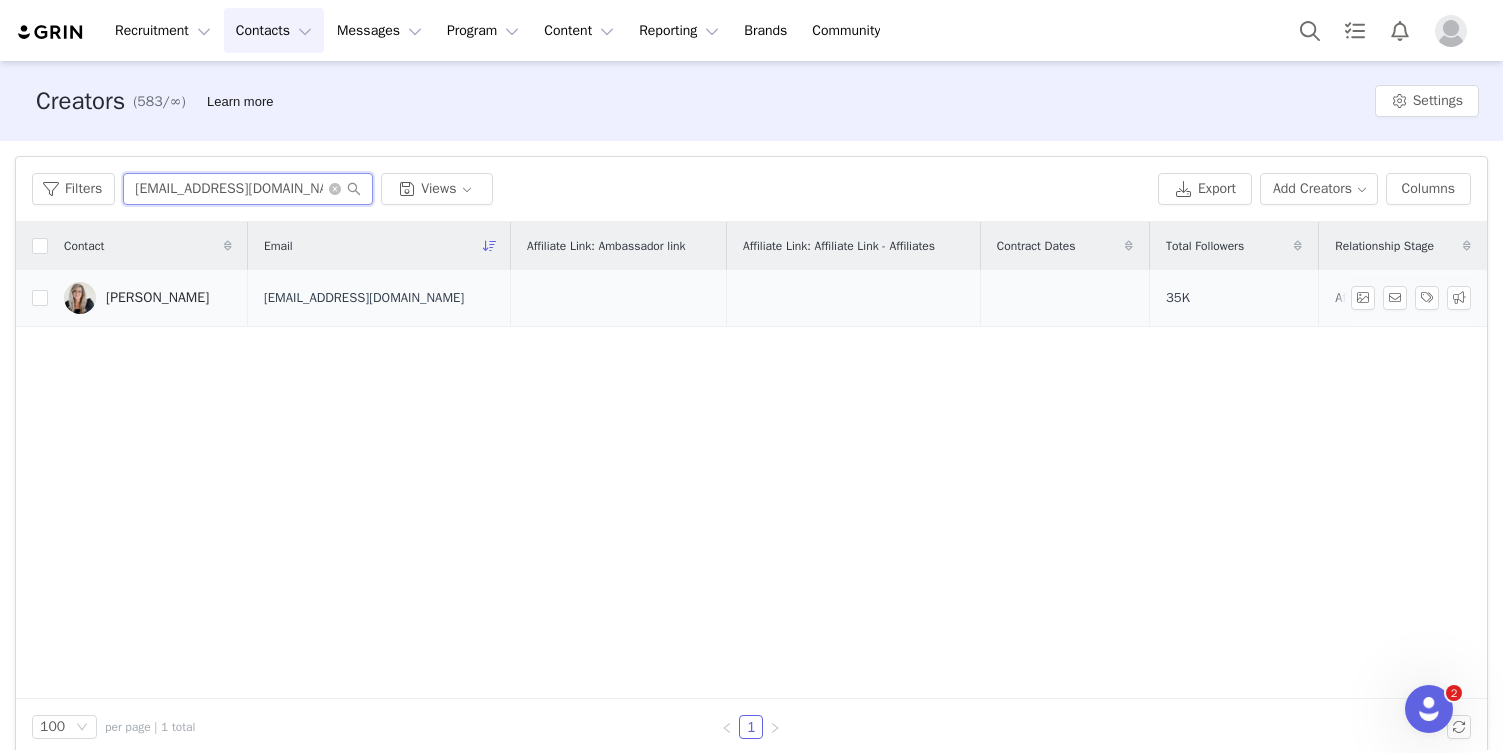 type on "lmpinkston@gmail.com" 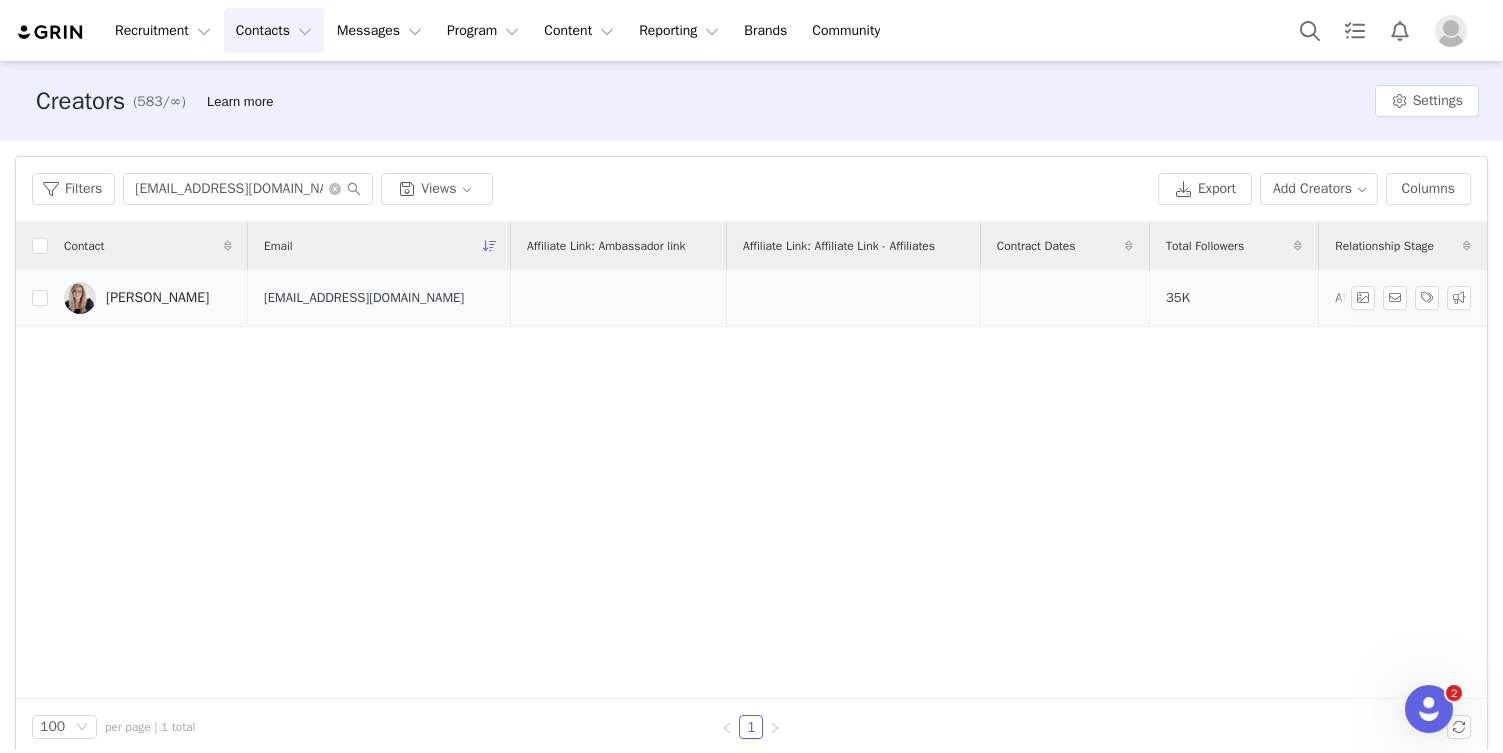 click on "Lauren Pinkston" at bounding box center [157, 298] 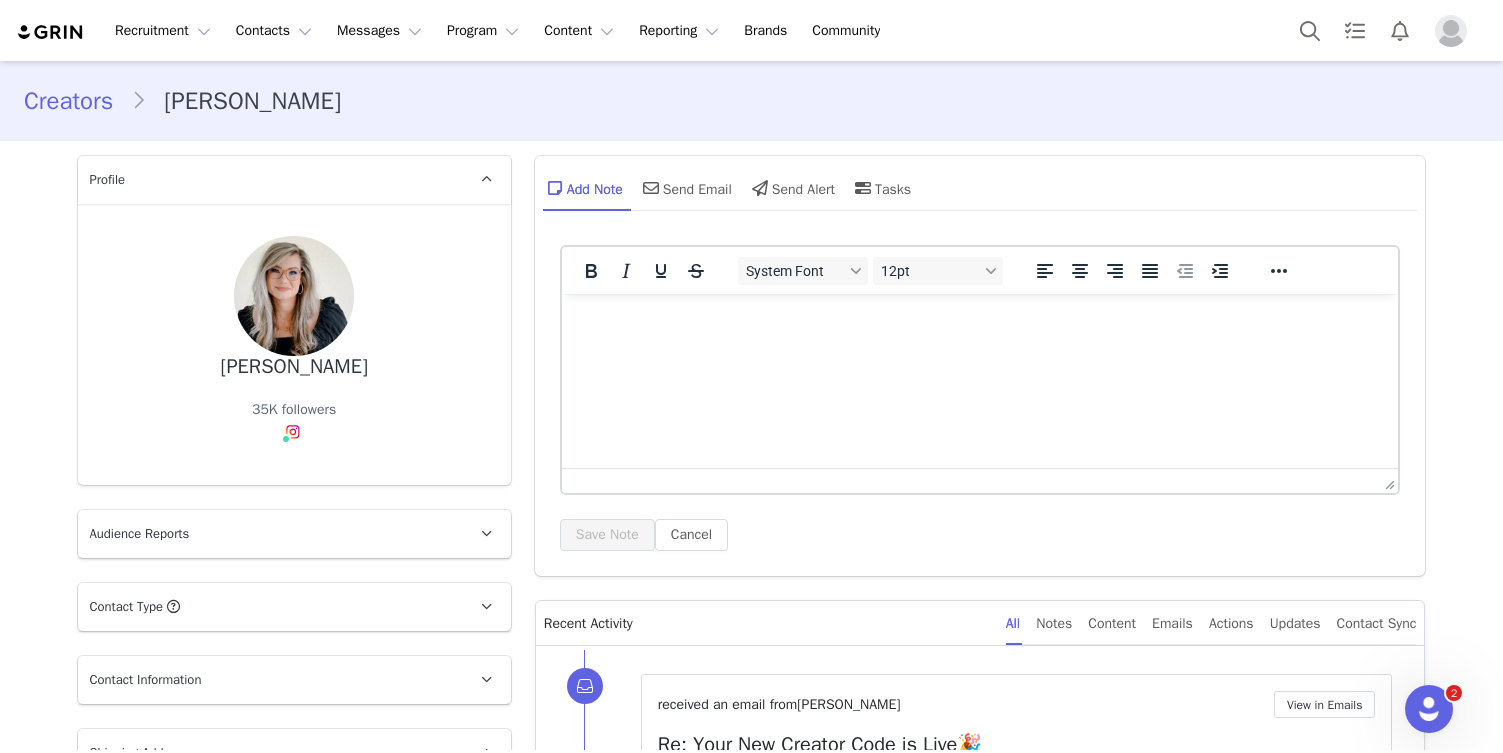 scroll, scrollTop: 0, scrollLeft: 0, axis: both 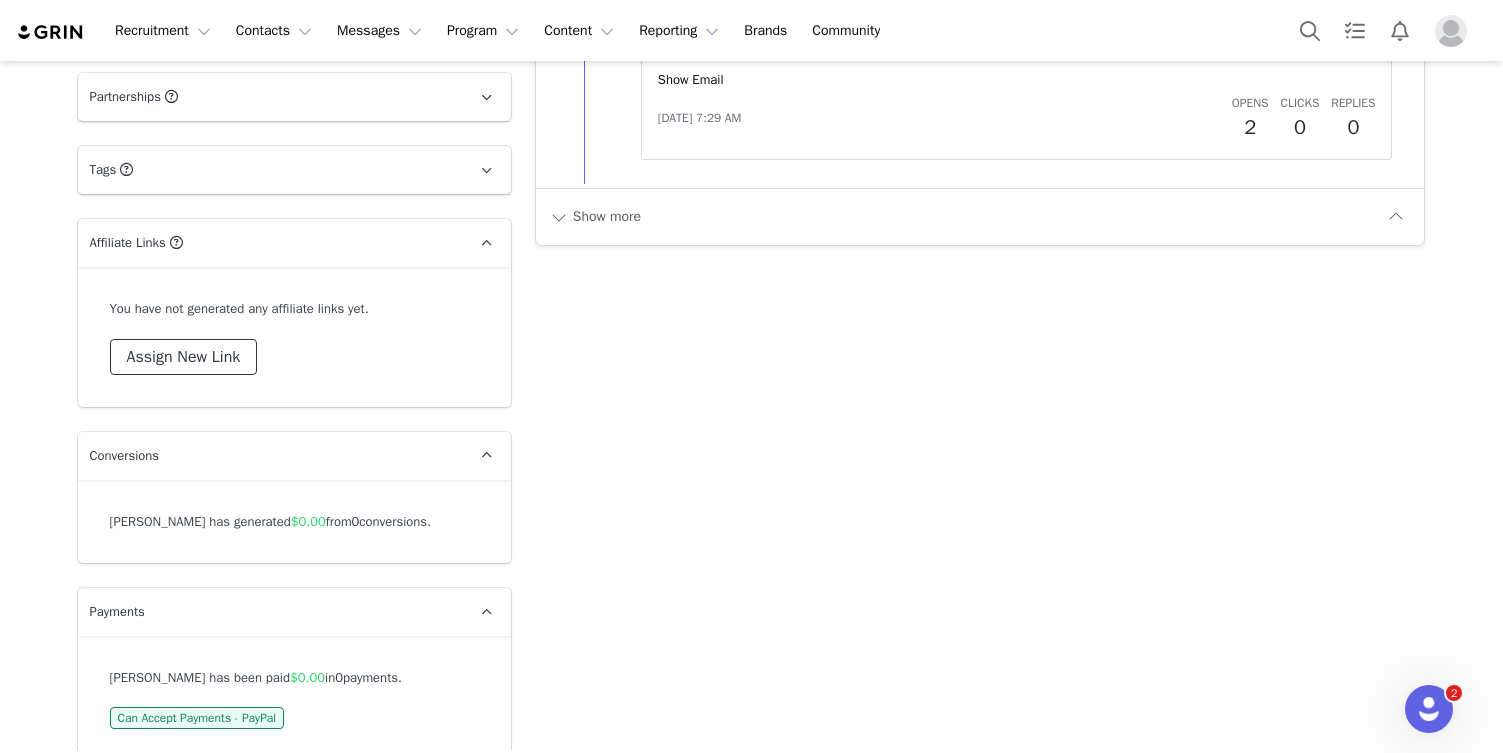 click on "Assign New Link" at bounding box center (184, 357) 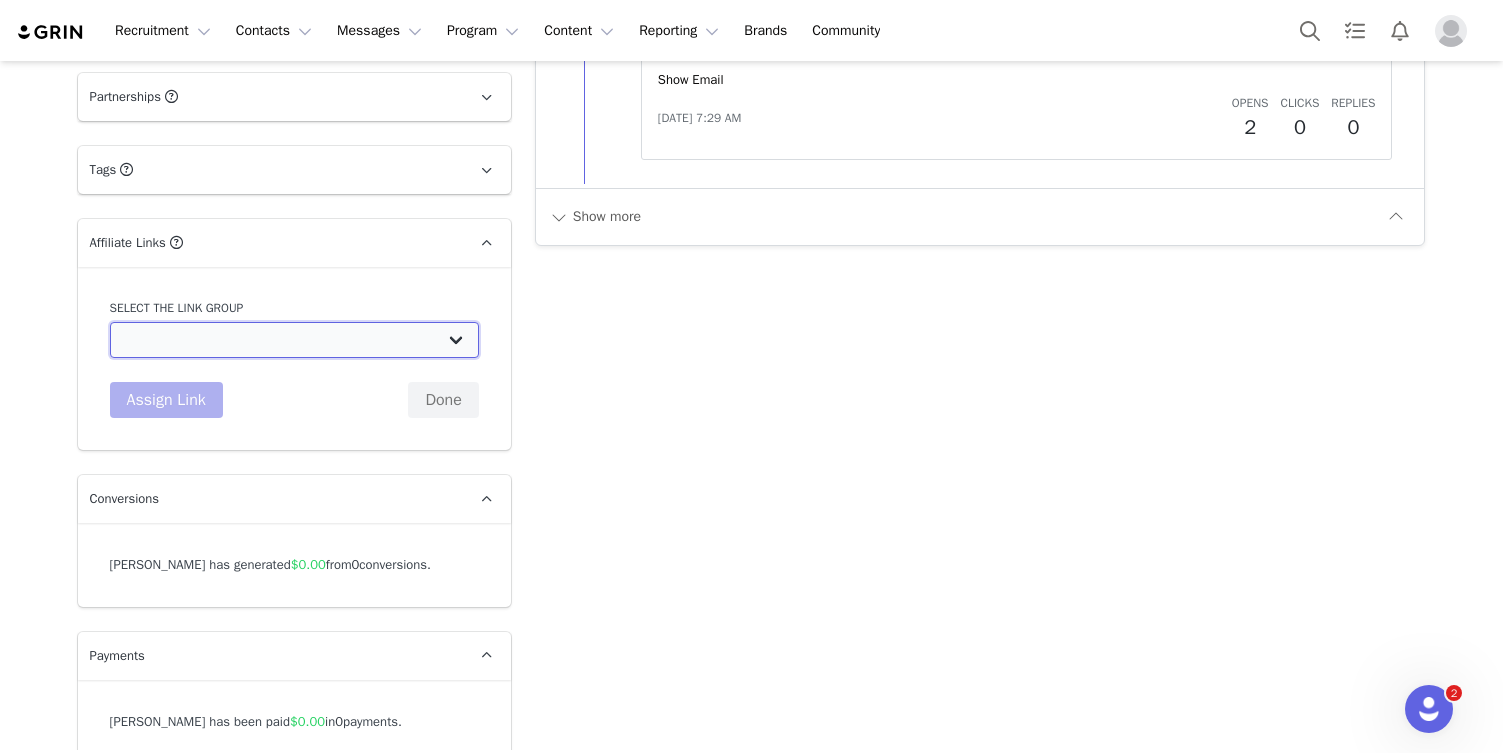 click on "Affiliate Link - Affiliates: [URL][DOMAIN_NAME]   Ambassador link: [URL][DOMAIN_NAME]" at bounding box center [294, 340] 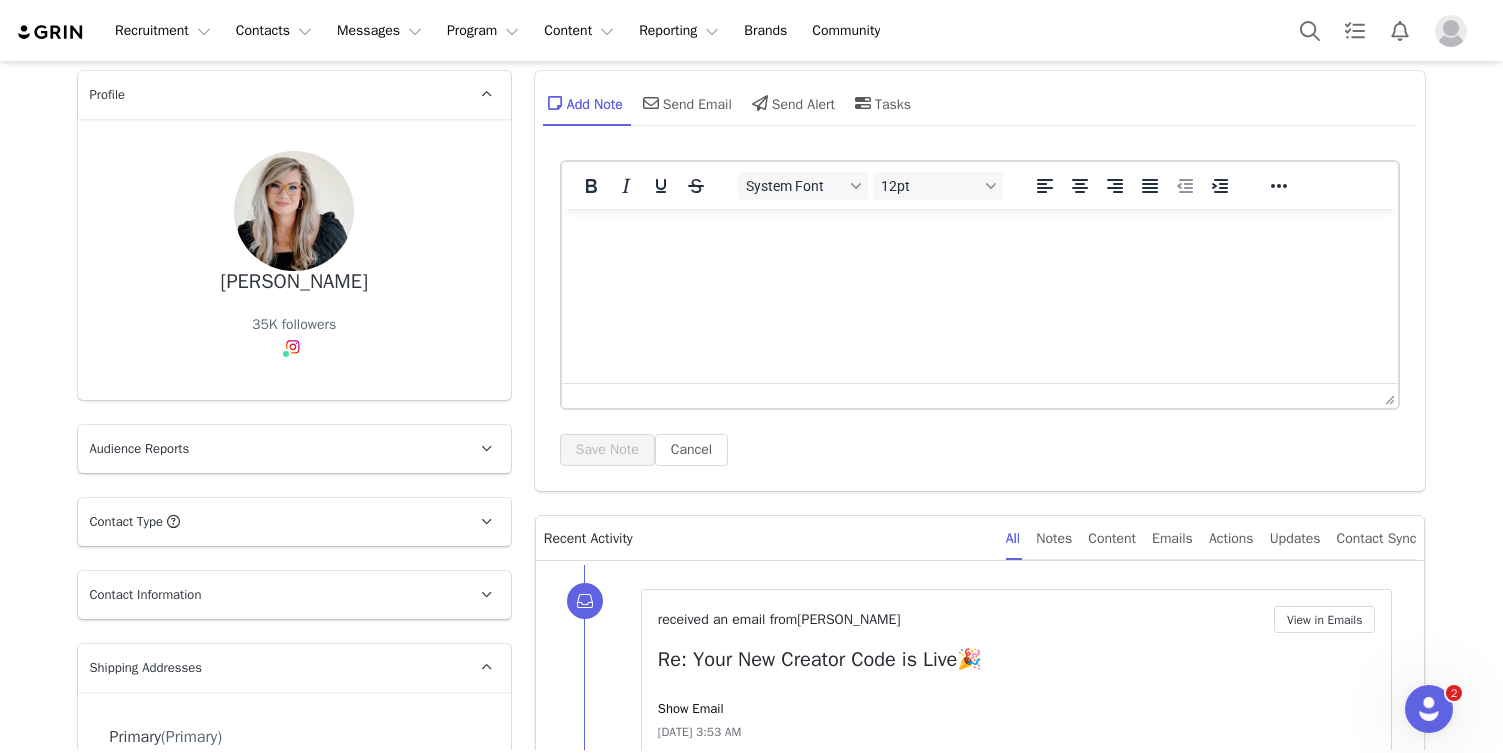 scroll, scrollTop: 0, scrollLeft: 0, axis: both 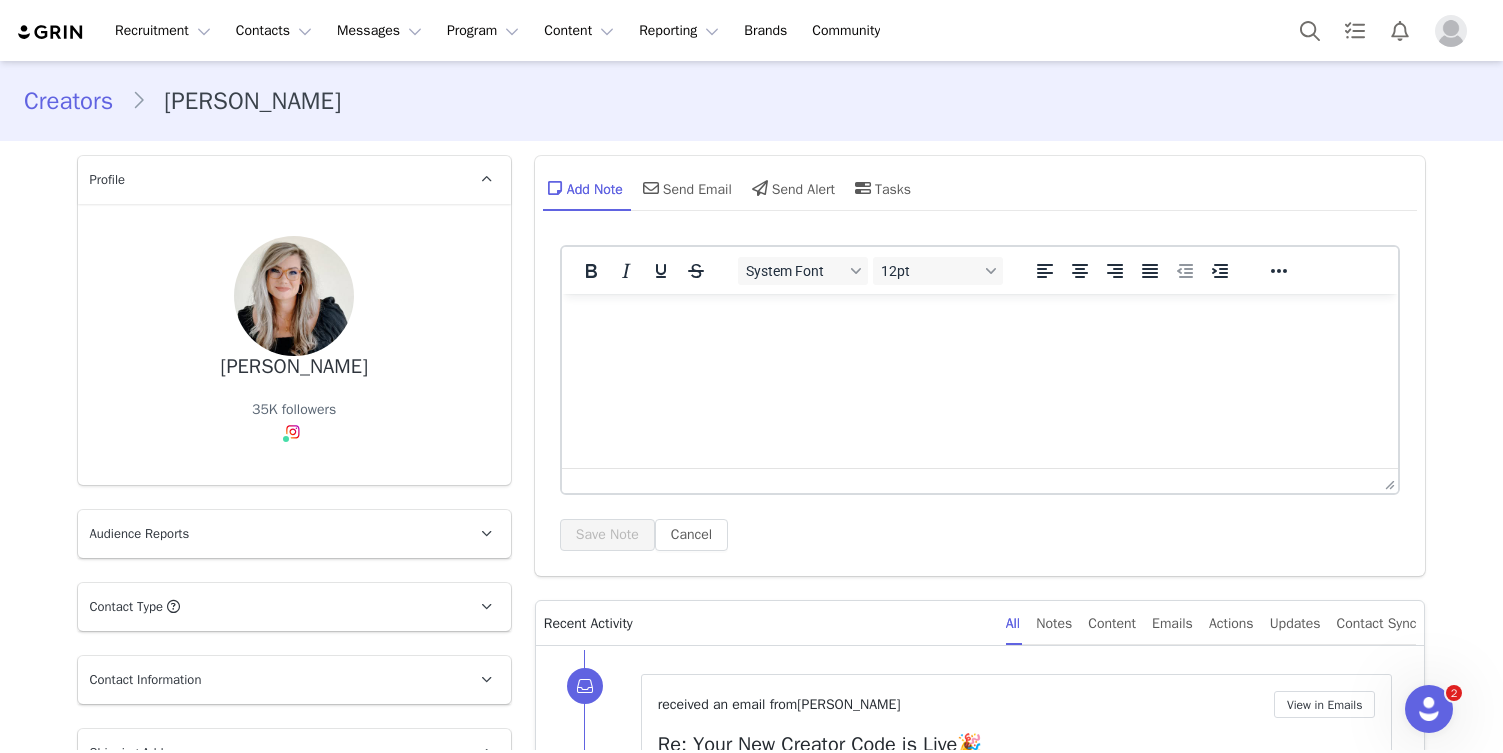 drag, startPoint x: 329, startPoint y: 98, endPoint x: 181, endPoint y: 103, distance: 148.08444 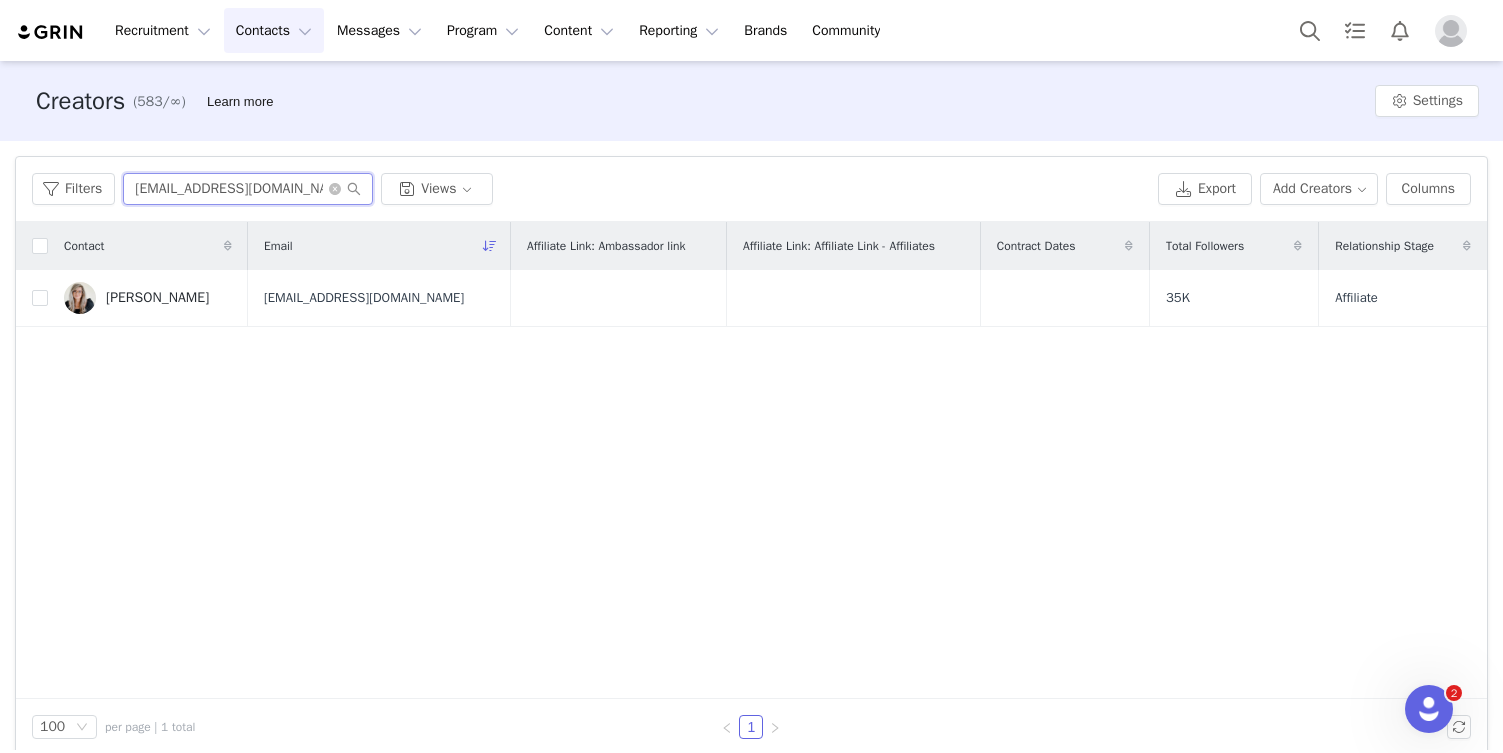 click on "lmpinkston@gmail.com" at bounding box center (248, 189) 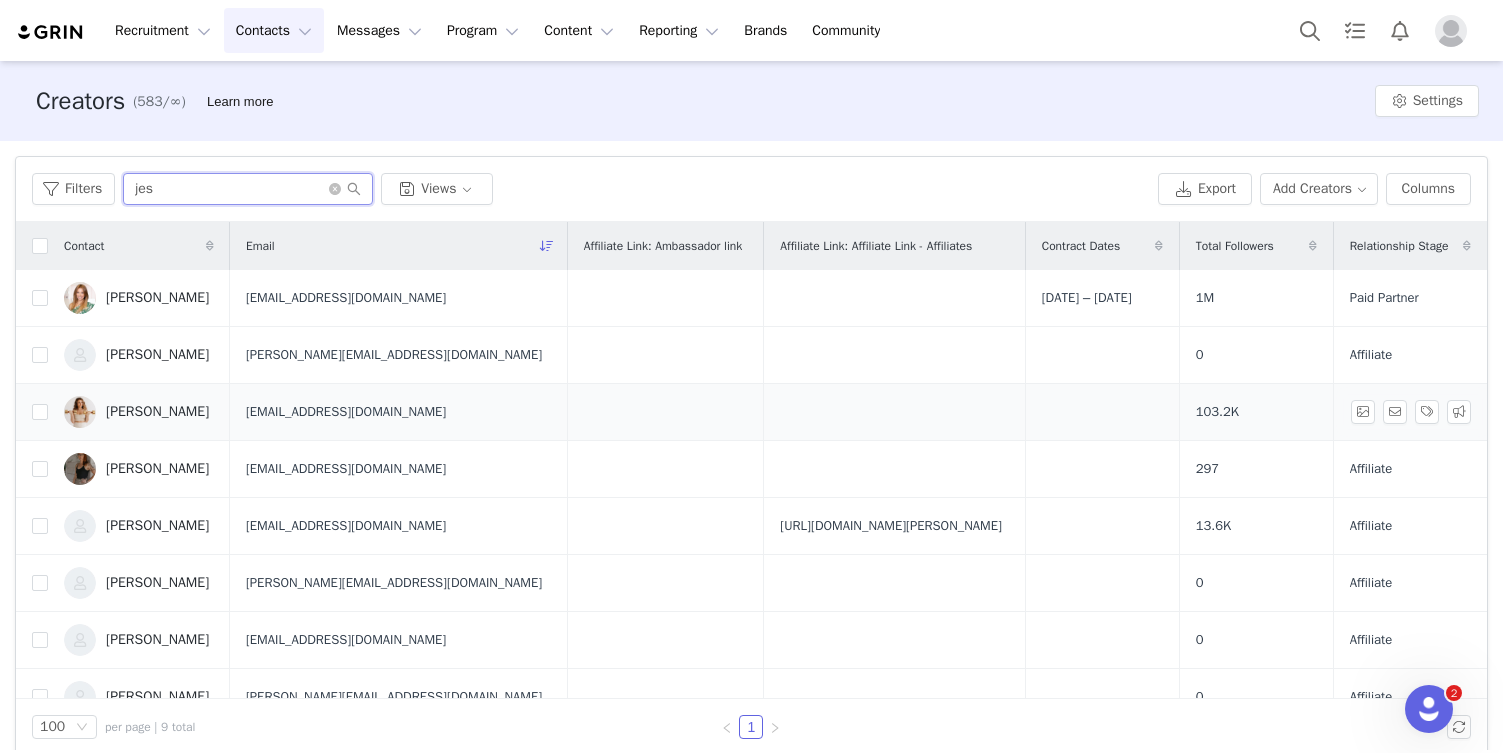 scroll, scrollTop: 91, scrollLeft: 0, axis: vertical 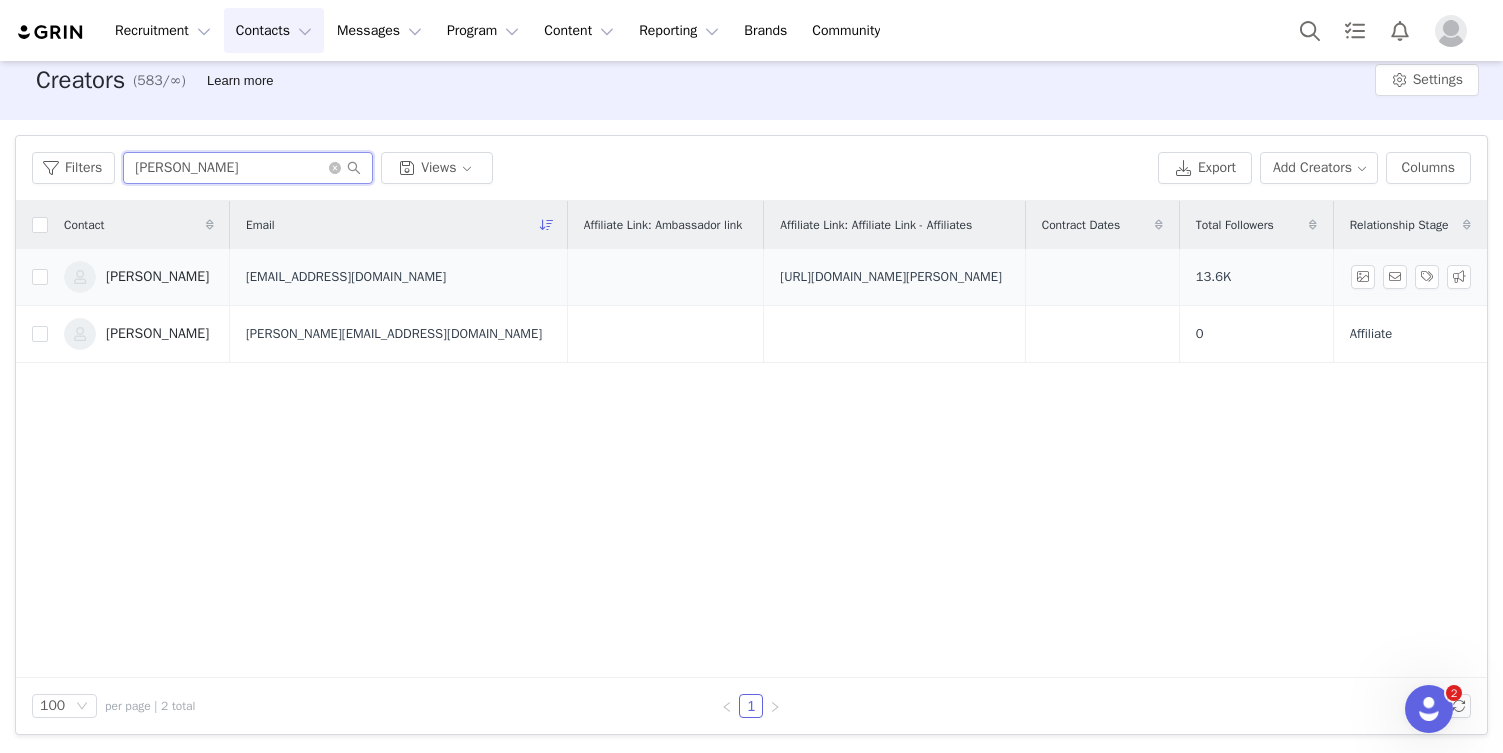 type on "jessie" 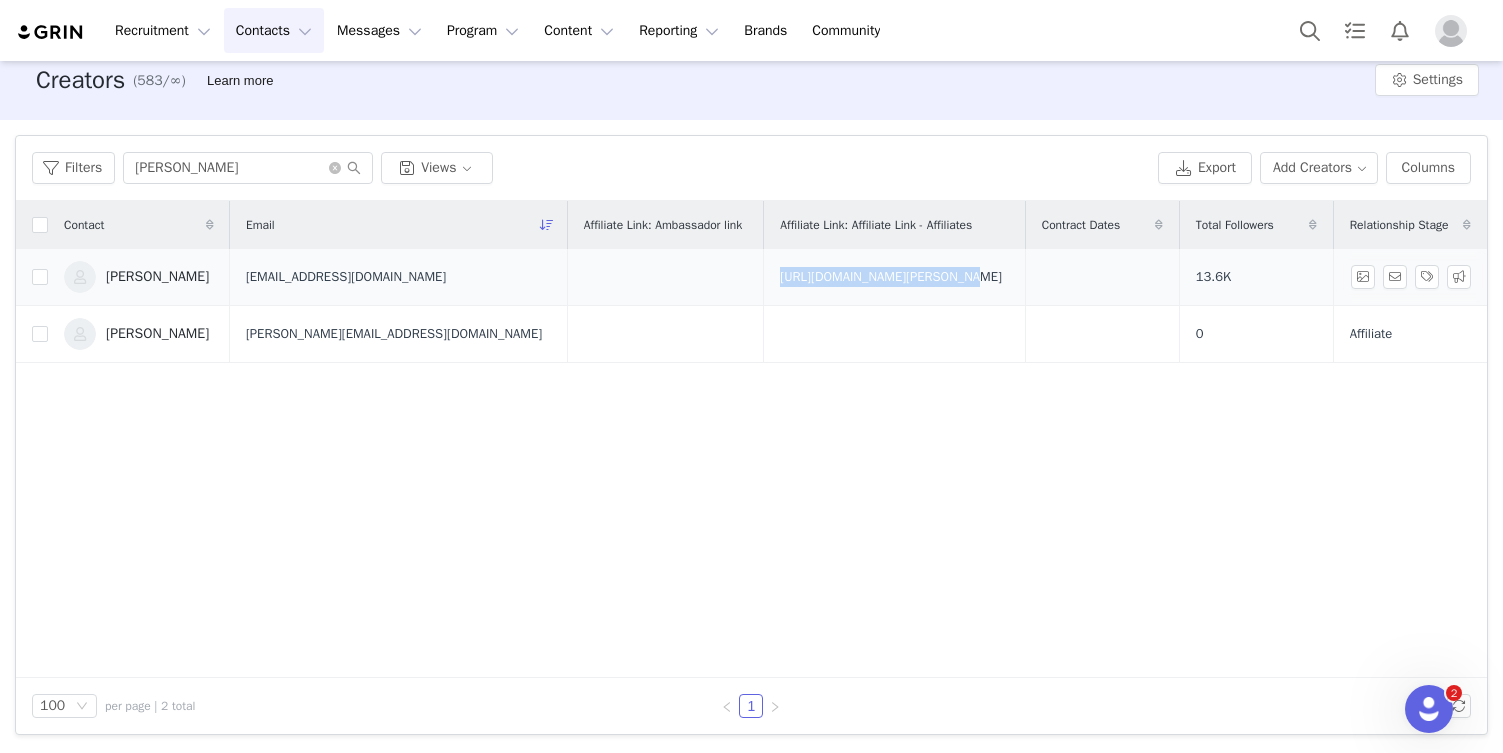 drag, startPoint x: 880, startPoint y: 277, endPoint x: 712, endPoint y: 276, distance: 168.00298 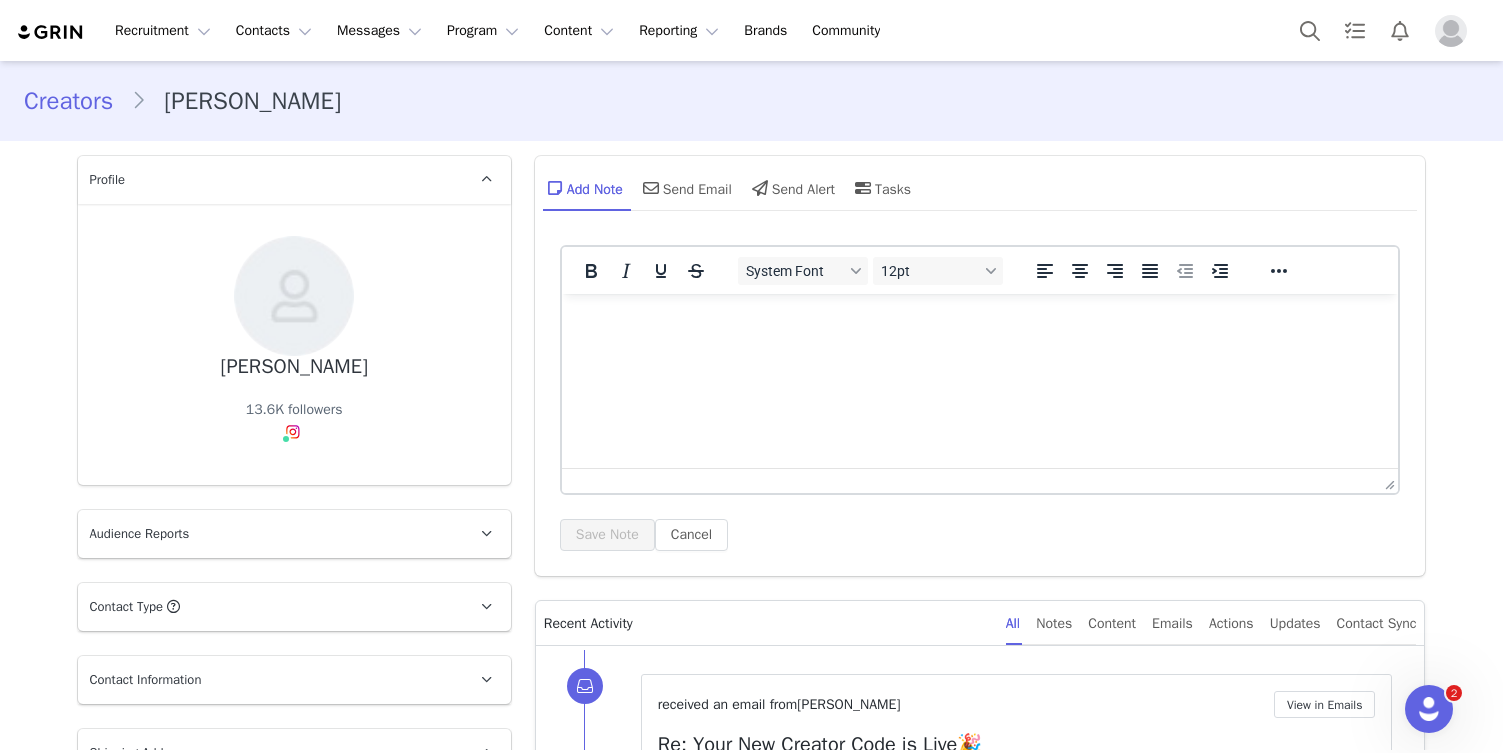 scroll, scrollTop: 0, scrollLeft: 0, axis: both 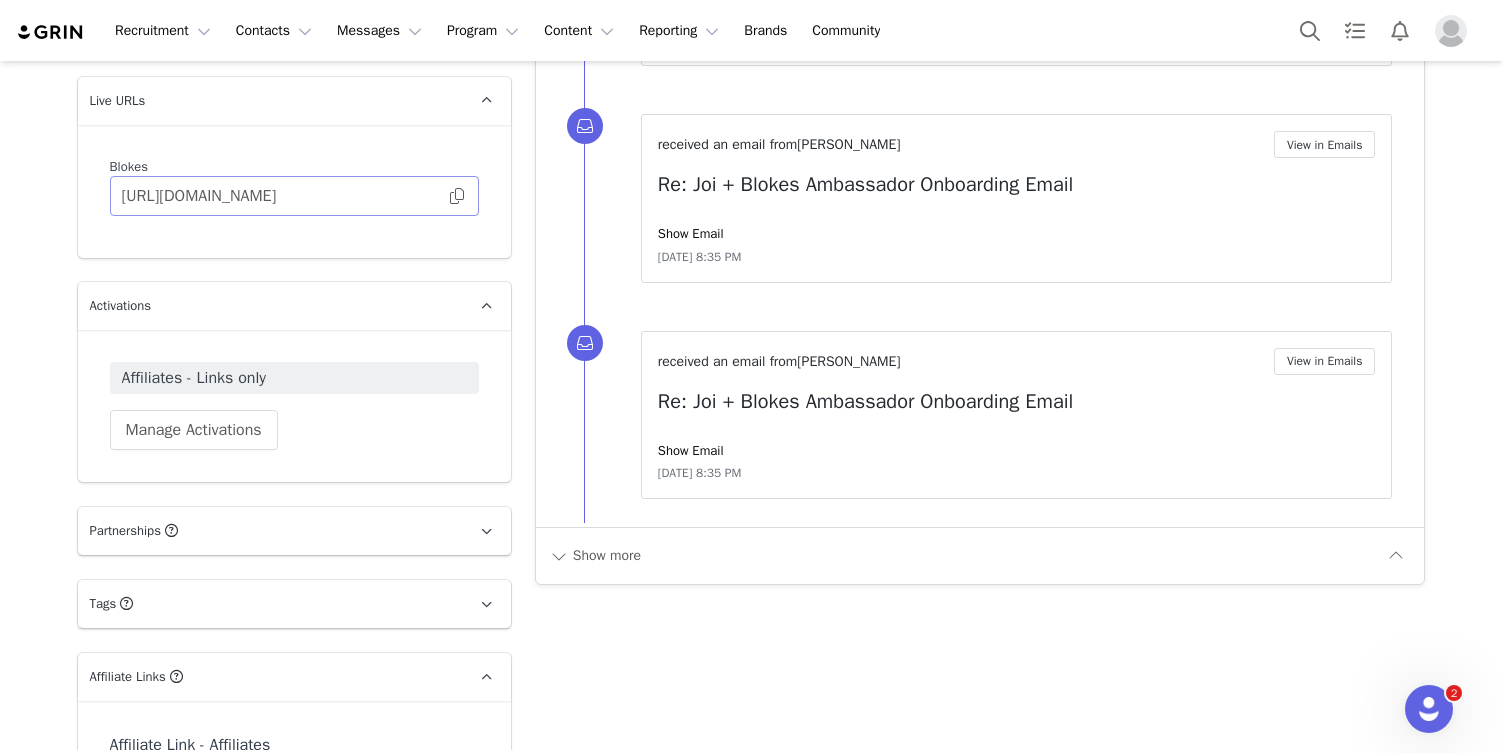 click at bounding box center (457, 196) 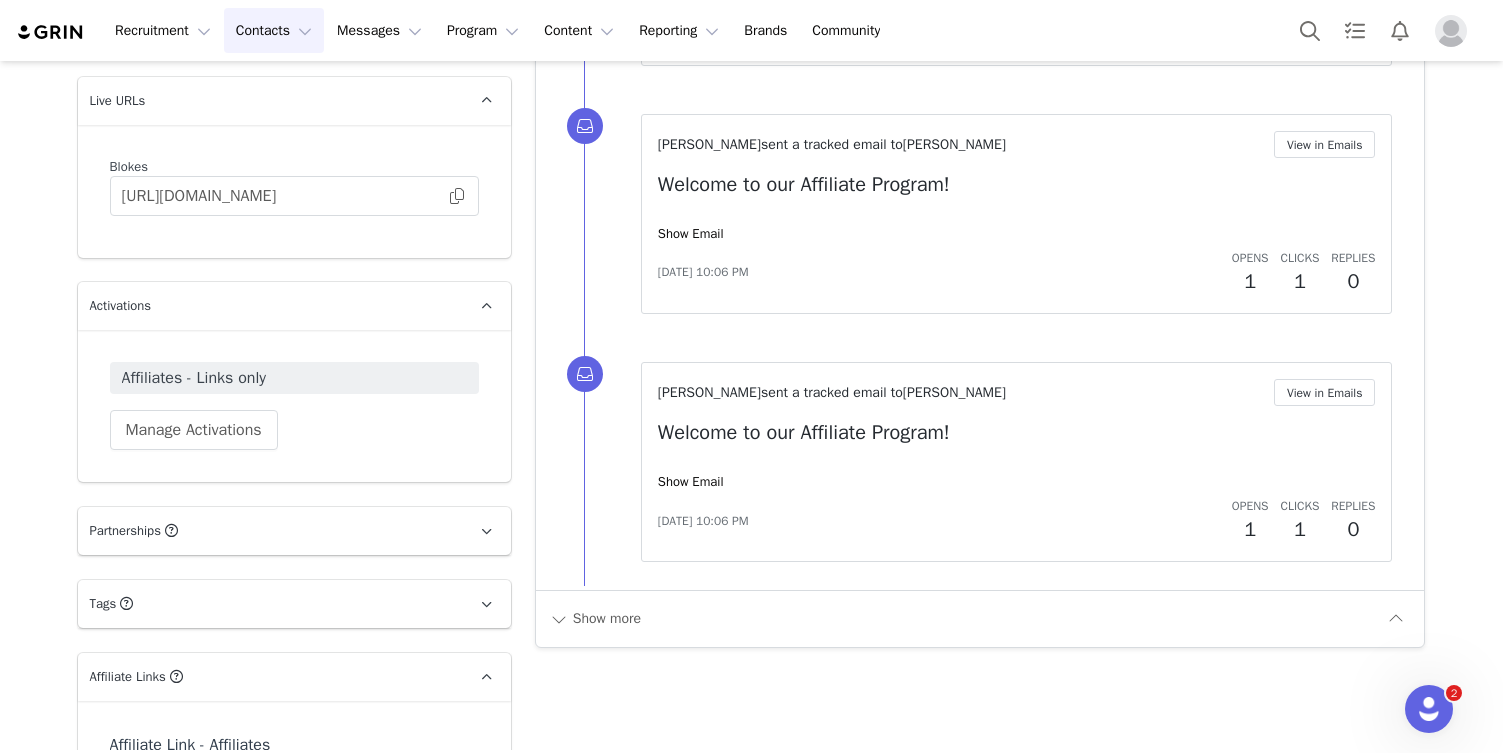 click on "Contacts Contacts" at bounding box center [274, 30] 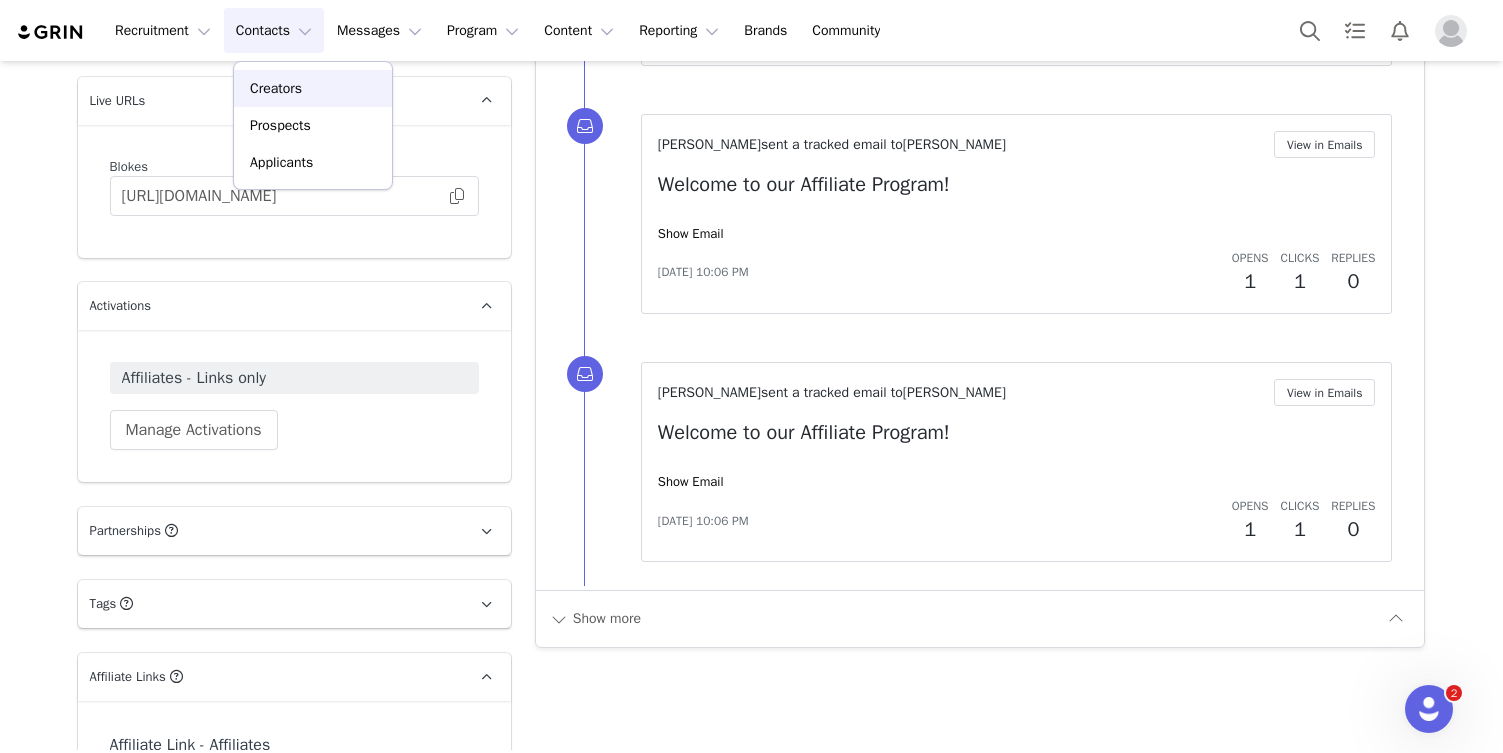 click on "Creators" at bounding box center [276, 88] 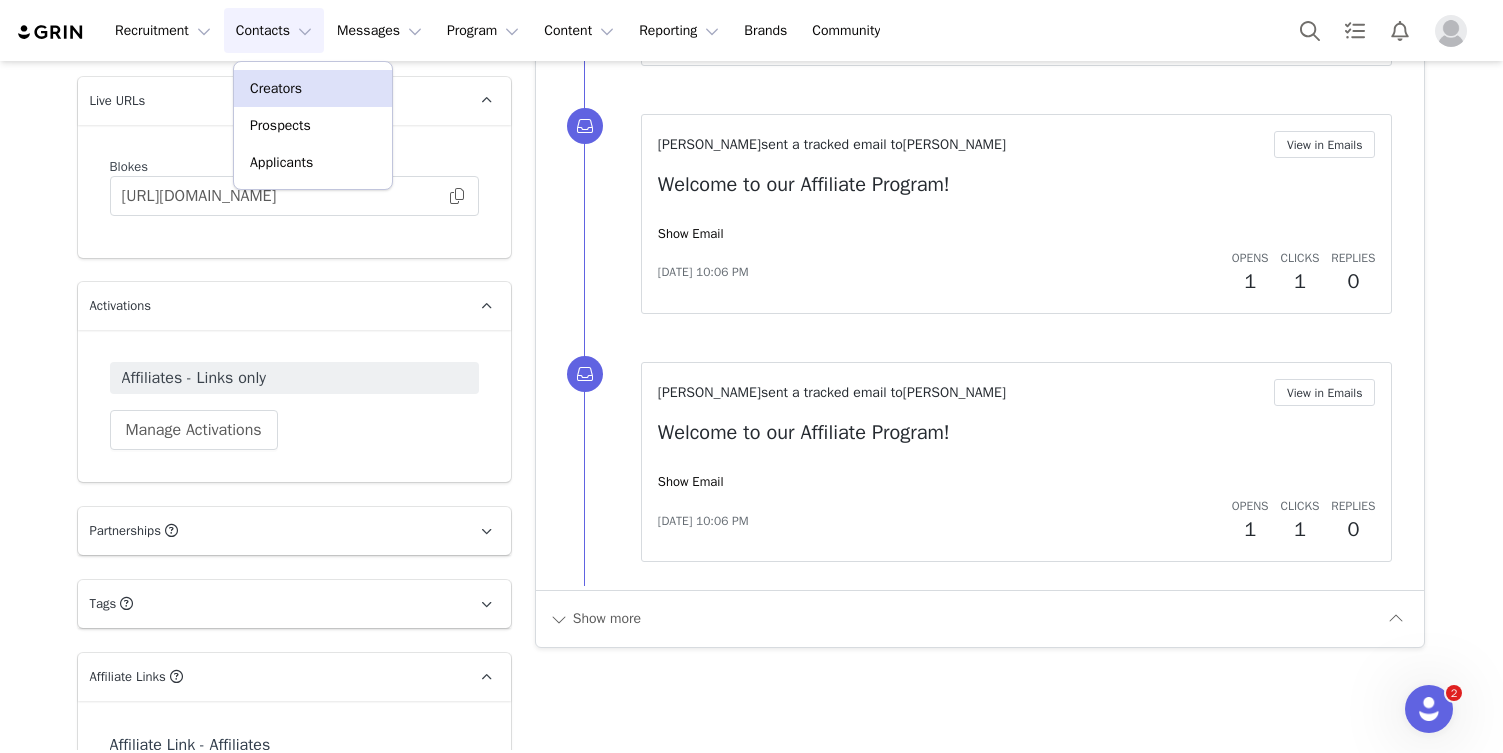 scroll, scrollTop: 0, scrollLeft: 0, axis: both 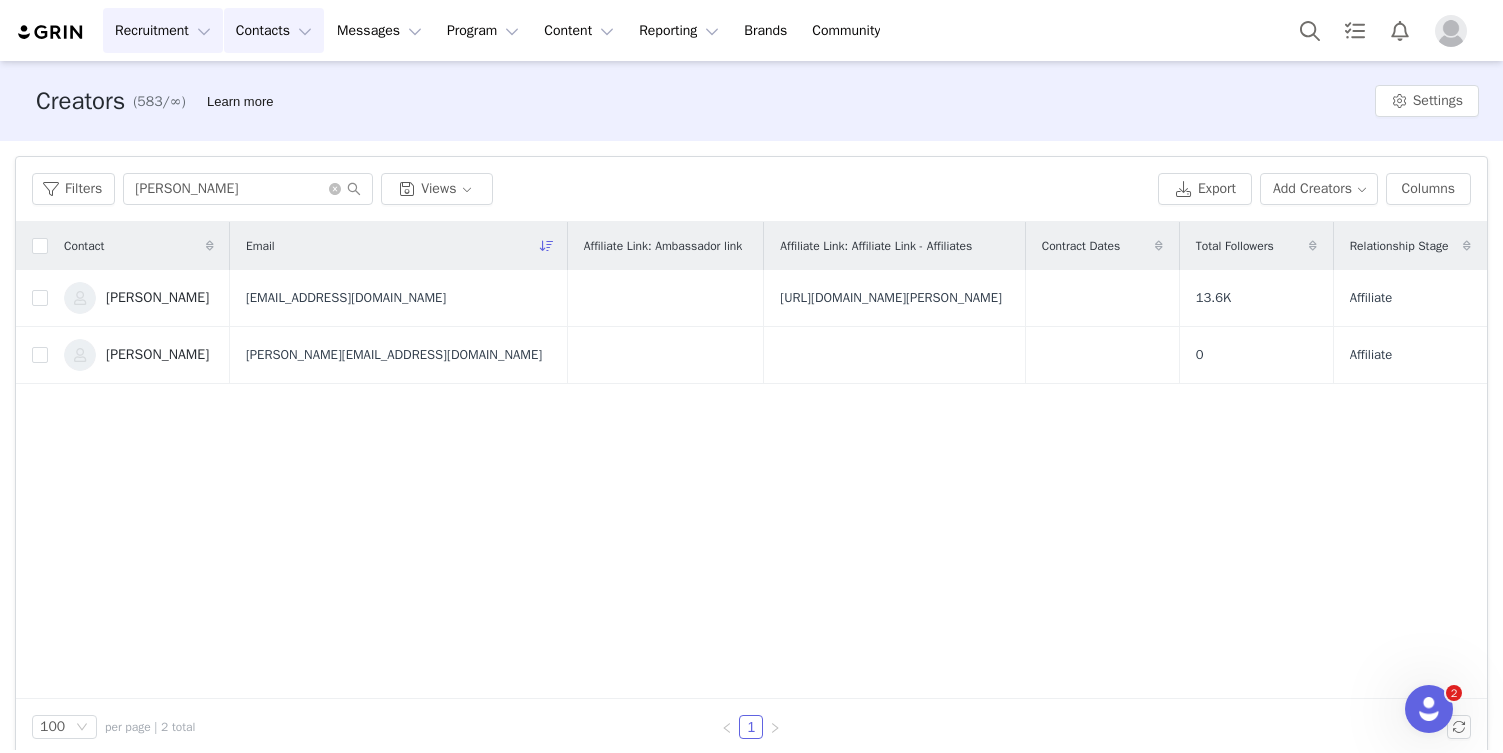 click on "Recruitment Recruitment" at bounding box center [163, 30] 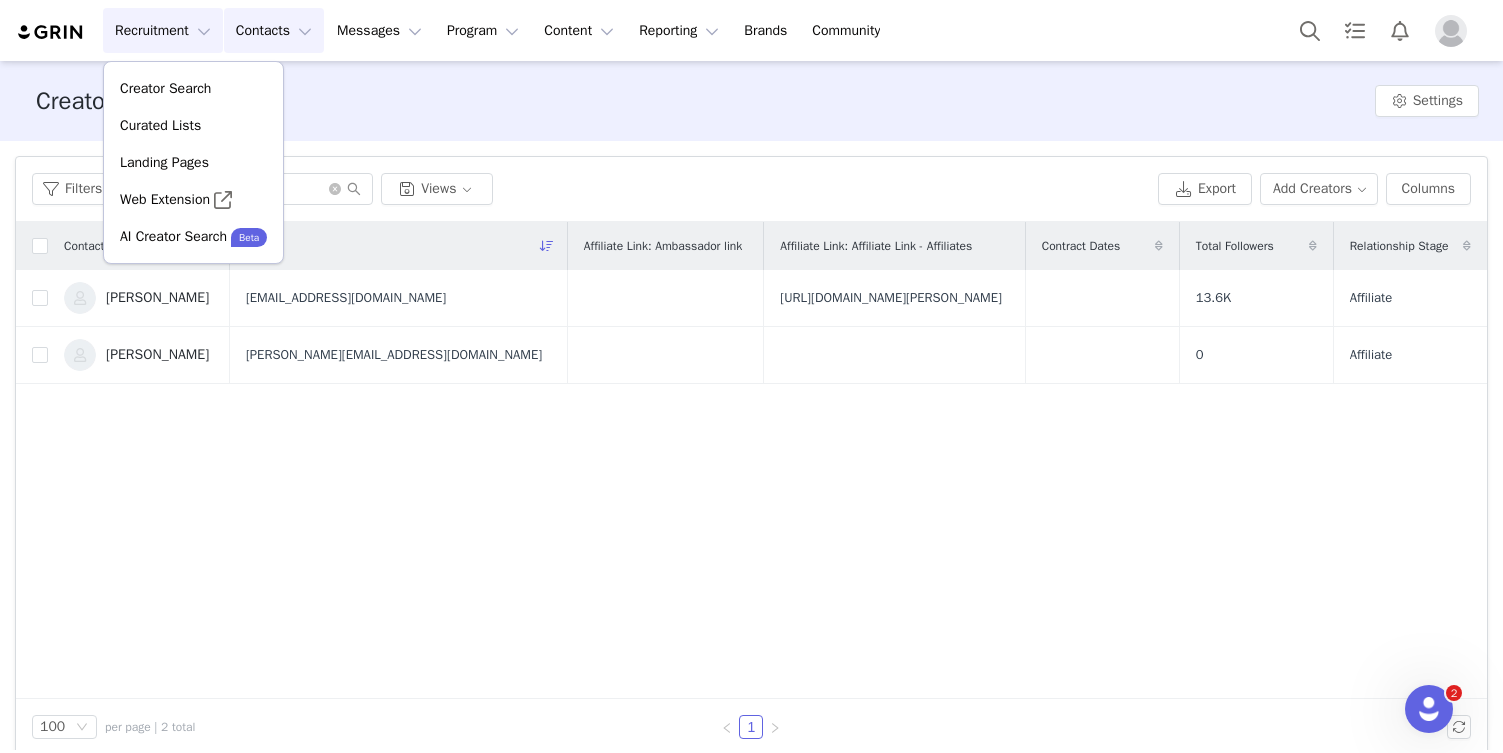 click on "Contacts Contacts" at bounding box center [274, 30] 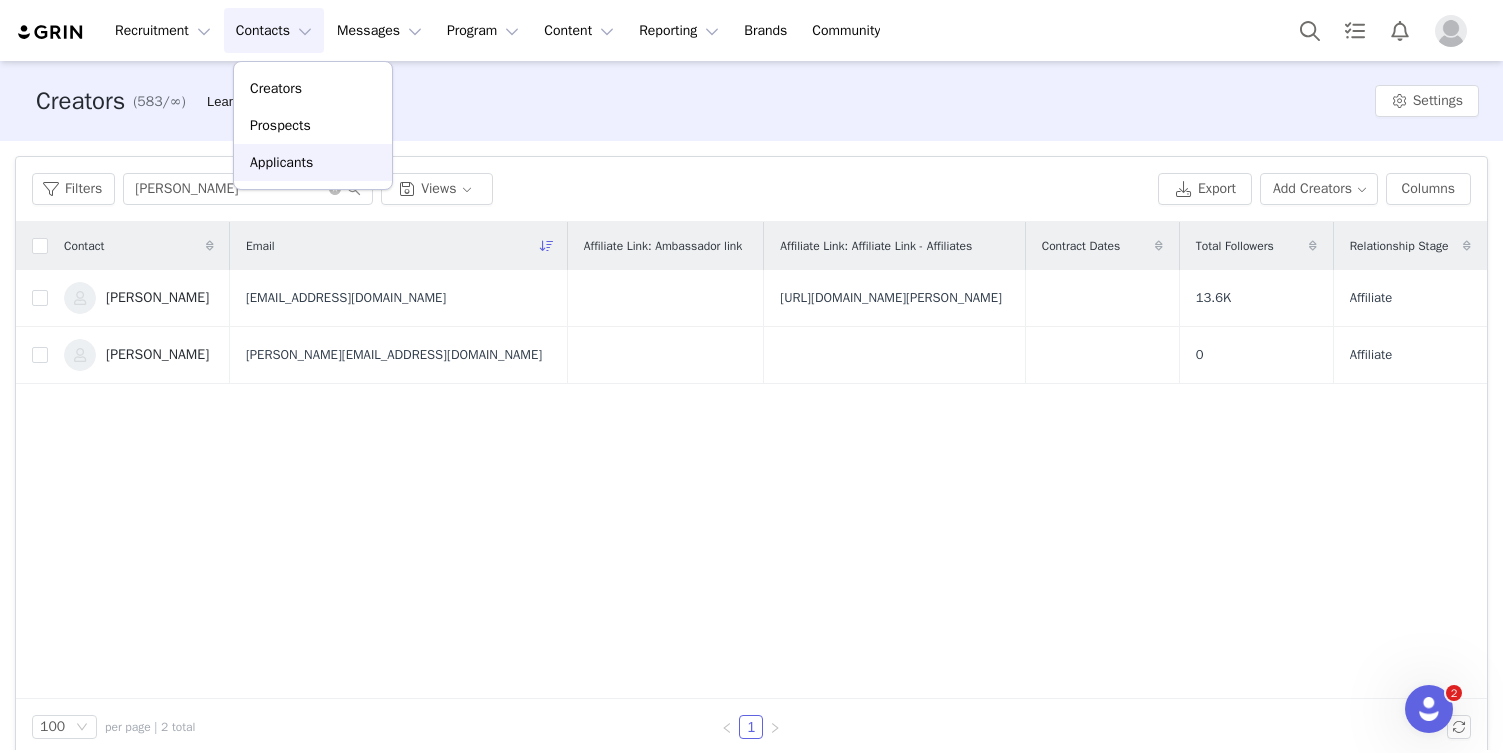 click on "Applicants" at bounding box center (281, 162) 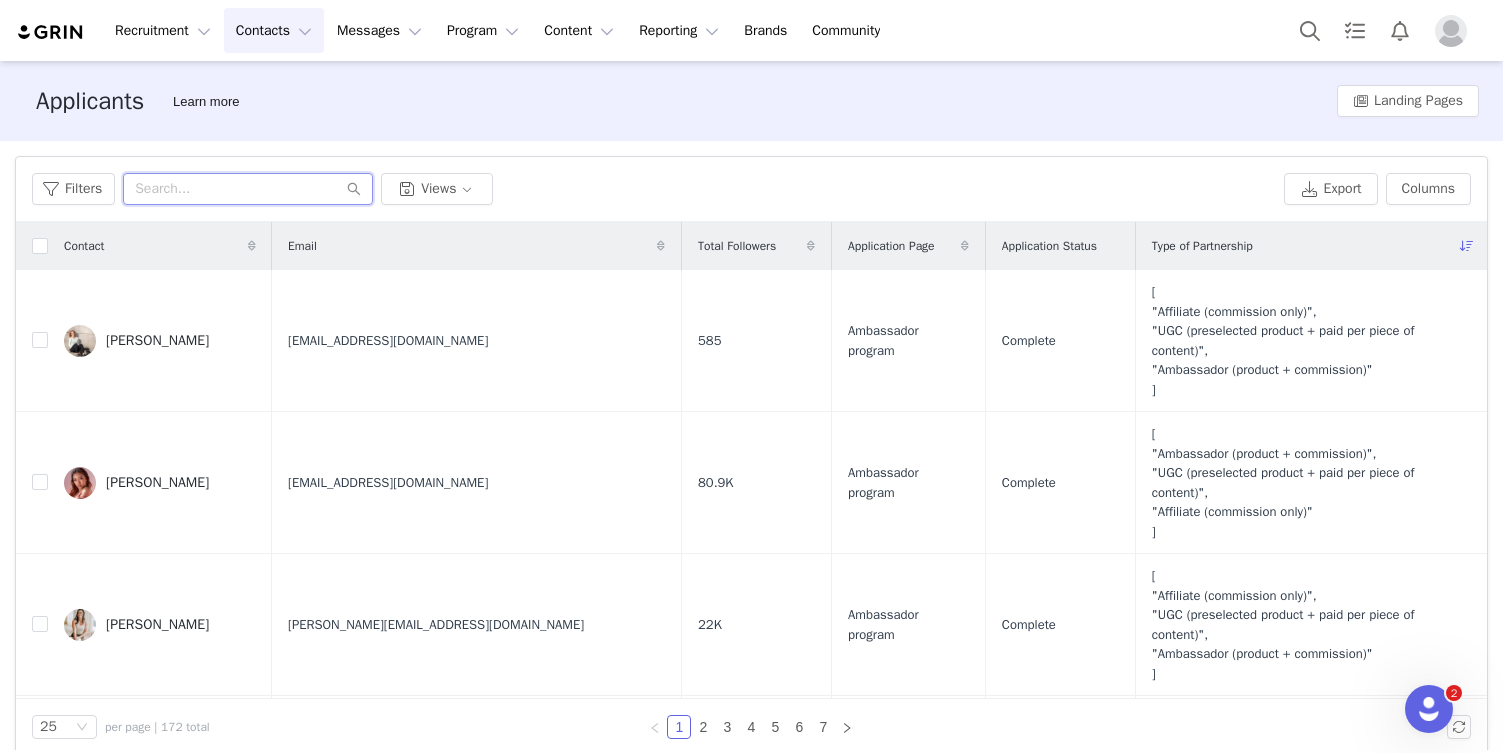 click at bounding box center (248, 189) 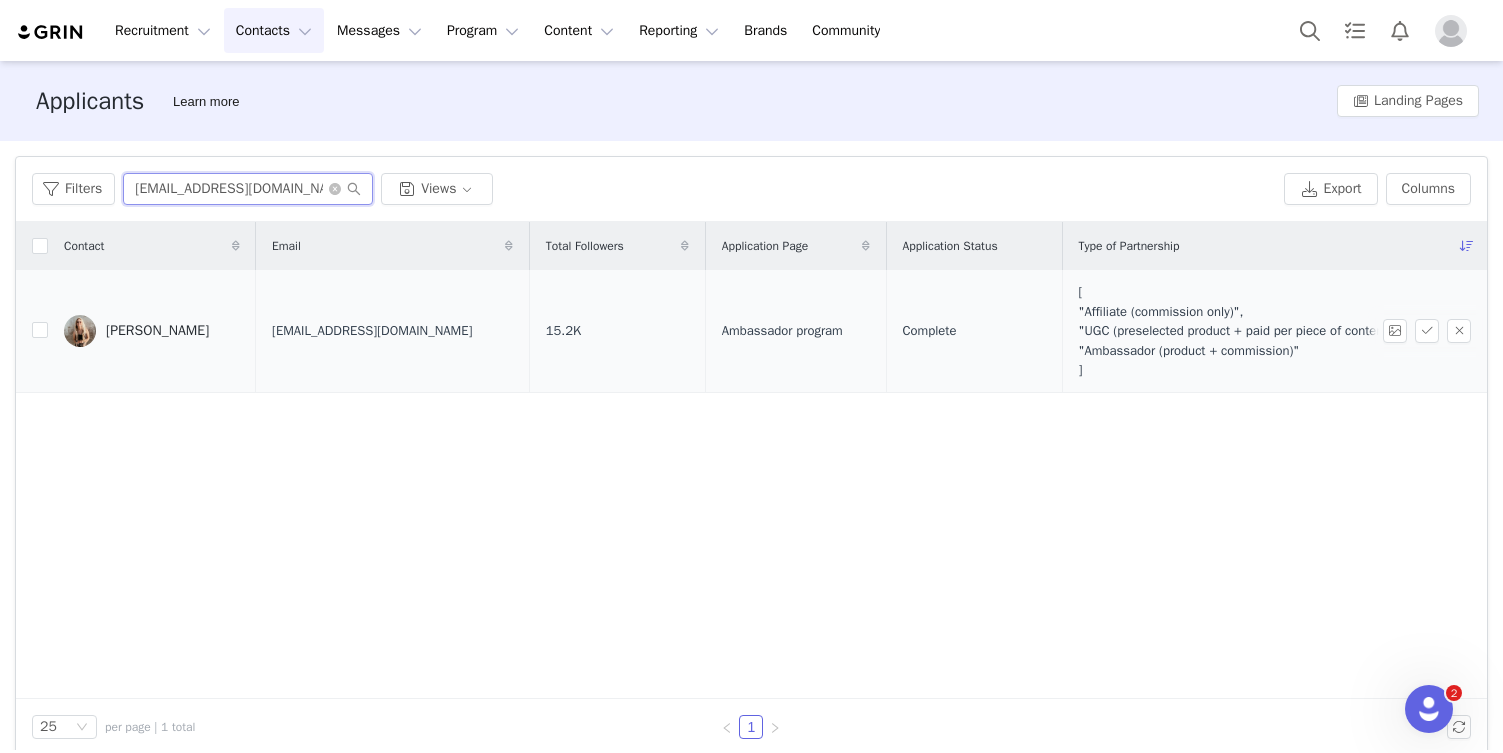 type on "greerinez@gmail.com" 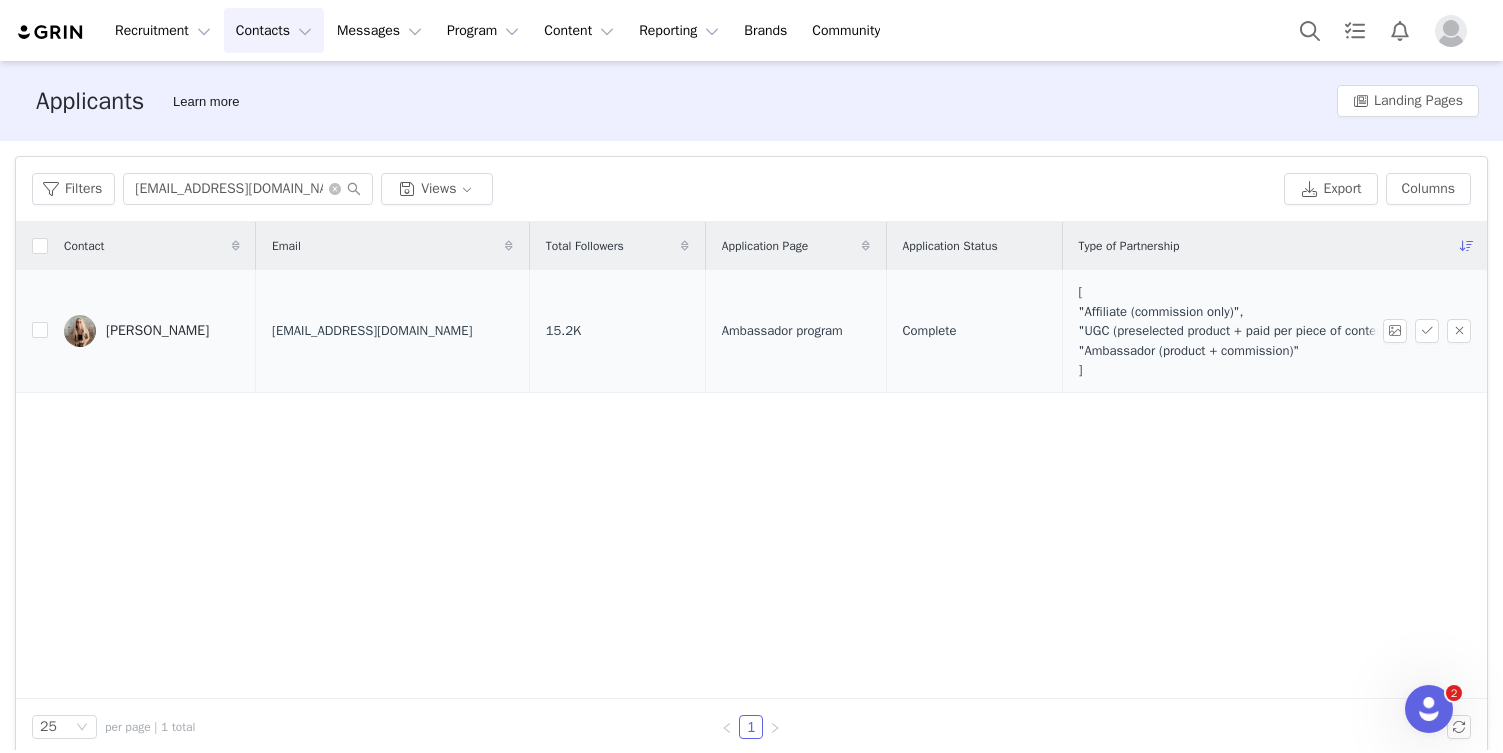 click on "greer inez" at bounding box center (152, 331) 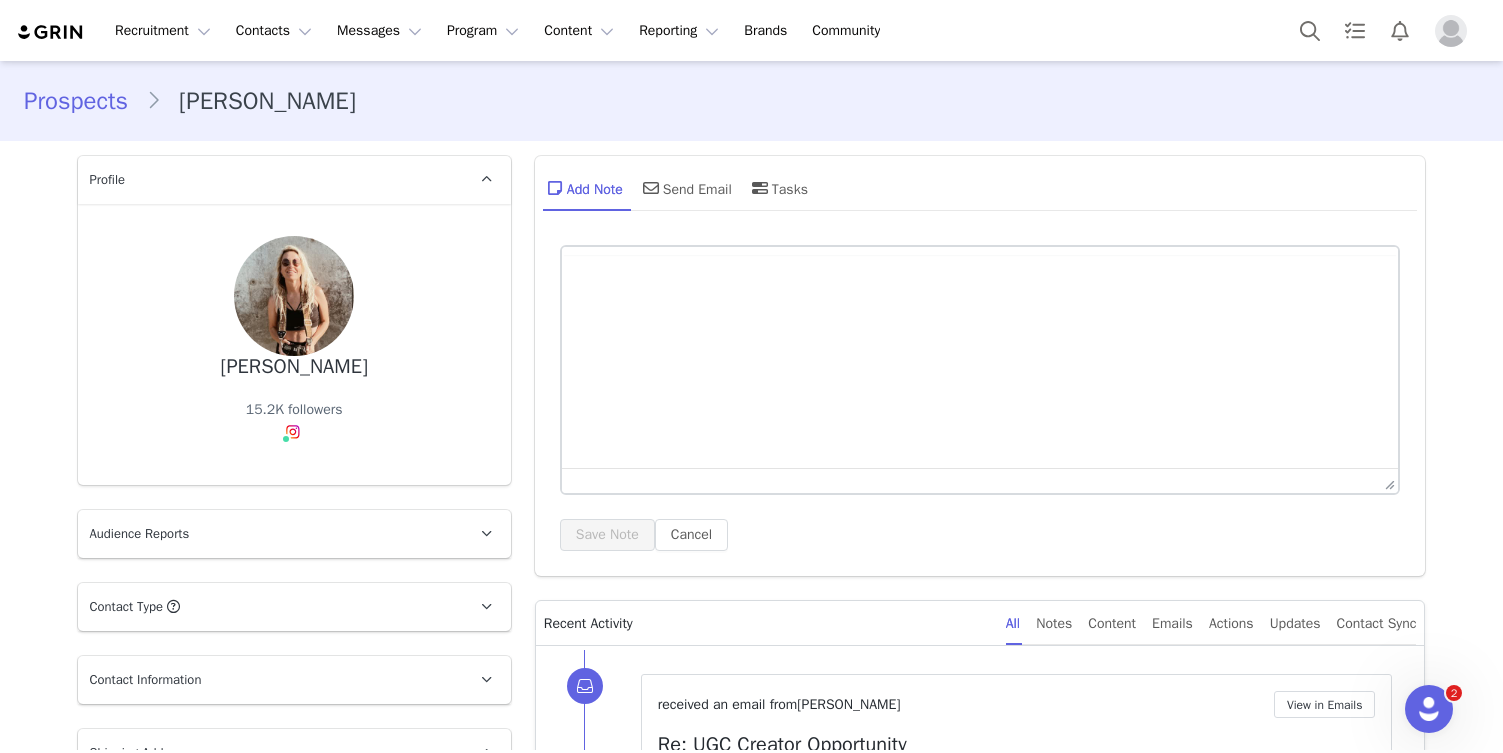 scroll, scrollTop: 0, scrollLeft: 0, axis: both 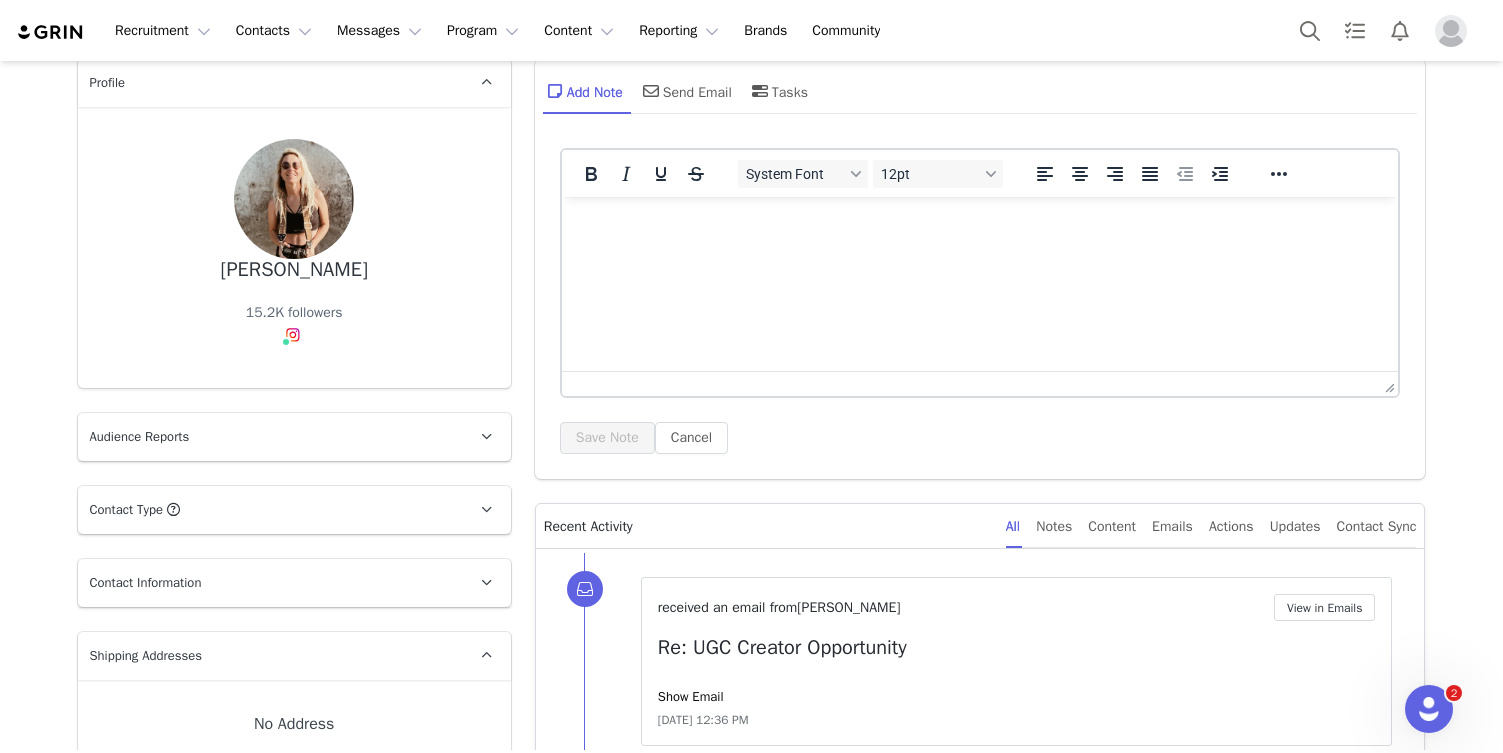 click at bounding box center [294, 340] 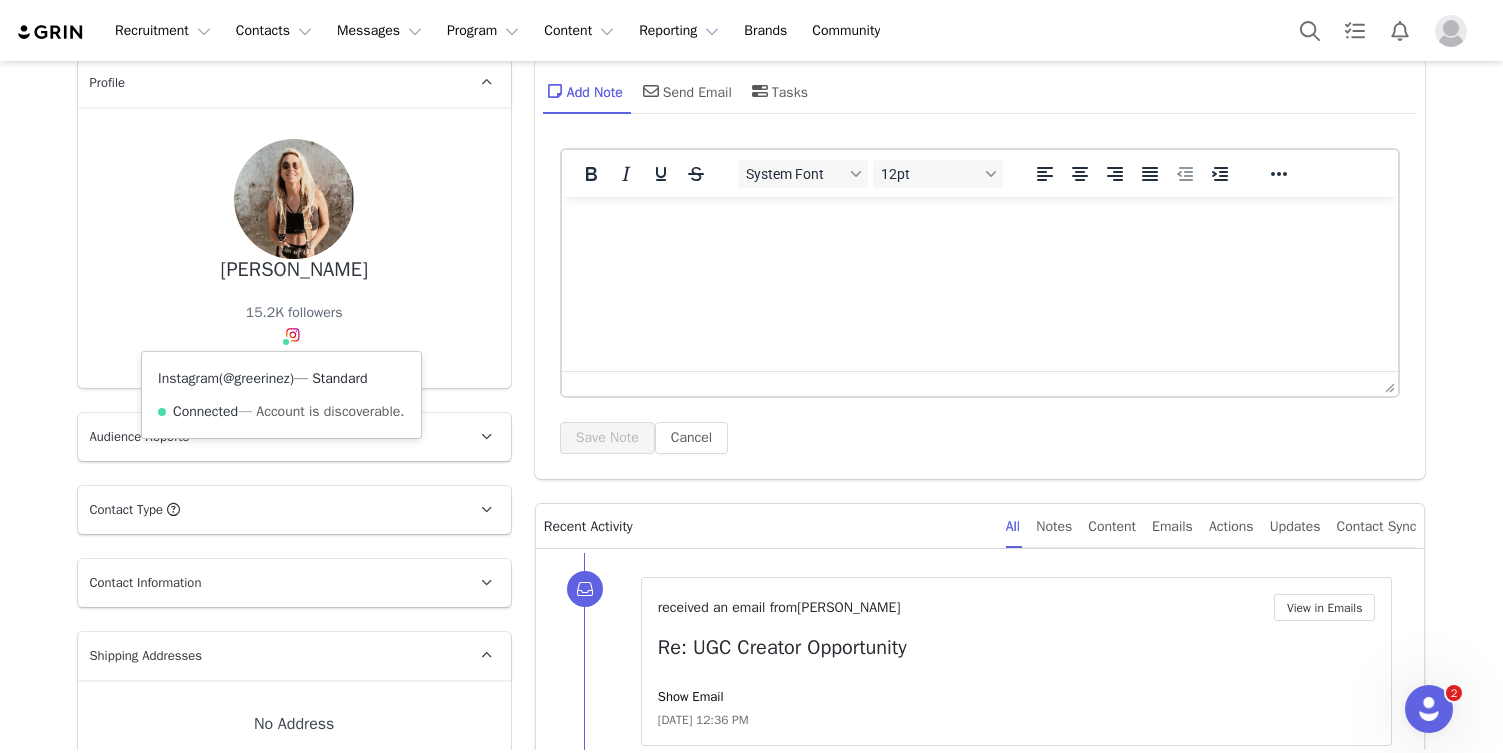 click on "@greerinez" at bounding box center (256, 378) 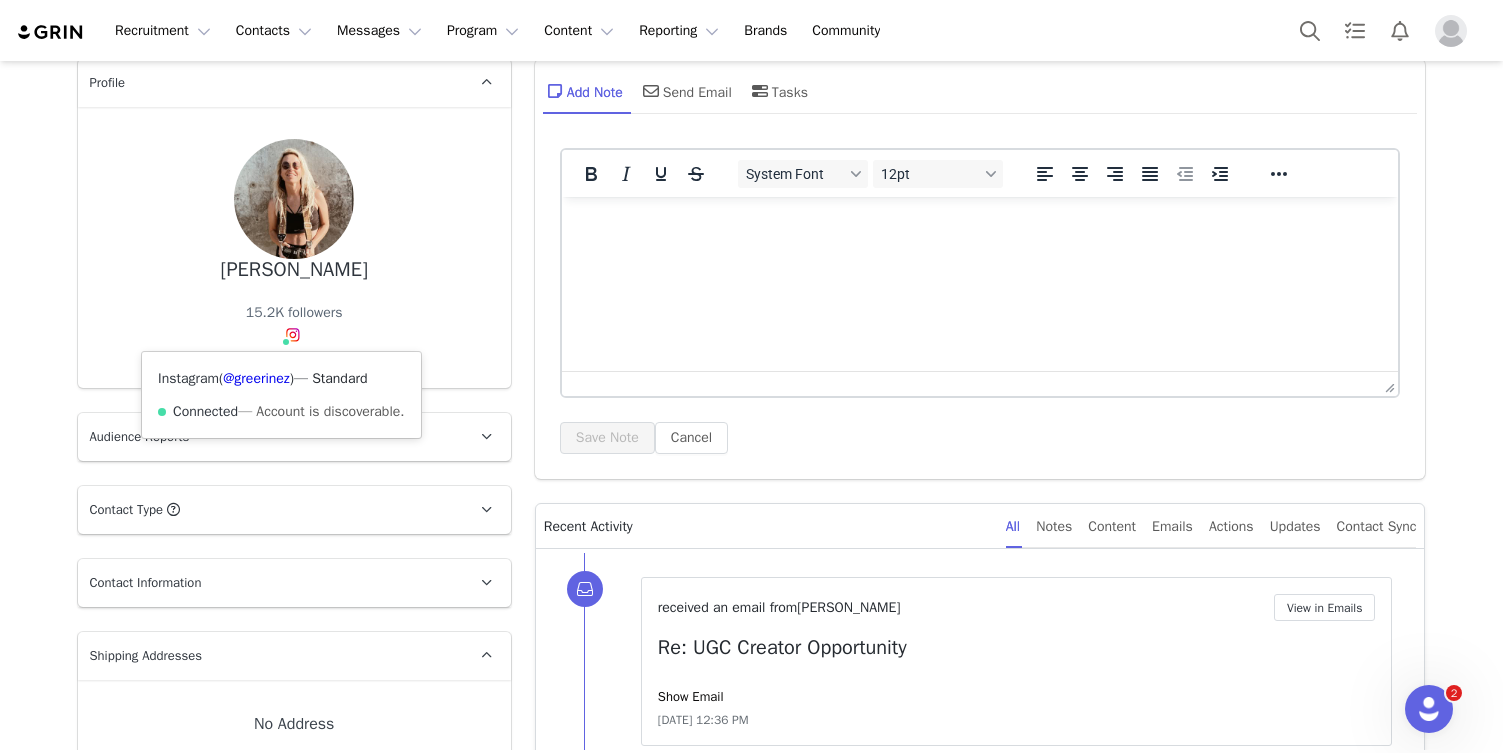 scroll, scrollTop: 0, scrollLeft: 0, axis: both 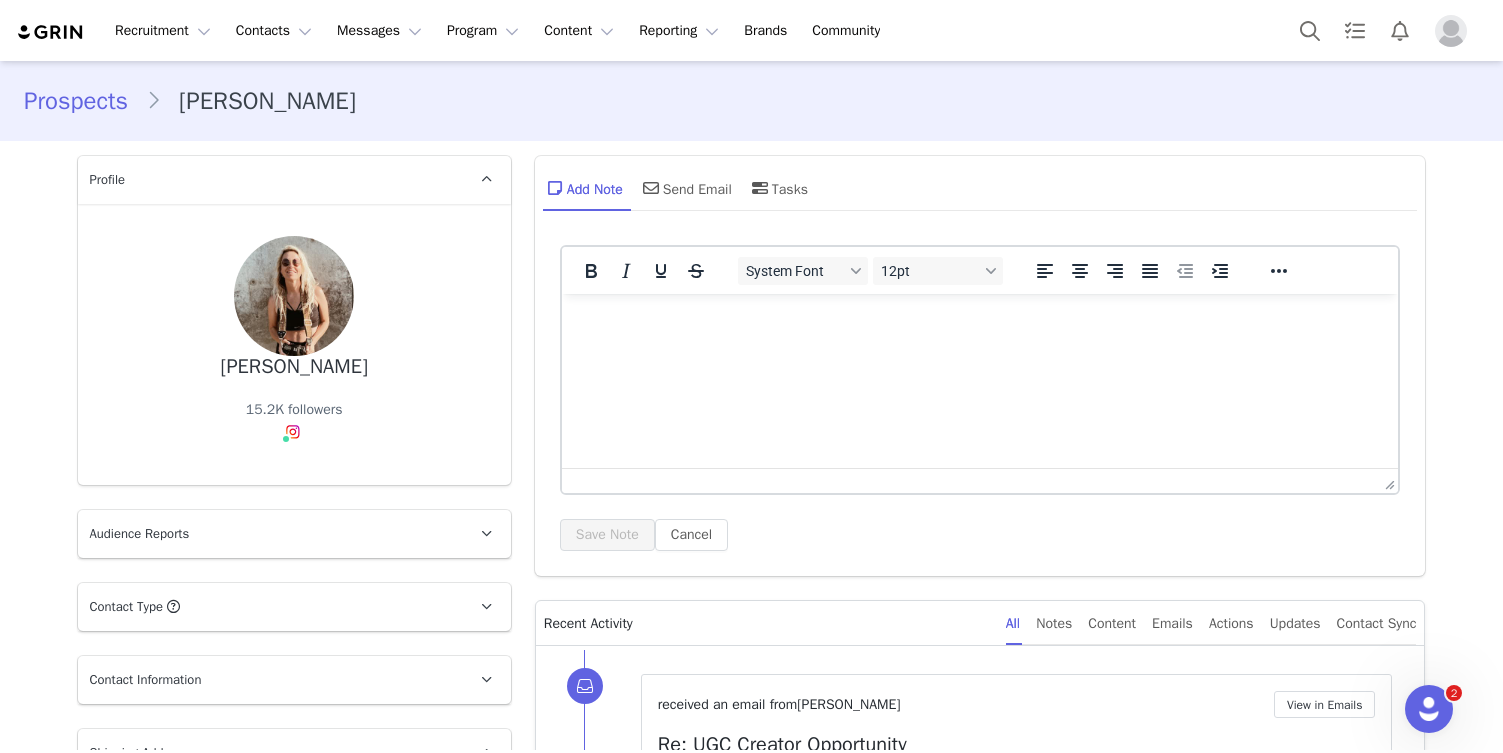 click on "Audience Reports" at bounding box center (270, 534) 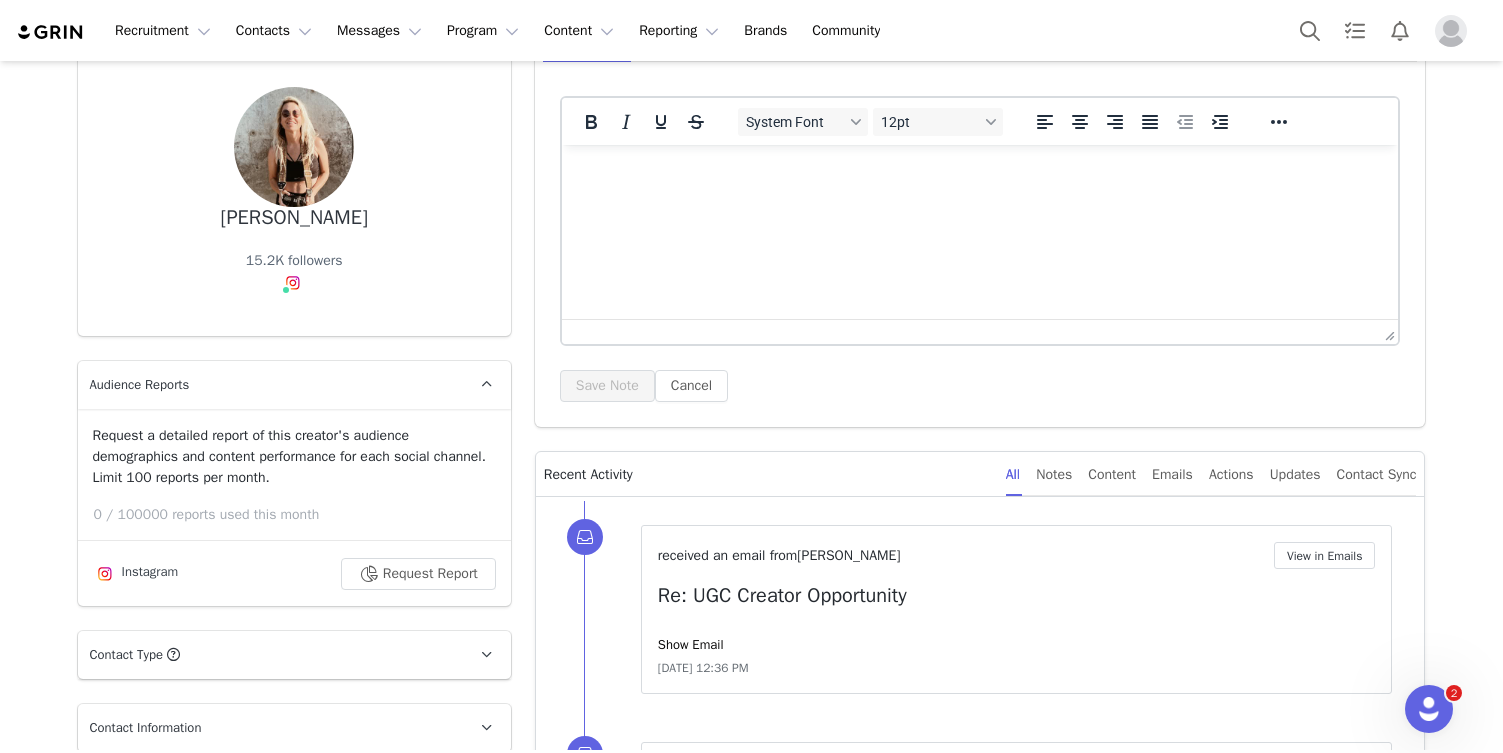 scroll, scrollTop: 216, scrollLeft: 0, axis: vertical 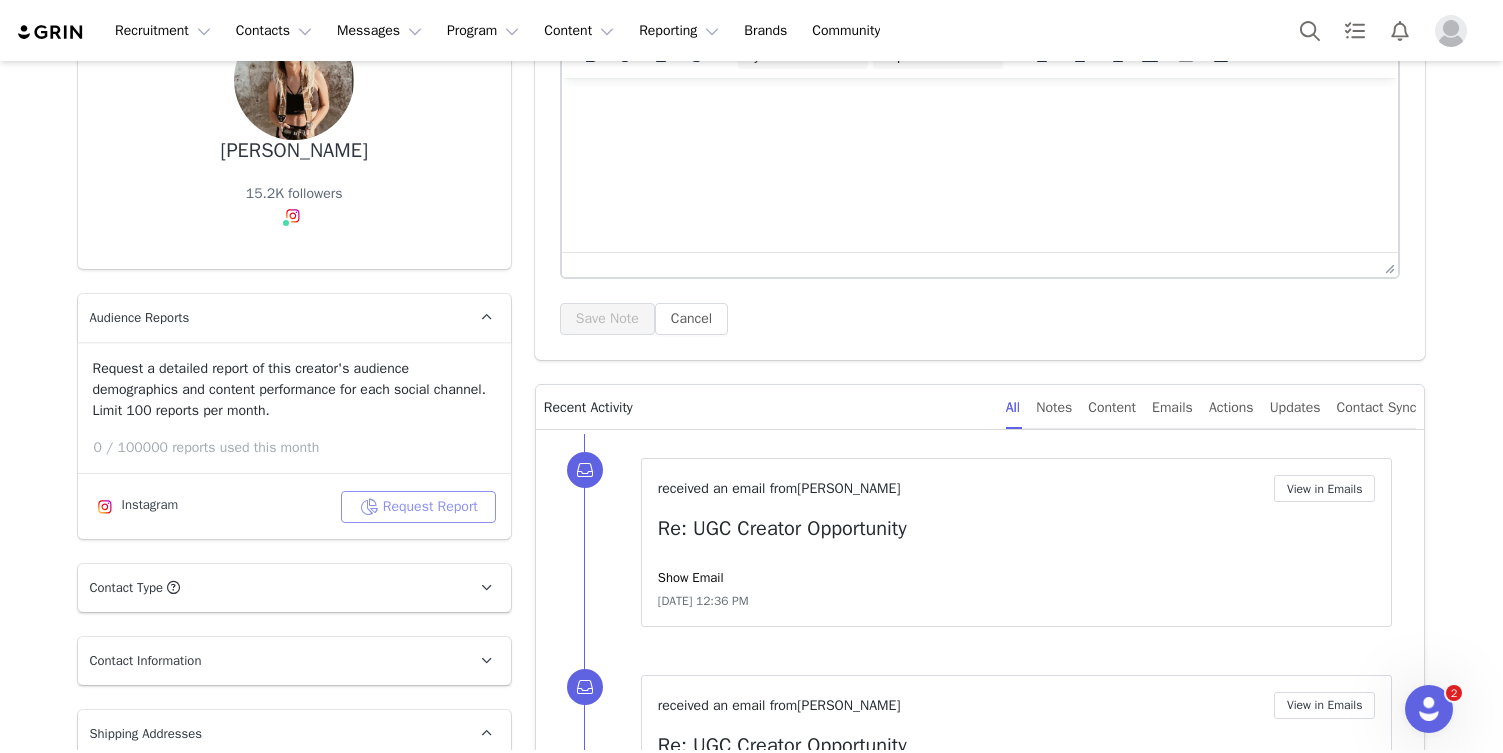 click on "Request Report" at bounding box center (418, 507) 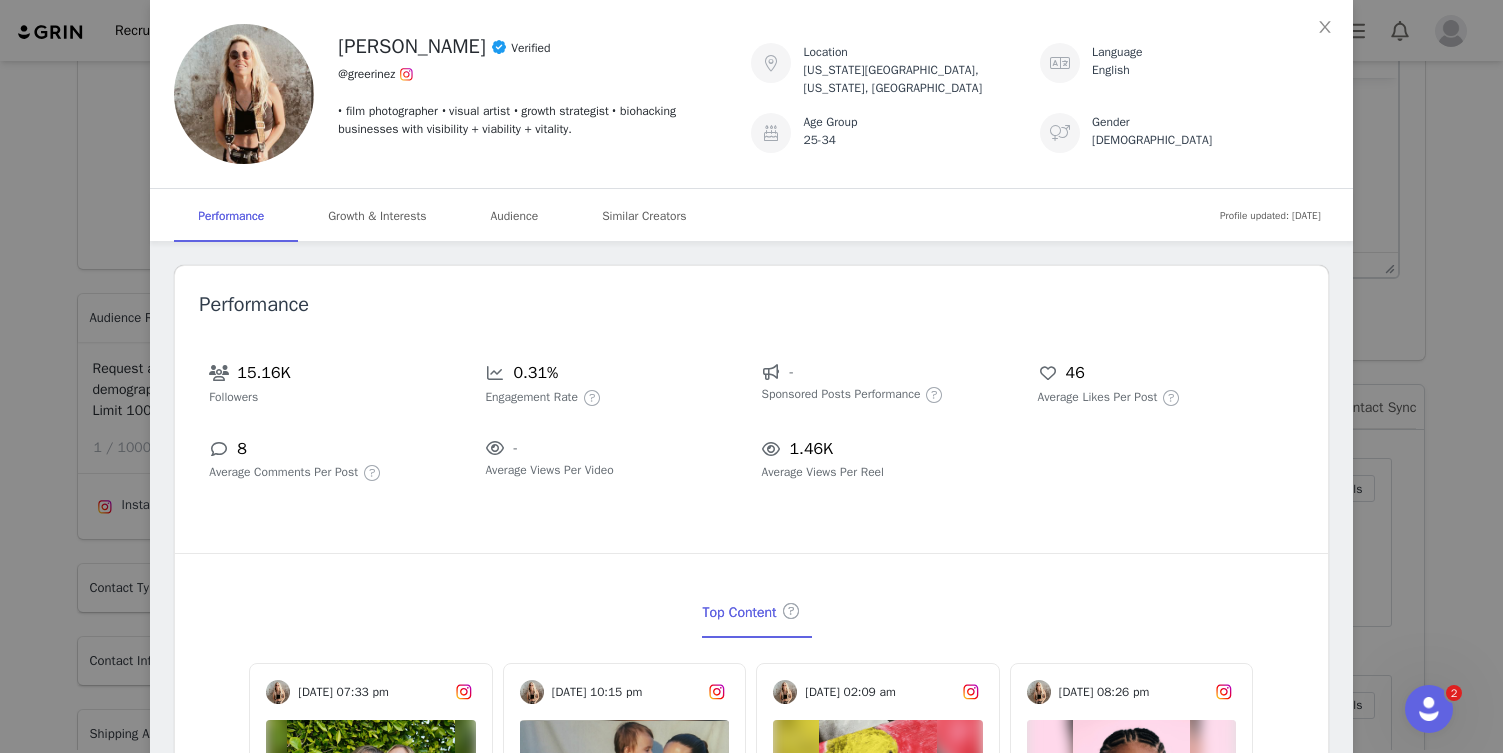 click on "greer inez Verified @greerinez • film photographer • visual artist • growth strategist •
biohacking businesses with visibility + viability + vitality. Location Oklahoma City, Oklahoma, United States Language English Age Group 25-34 Gender Female Profile updated: Jul 9, 2025 Performance Growth & Interests Audience Similar Creators Performance     15.16K Followers     0.31% Engagement Rate - Sponsored Posts Performance     46 Average Likes Per Post     8 Average Comments Per Post - Average Views Per Video     1.46K Average Views Per Reel  Top Content  Jun 22, 2025, 12:59 am • i got into the marketing industry 20+ years ago selling phone book ads—yes, paper phone books. col...     39     8 Apr 10, 2025, 07:19 pm • grand central station + subway sneak peeks • isn’t sam stunning! it was really hard to pick a cove...     24     5 Apr 13, 2025, 07:33 pm Find the friends who fan your flame, not the ones who dim your light.
The ones who remind you of yo...     4.04K     25 Apr 18, 2025, 10:15 pm" at bounding box center [751, 376] 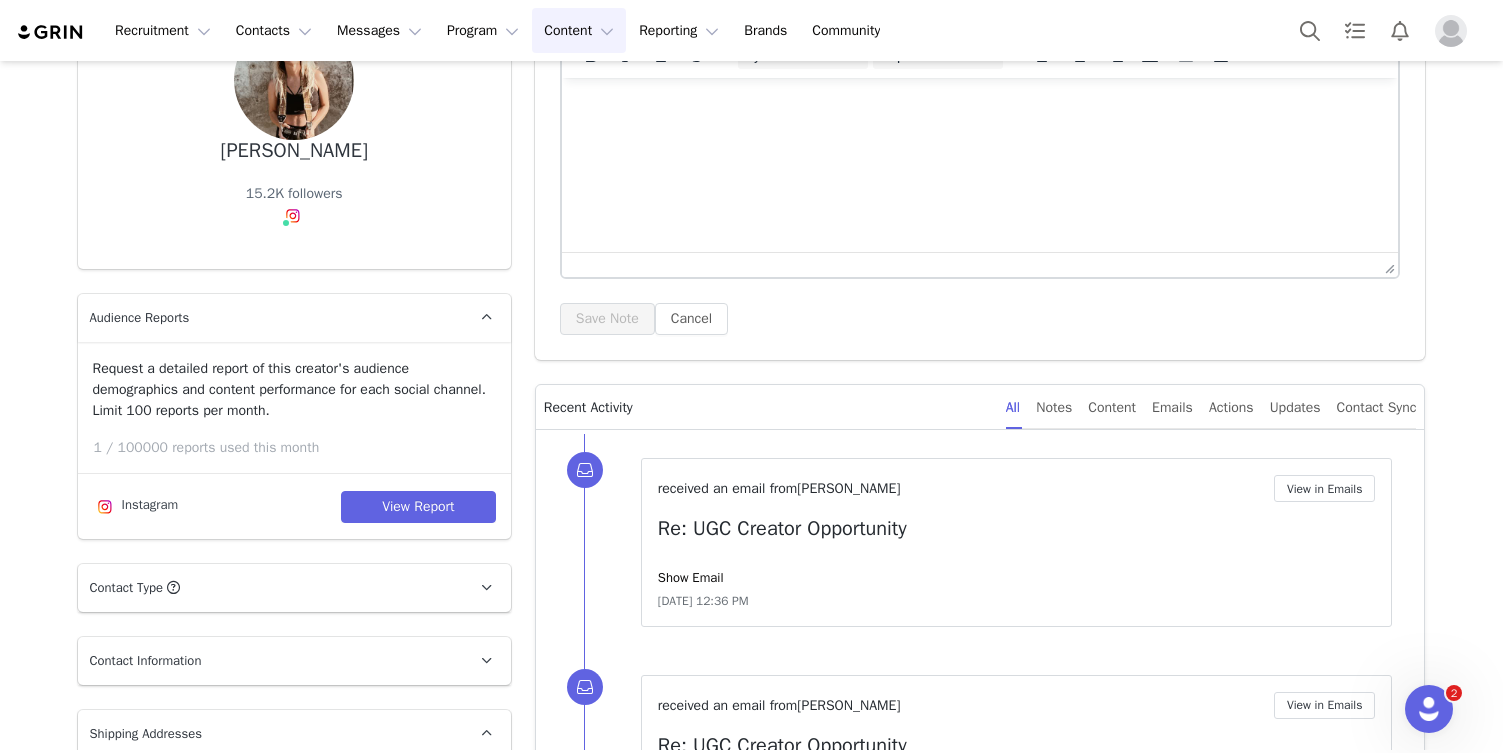 click on "Content Content" at bounding box center [579, 30] 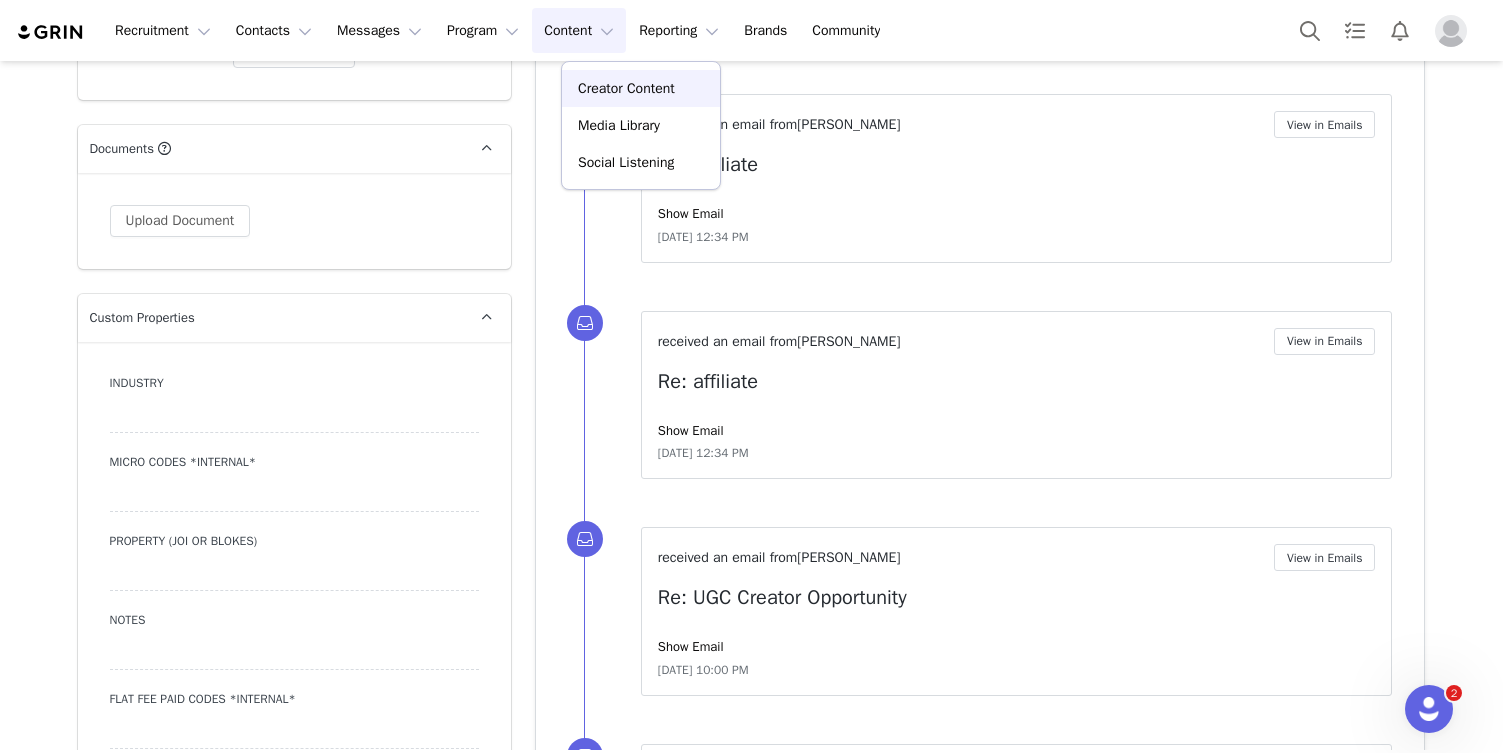scroll, scrollTop: 0, scrollLeft: 0, axis: both 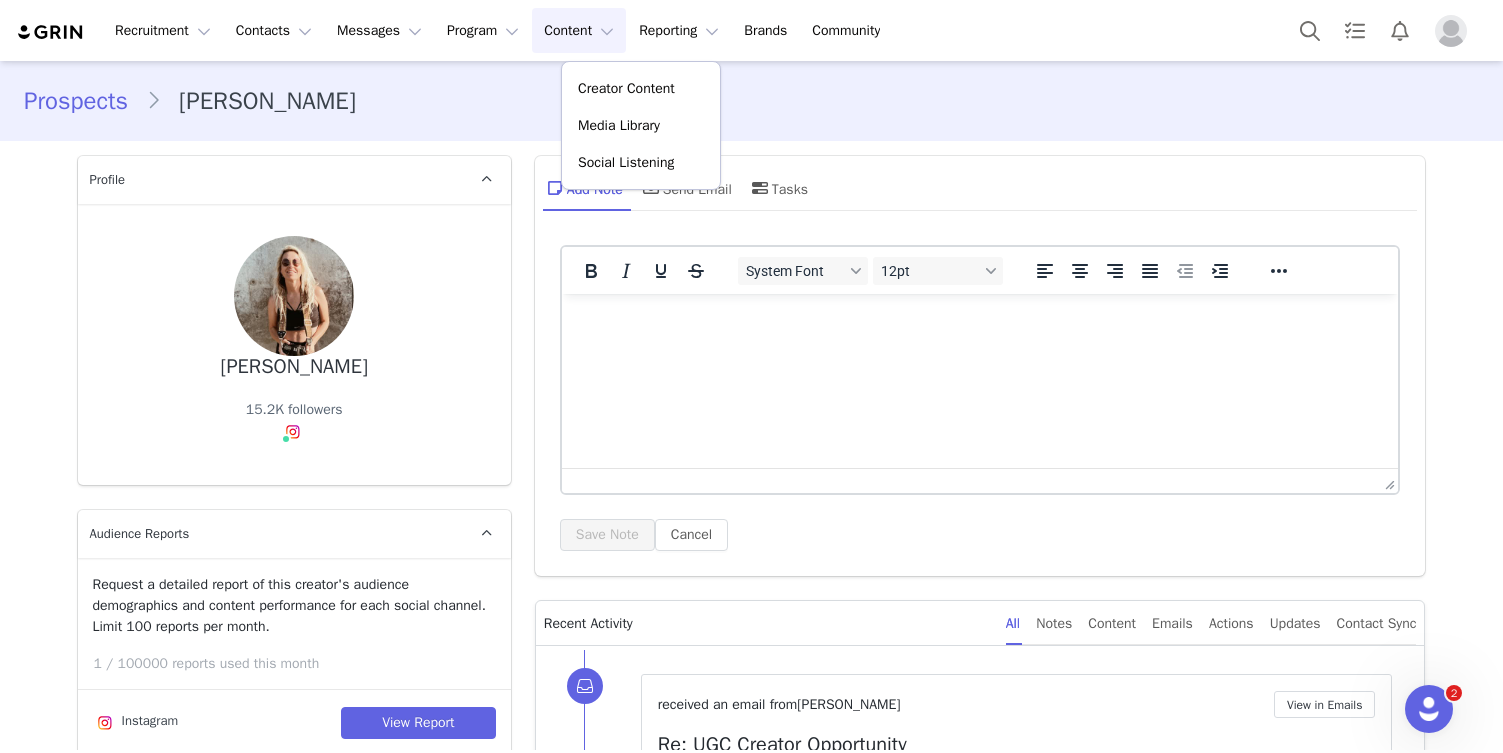 click on "Prospects" at bounding box center [85, 101] 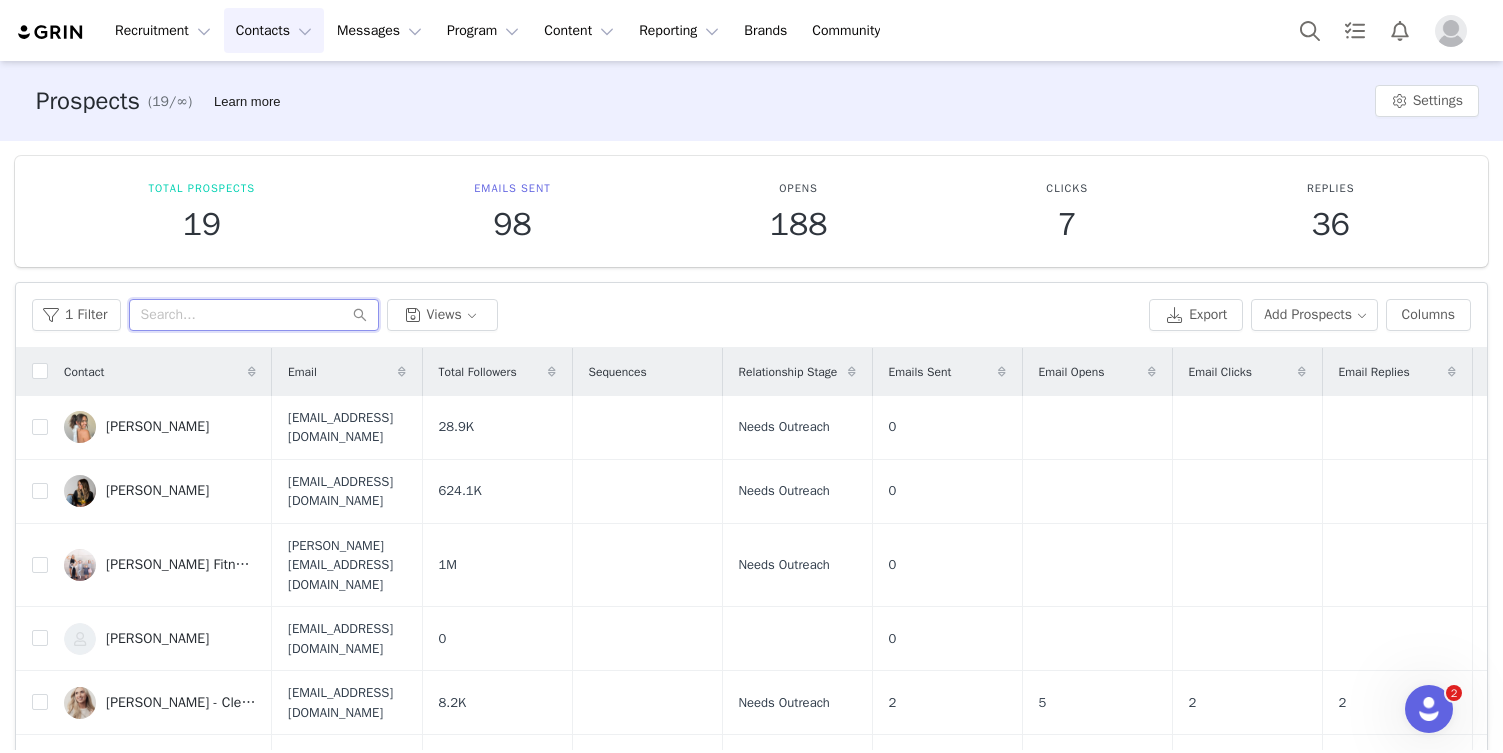 click at bounding box center [254, 315] 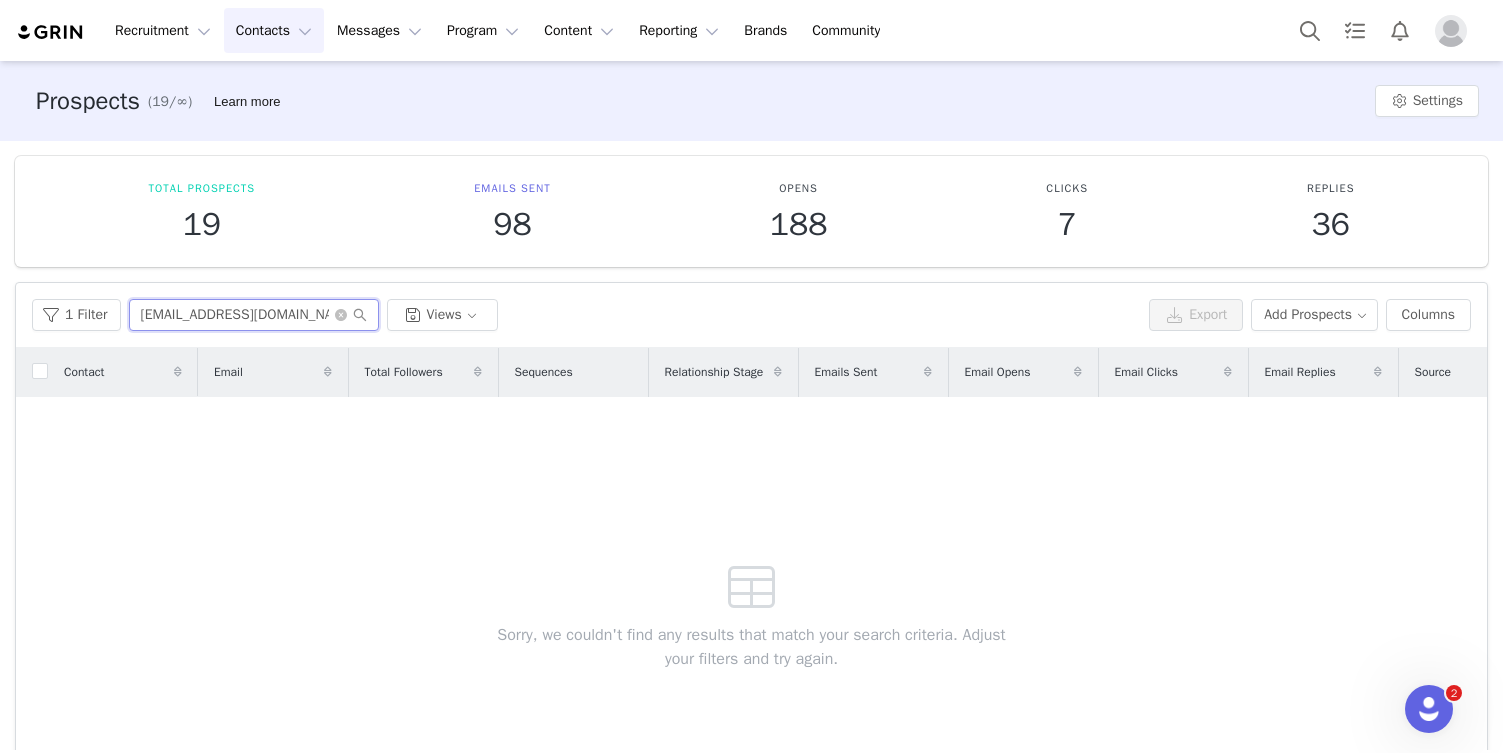 type on "greerinez@gmail.com" 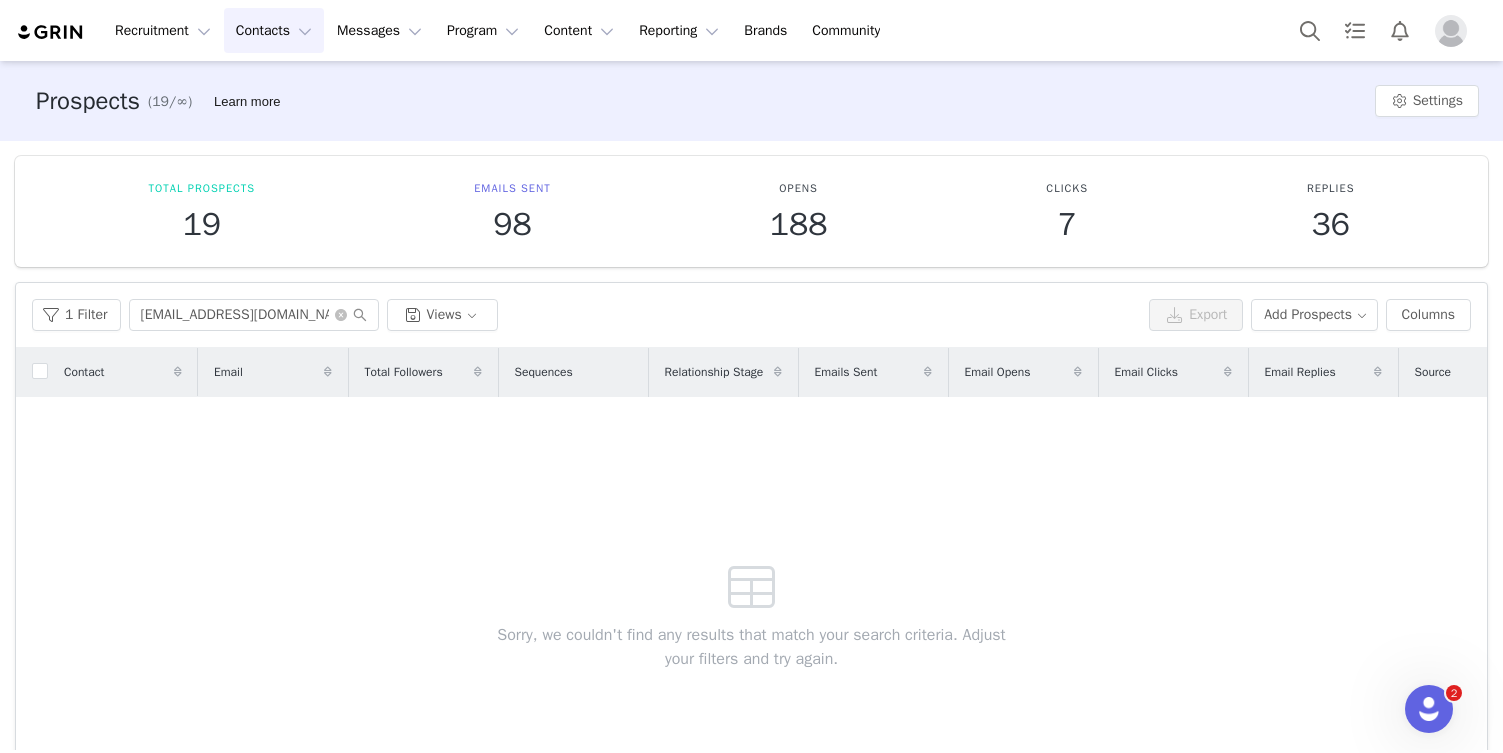 click on "Contacts Contacts" at bounding box center (274, 30) 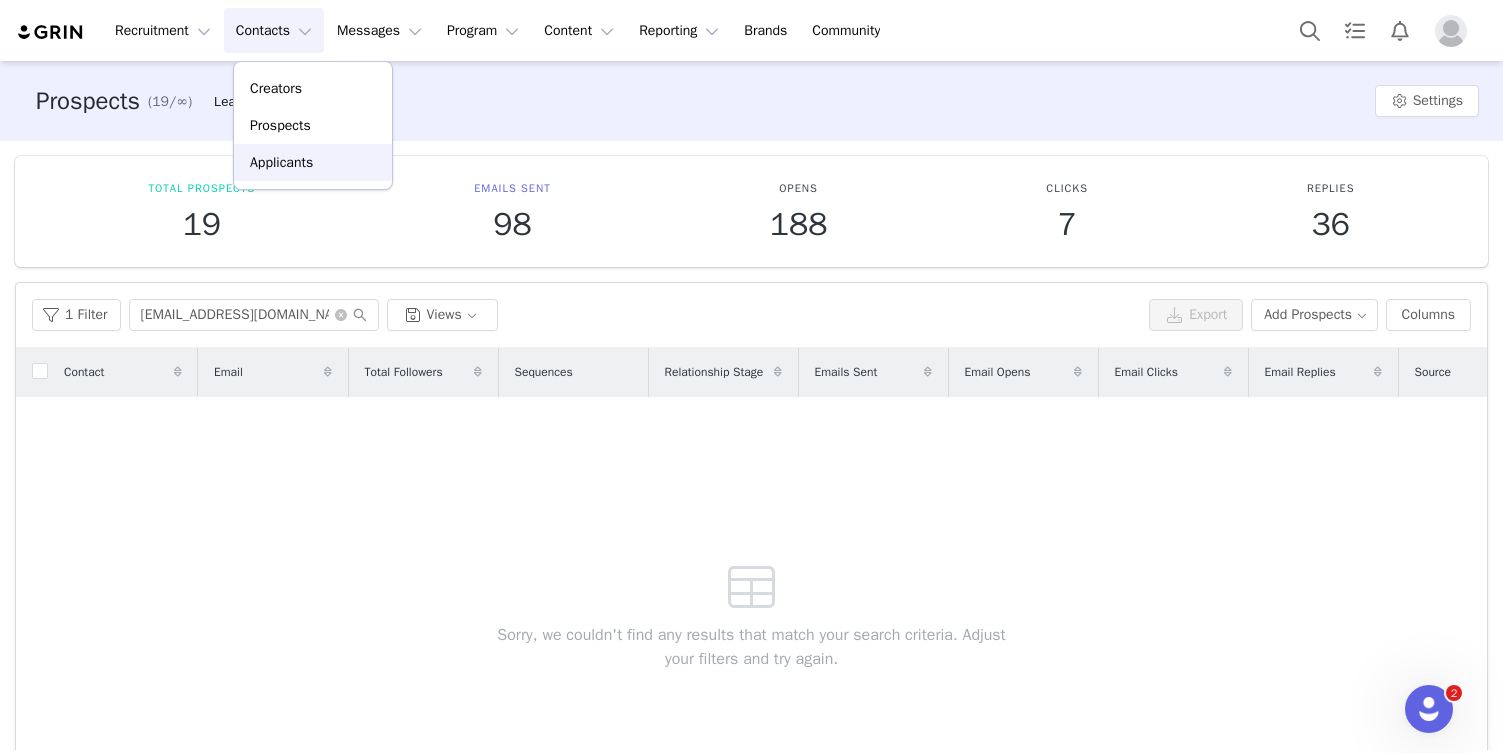 click on "Applicants" at bounding box center [281, 162] 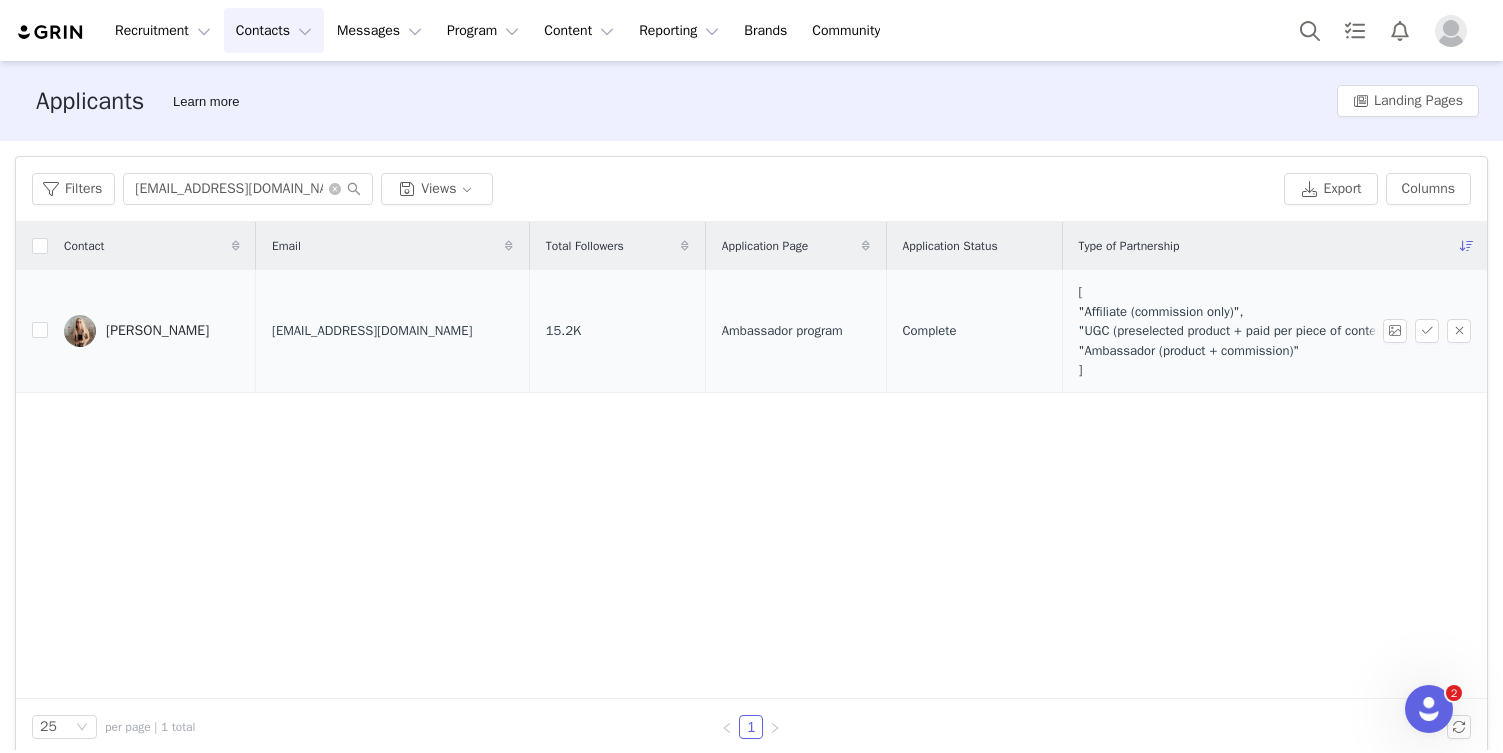 type 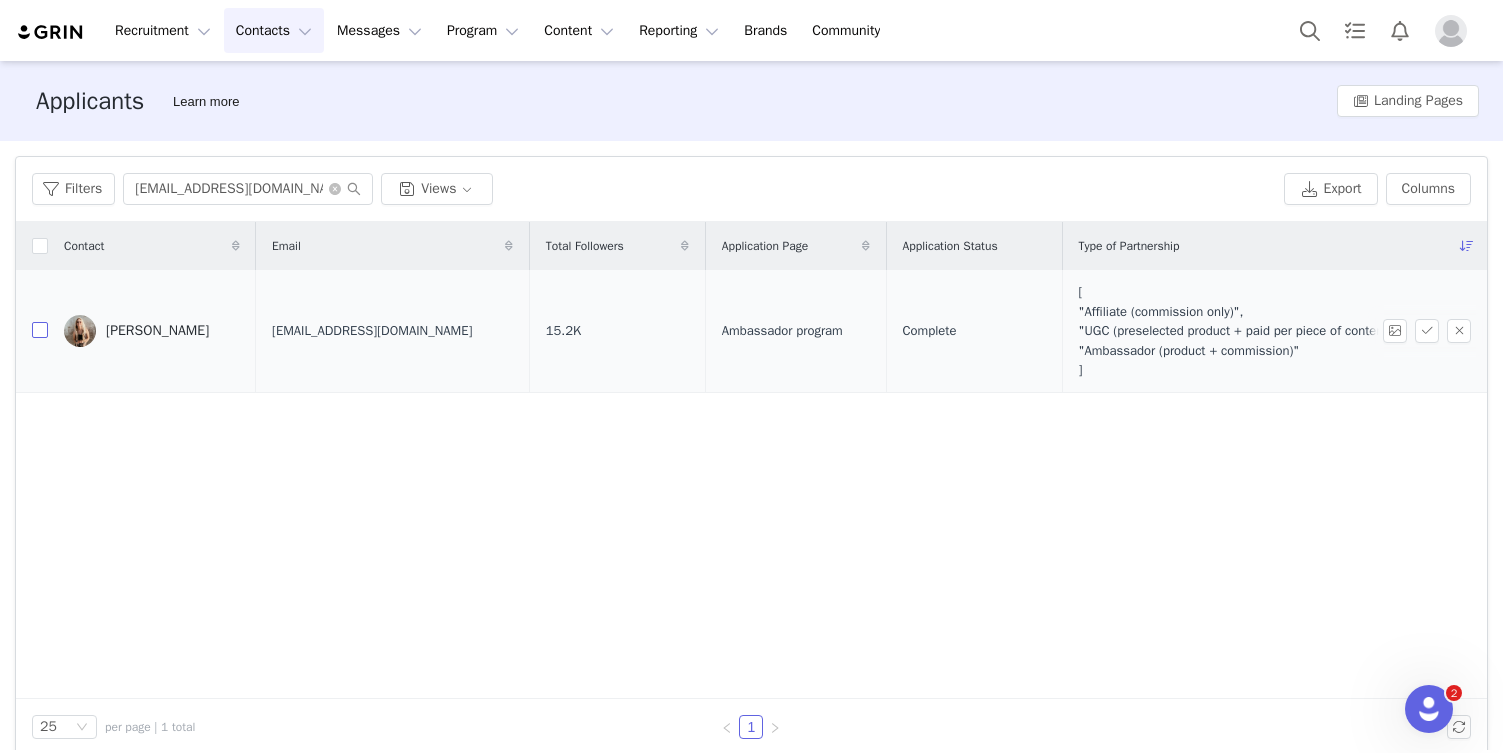 click at bounding box center [40, 330] 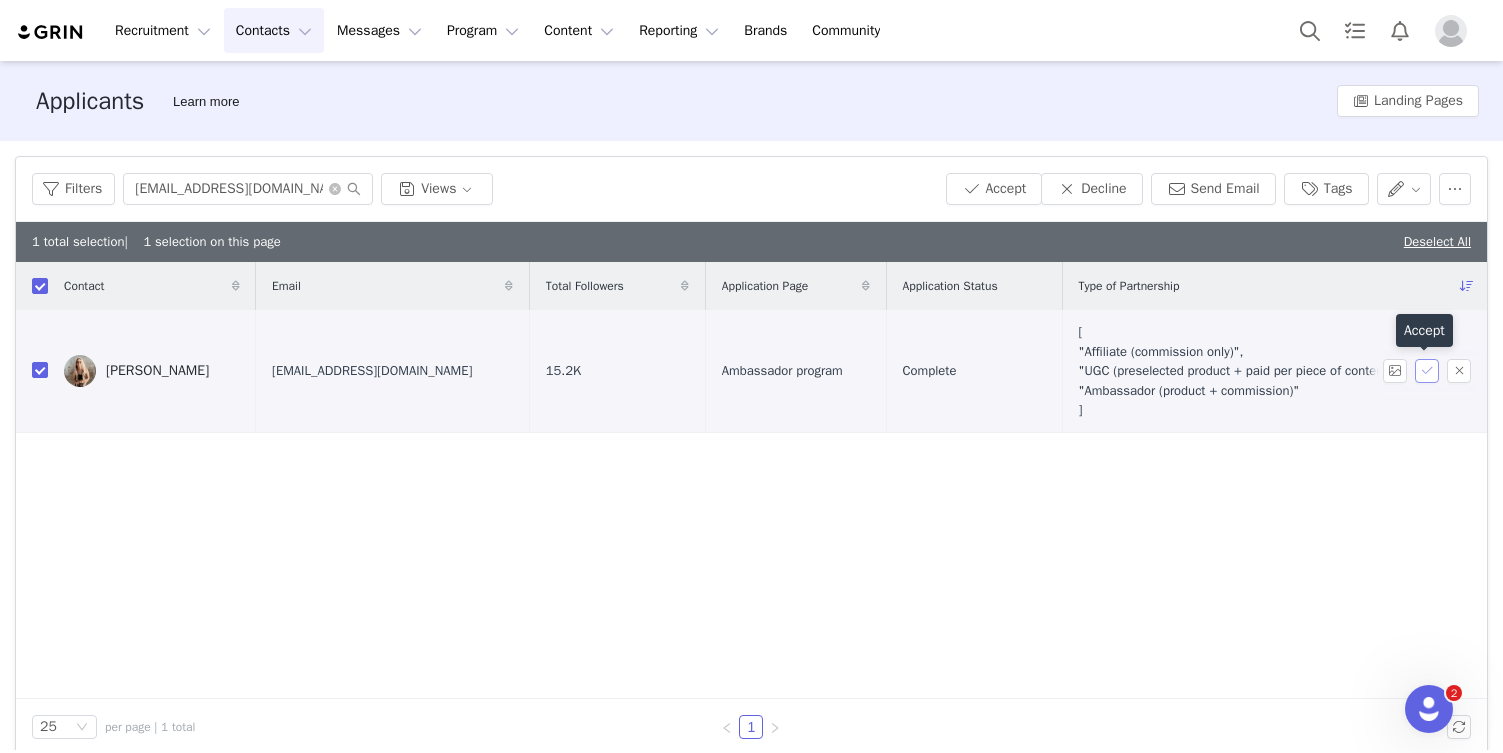 click at bounding box center [1427, 371] 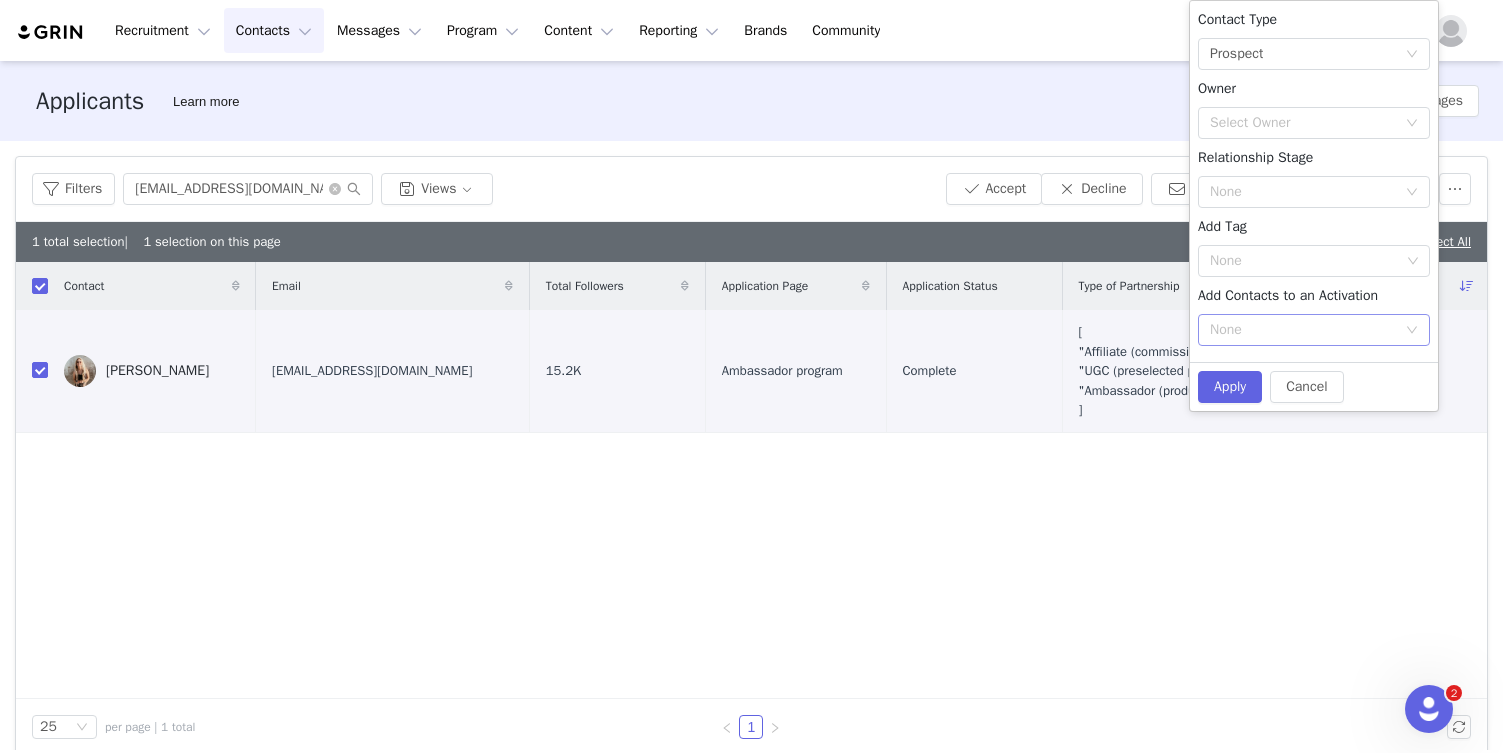 click on "None" at bounding box center (1303, 330) 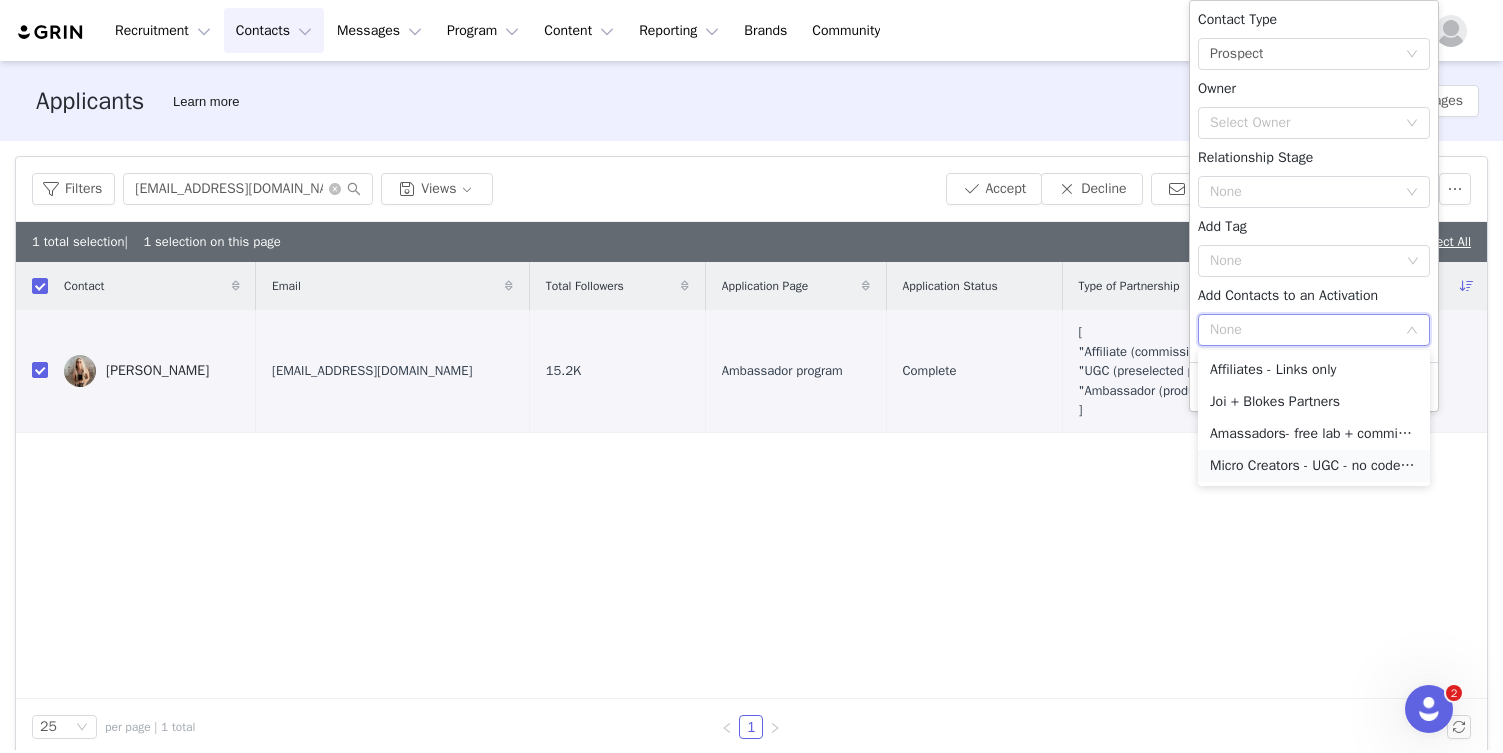 click on "Micro Creators - UGC - no code/link" at bounding box center [1314, 466] 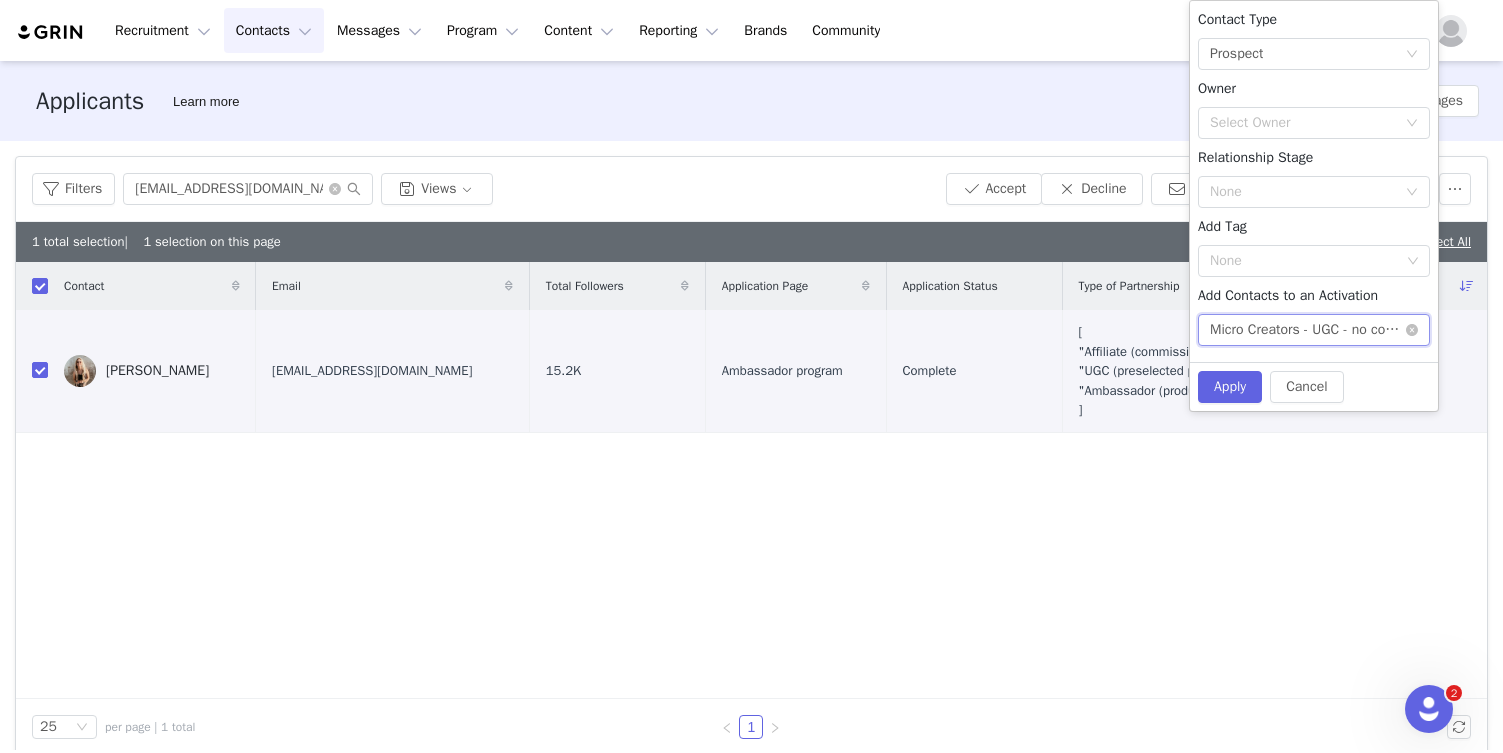 click on "Micro Creators - UGC - no code/link" at bounding box center (1307, 330) 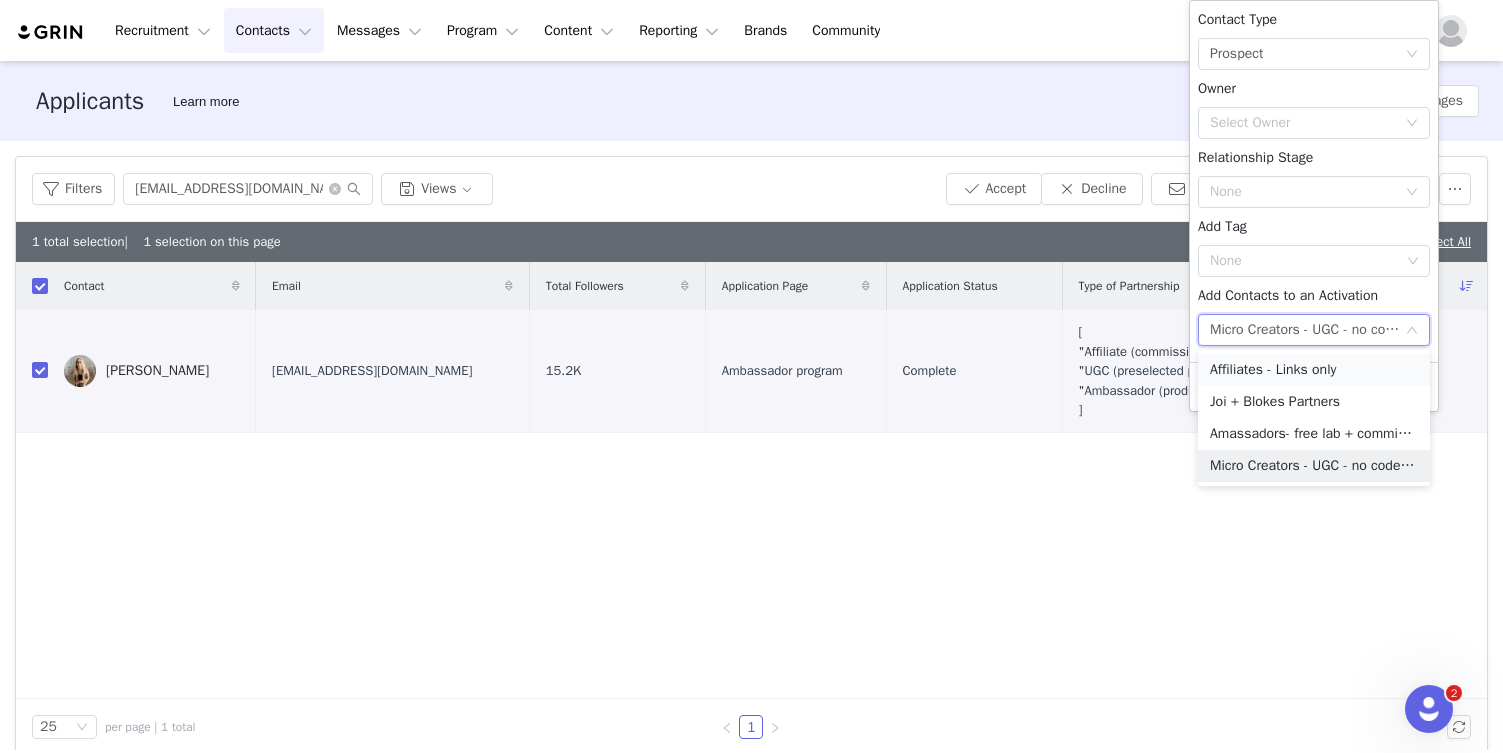 click on "Affiliates - Links only" at bounding box center [1314, 370] 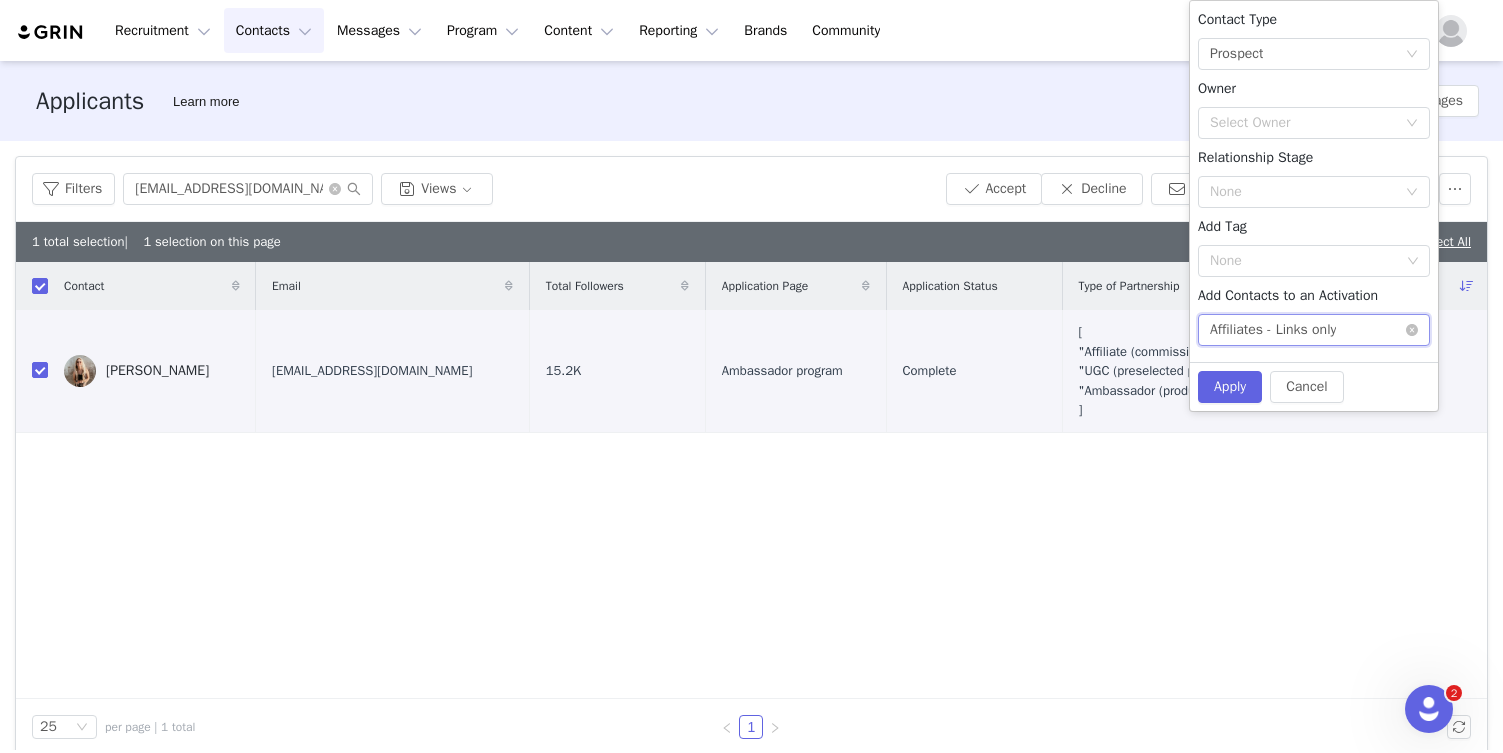 click on "Affiliates - Links only" at bounding box center (1273, 330) 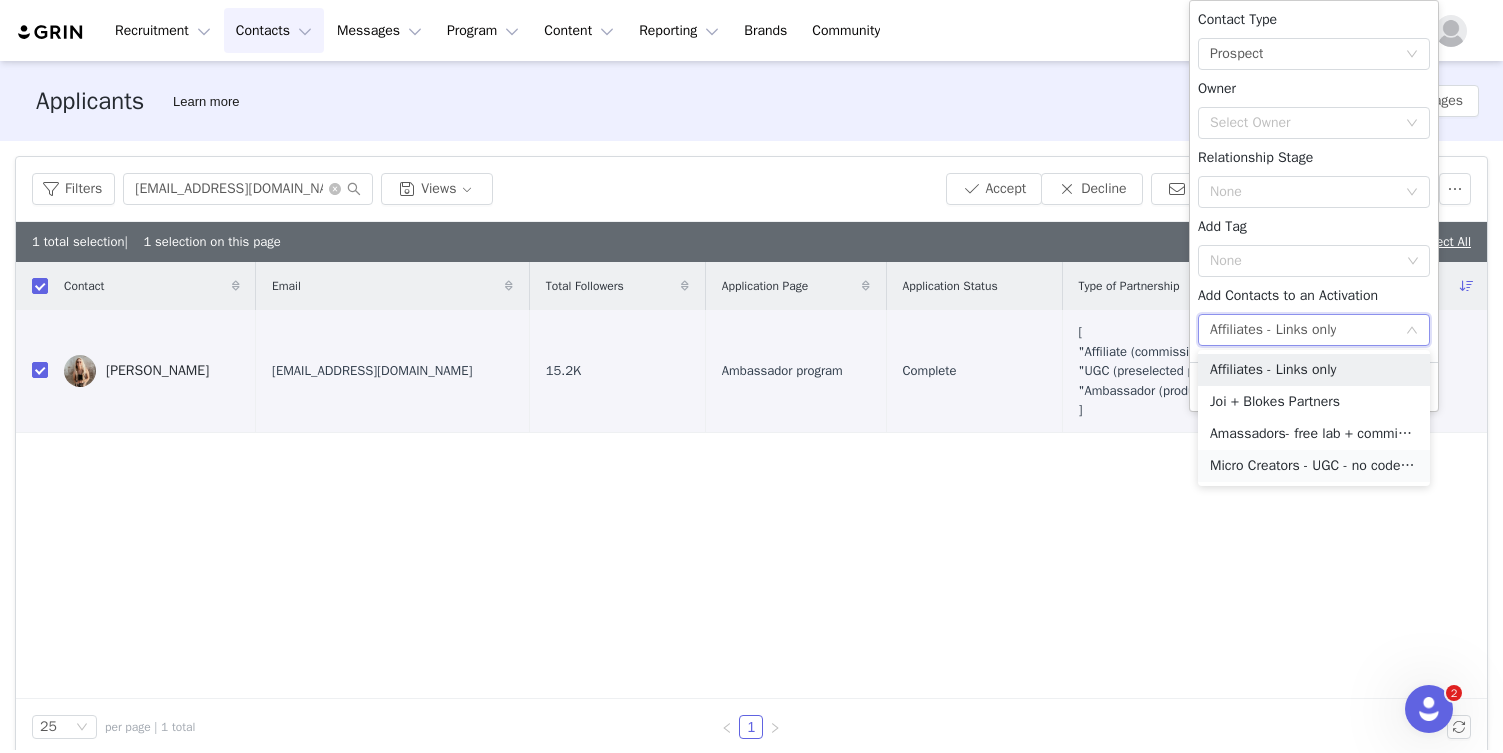 click on "Micro Creators - UGC - no code/link" at bounding box center [1314, 466] 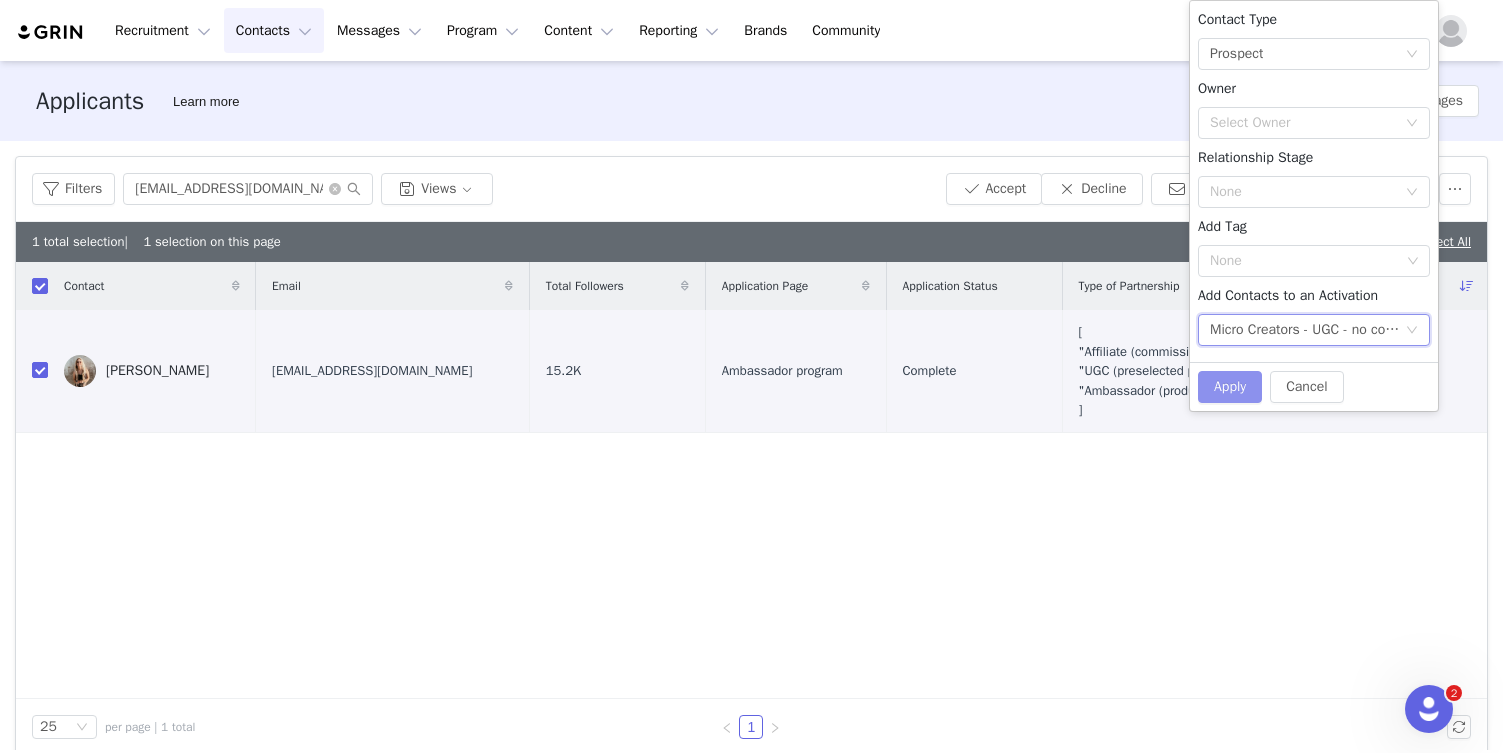 click on "Apply" at bounding box center (1230, 387) 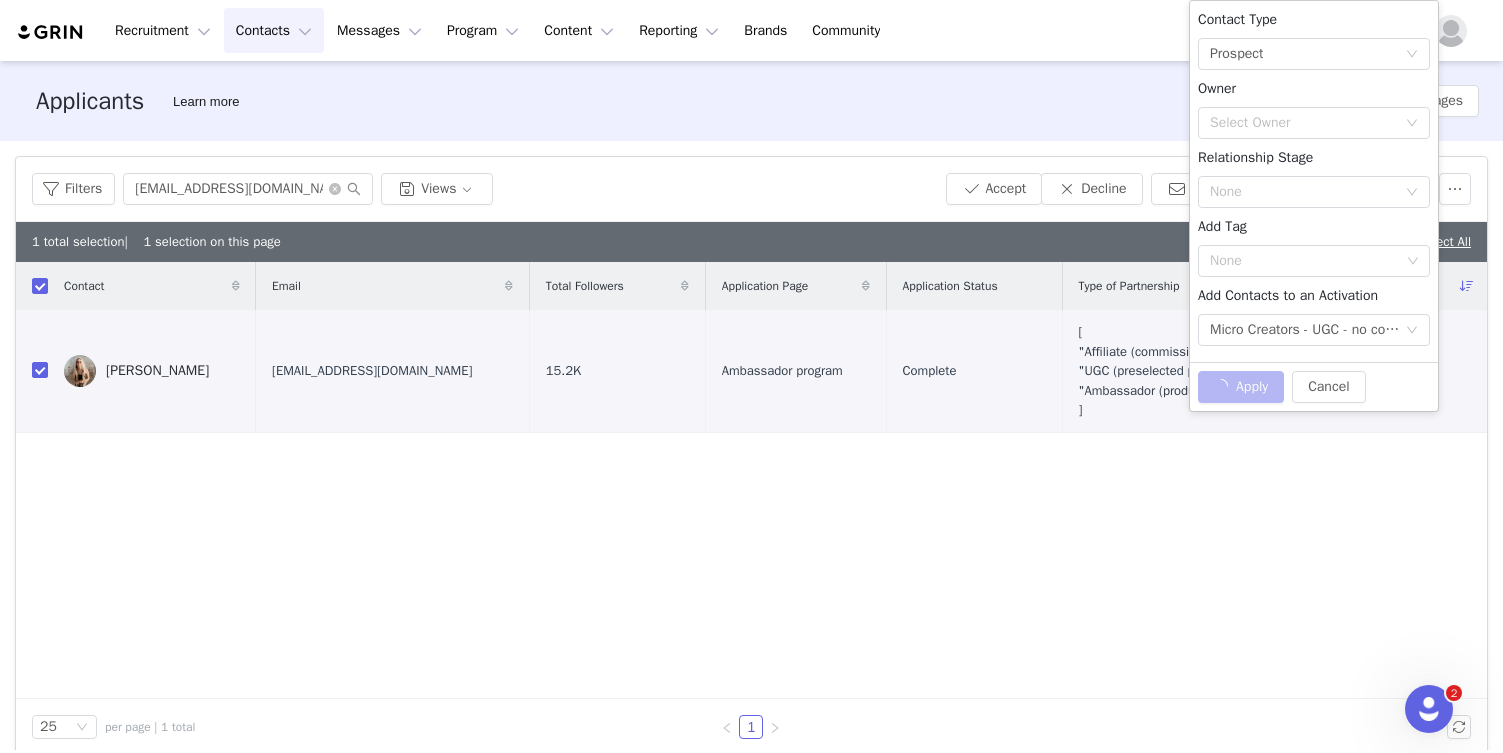 checkbox on "false" 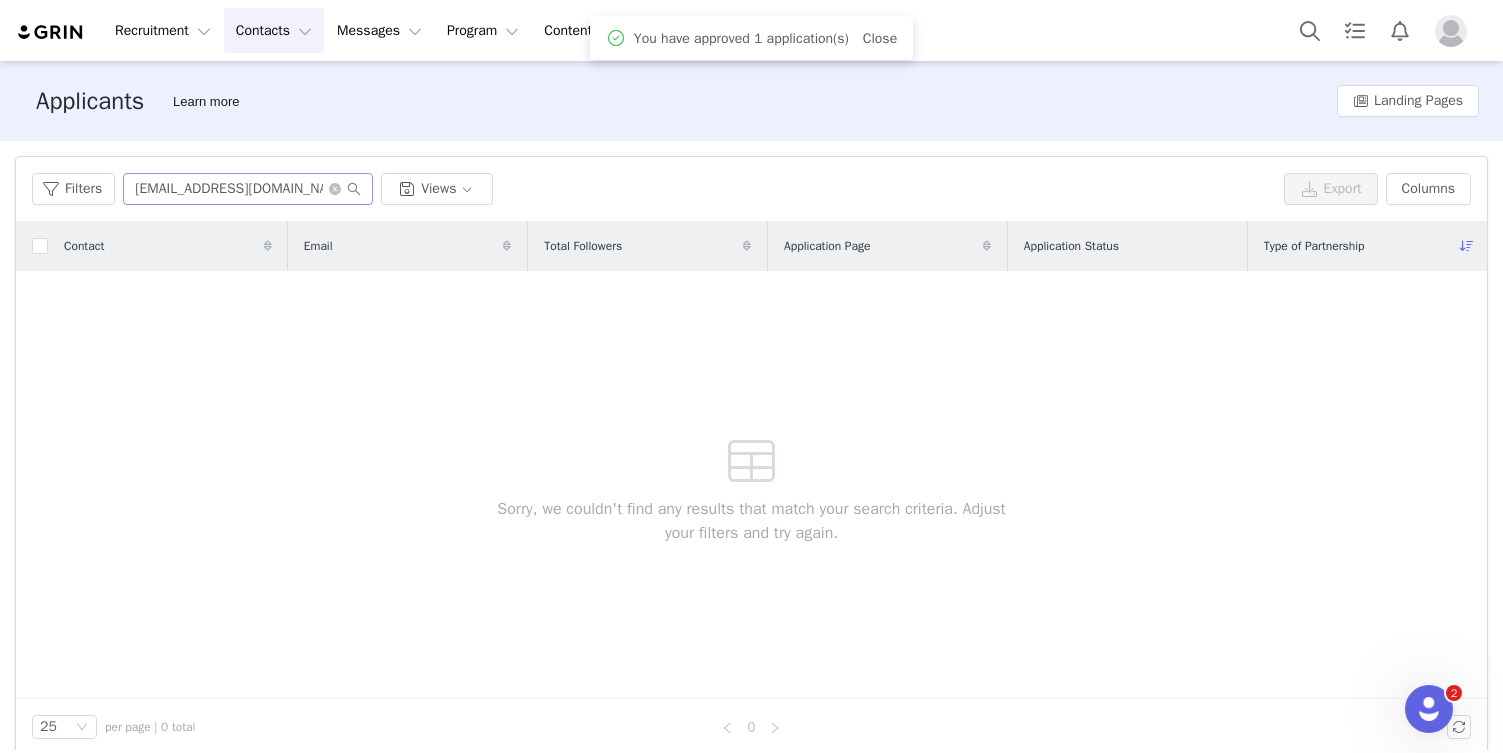 click at bounding box center [345, 189] 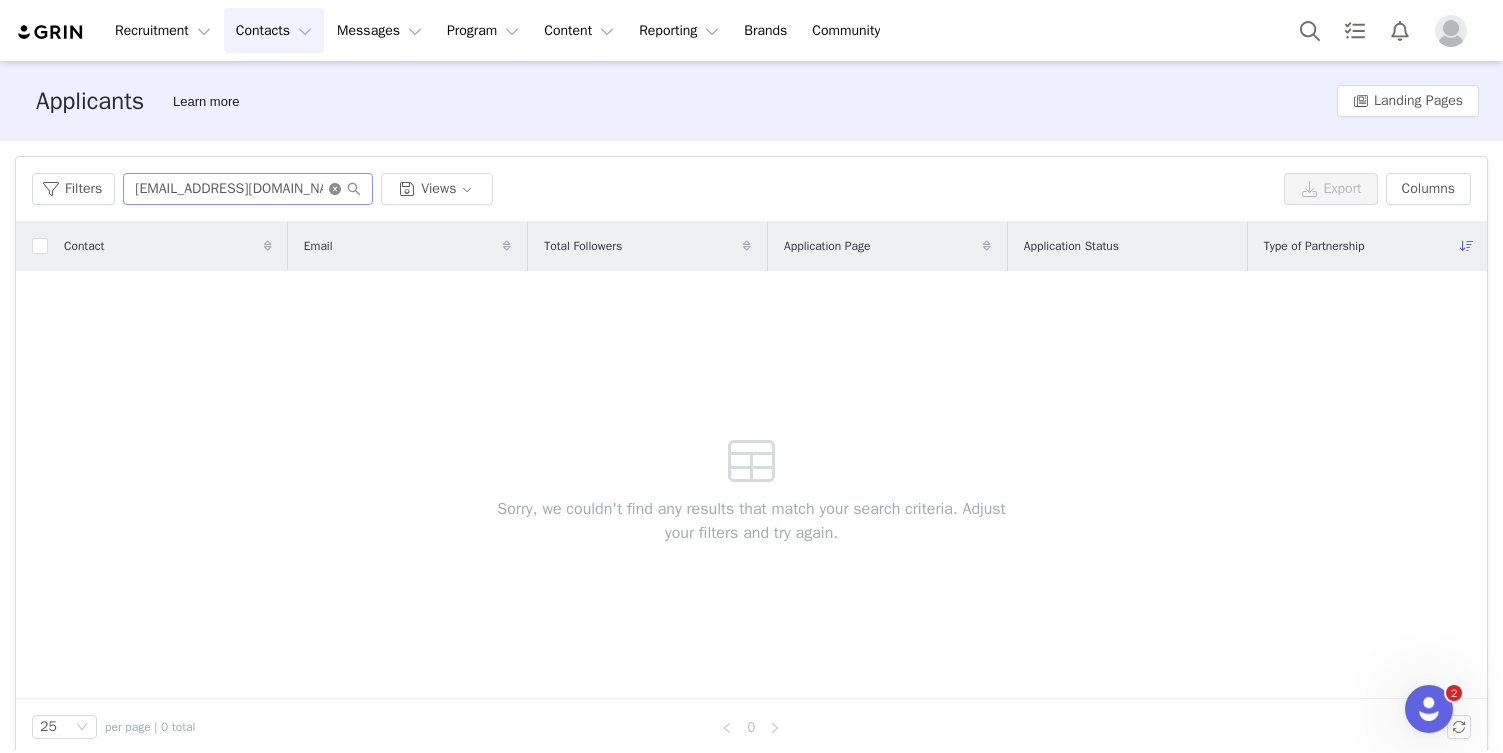 click 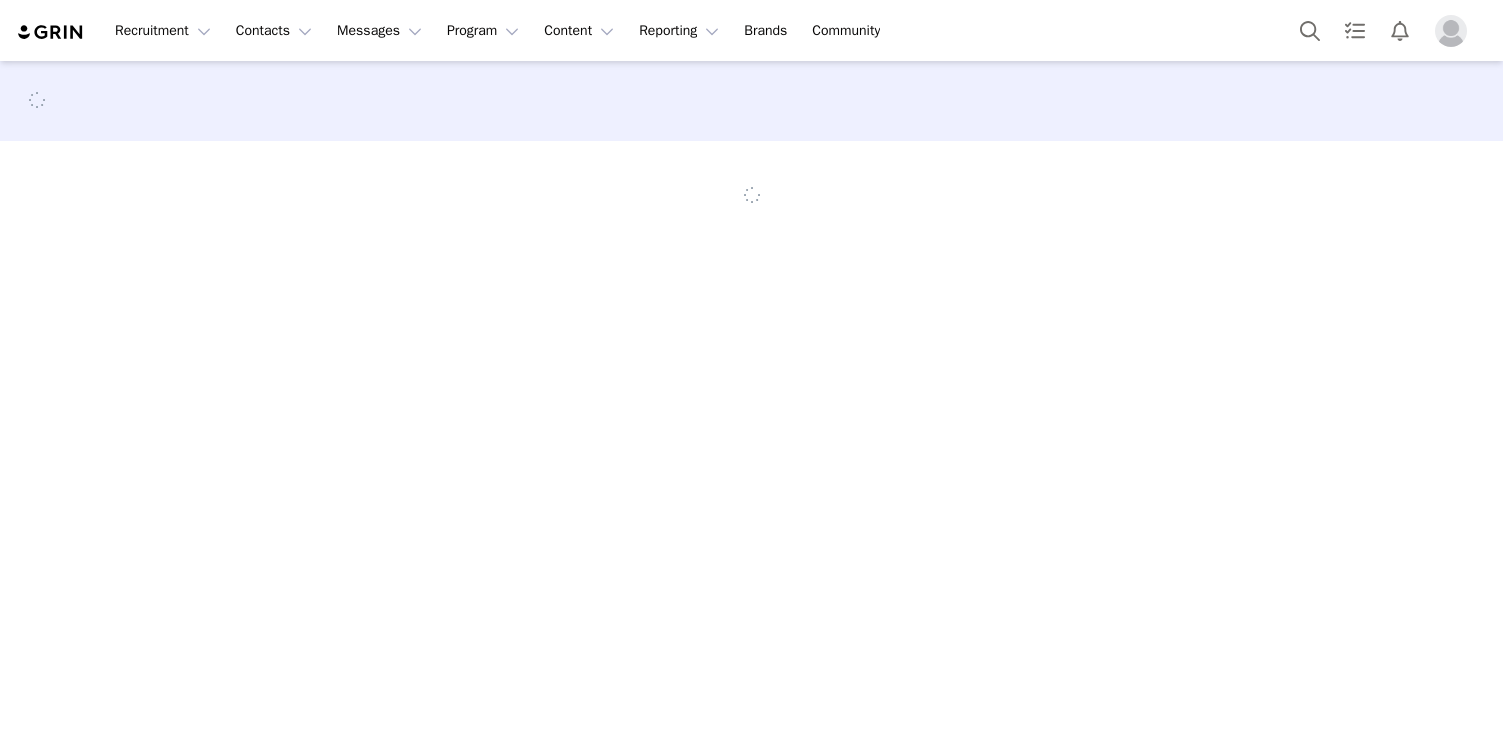 scroll, scrollTop: 0, scrollLeft: 0, axis: both 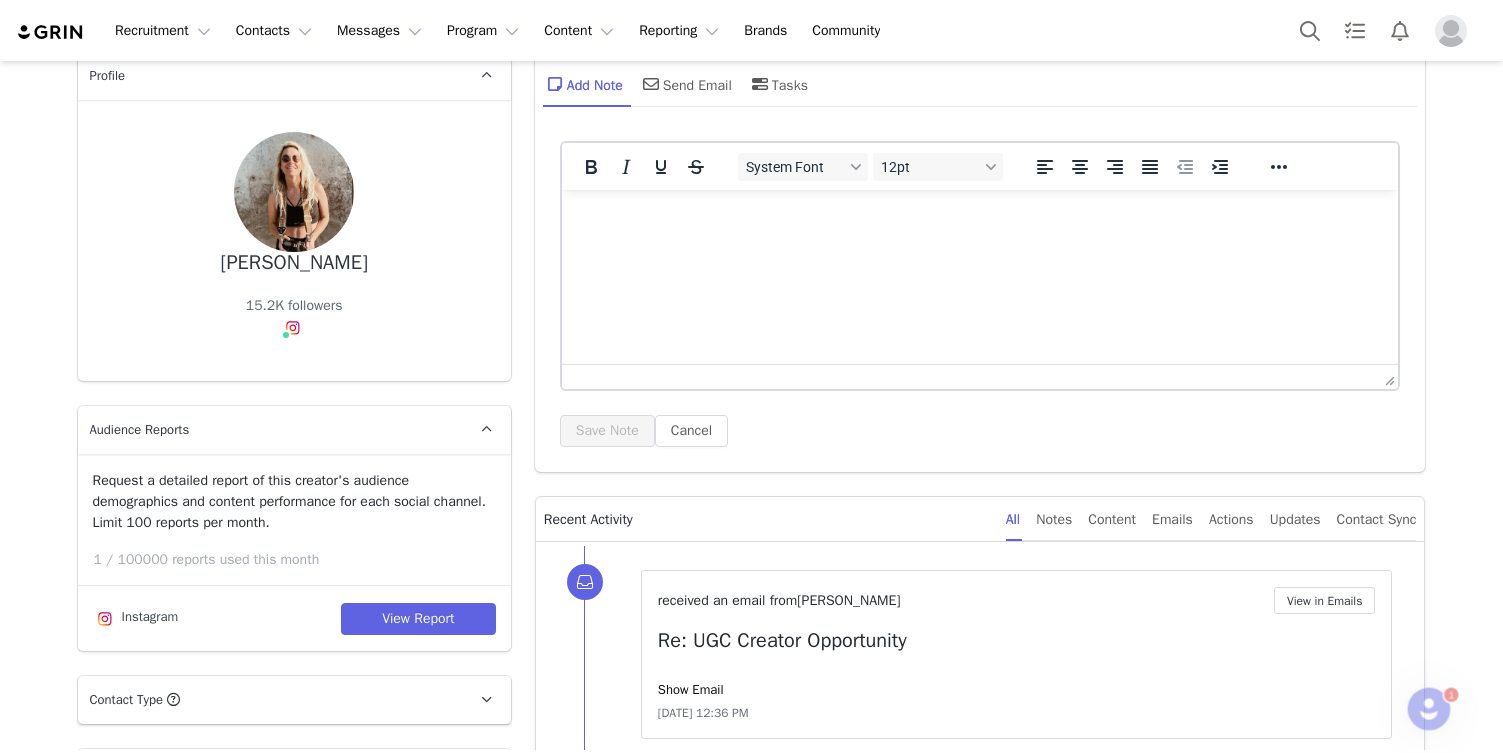 click on "Instagram" at bounding box center (136, 619) 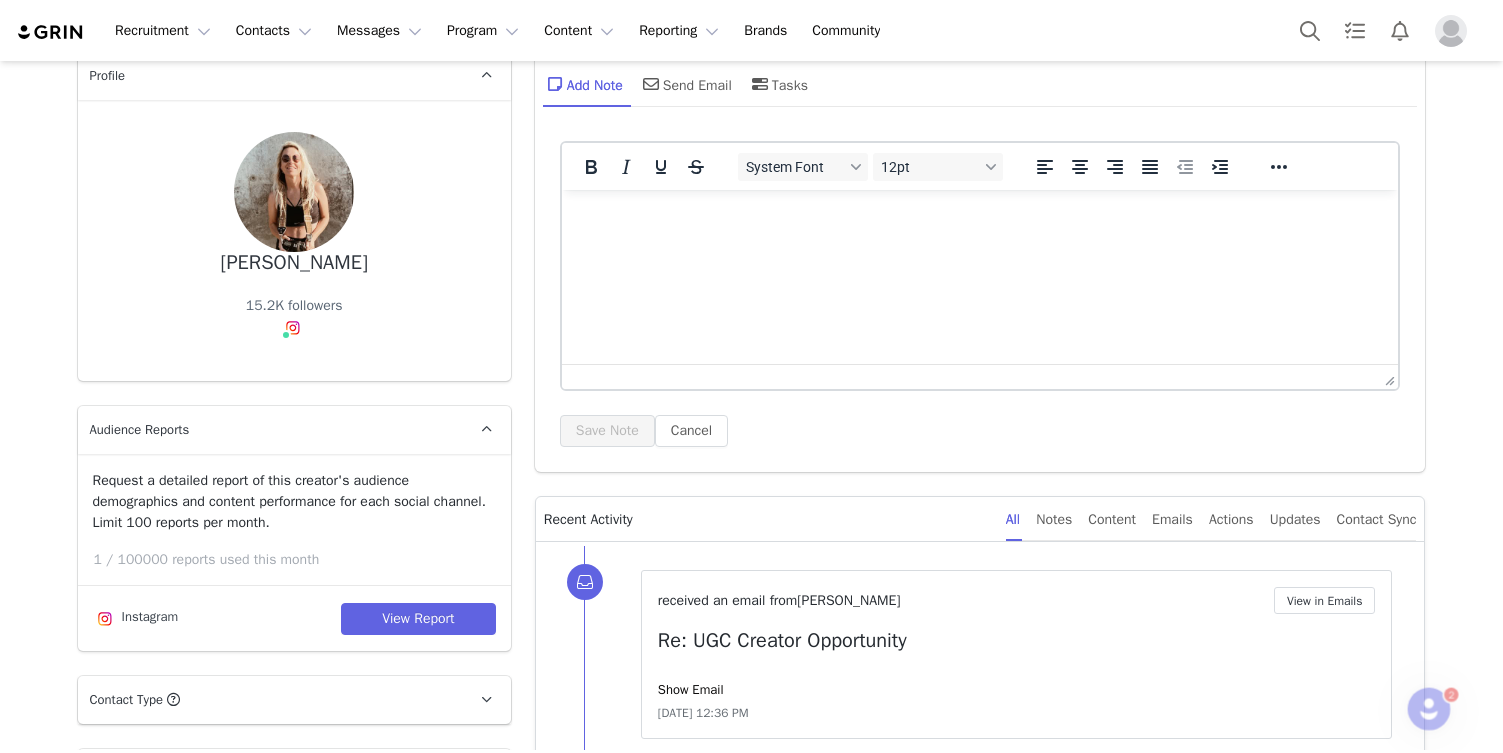 click at bounding box center (105, 619) 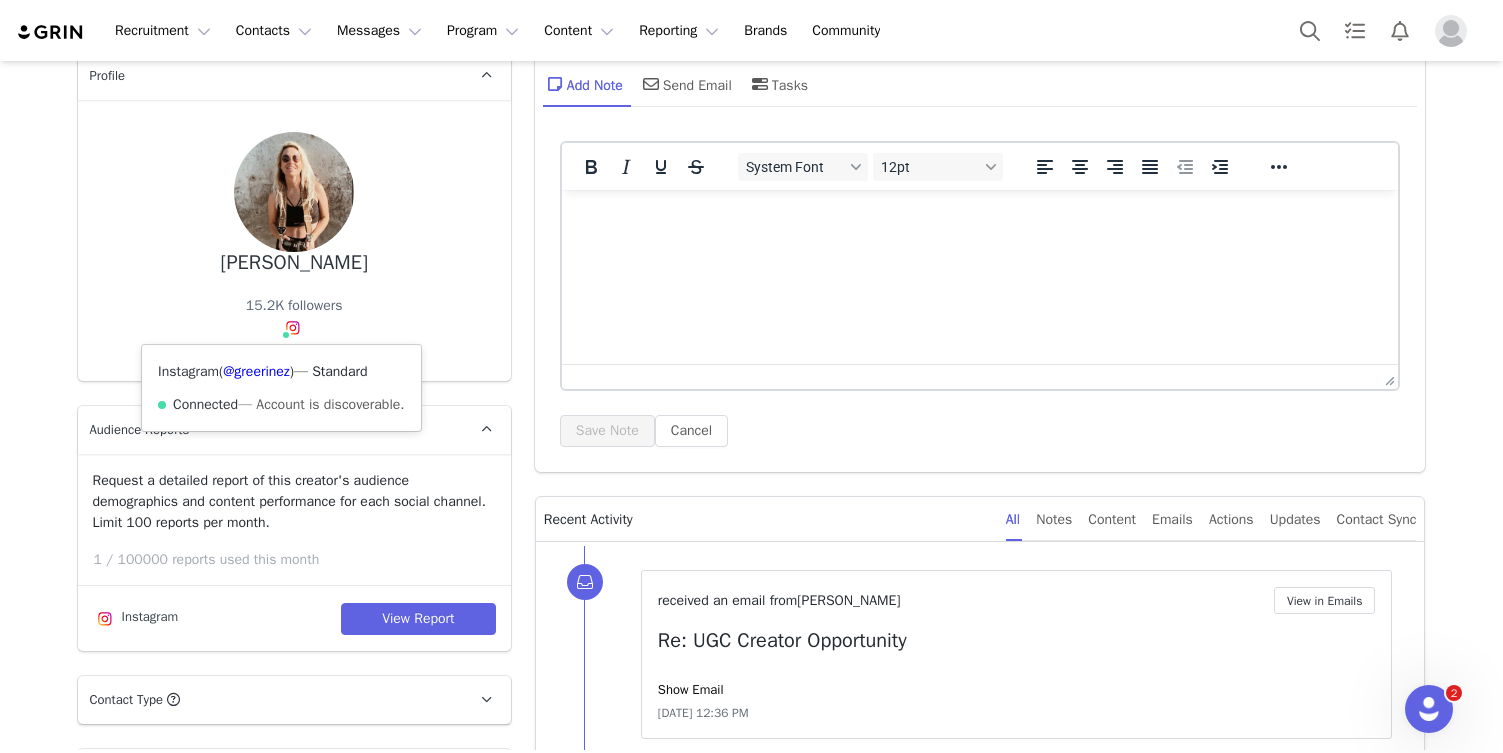 click at bounding box center (293, 328) 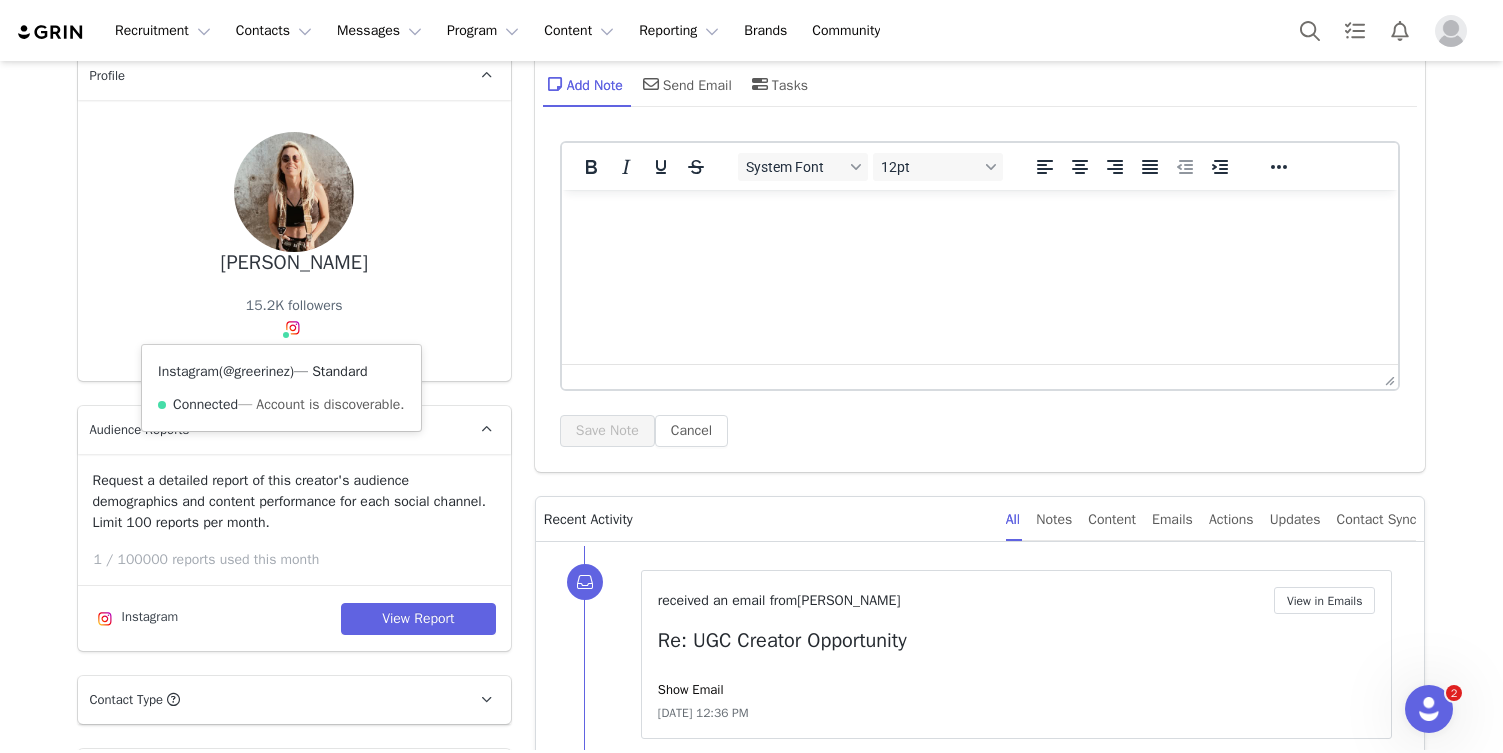 click on "@greerinez" at bounding box center (256, 371) 